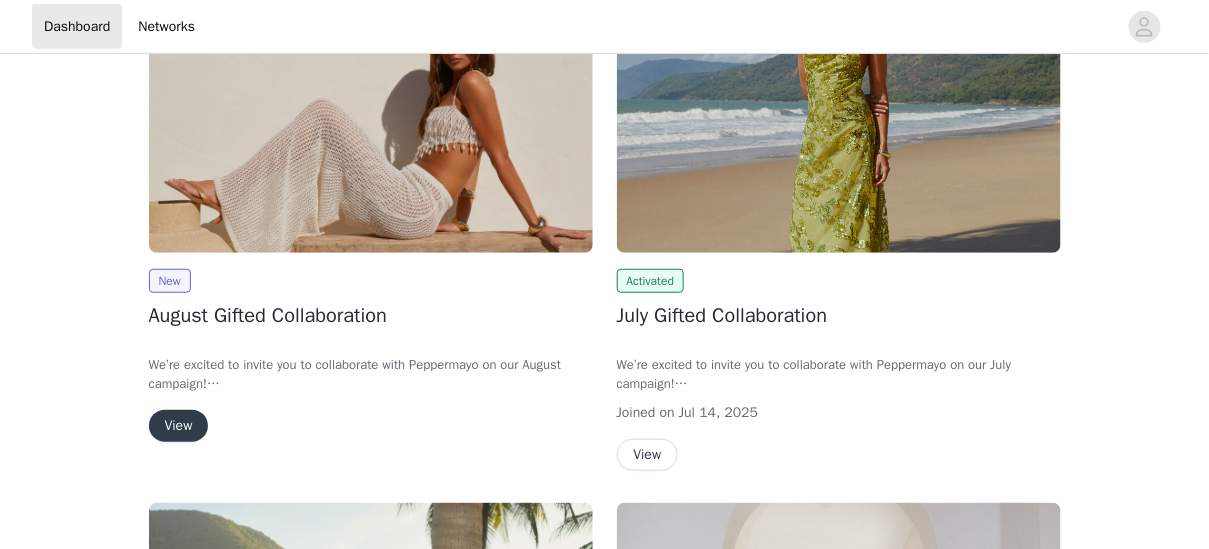 scroll, scrollTop: 338, scrollLeft: 0, axis: vertical 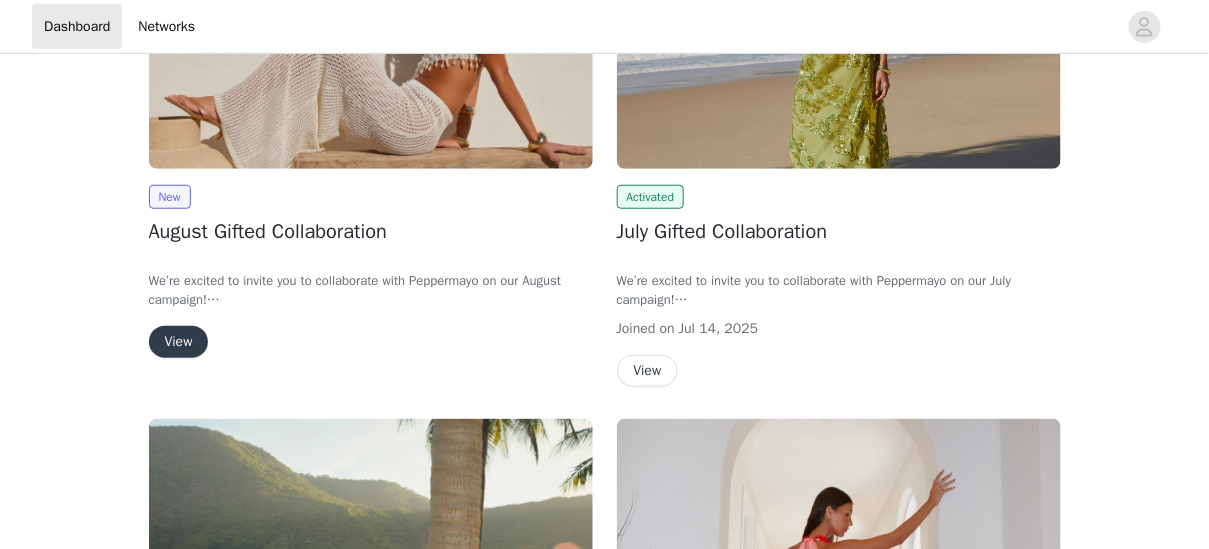 click on "View" at bounding box center [179, 342] 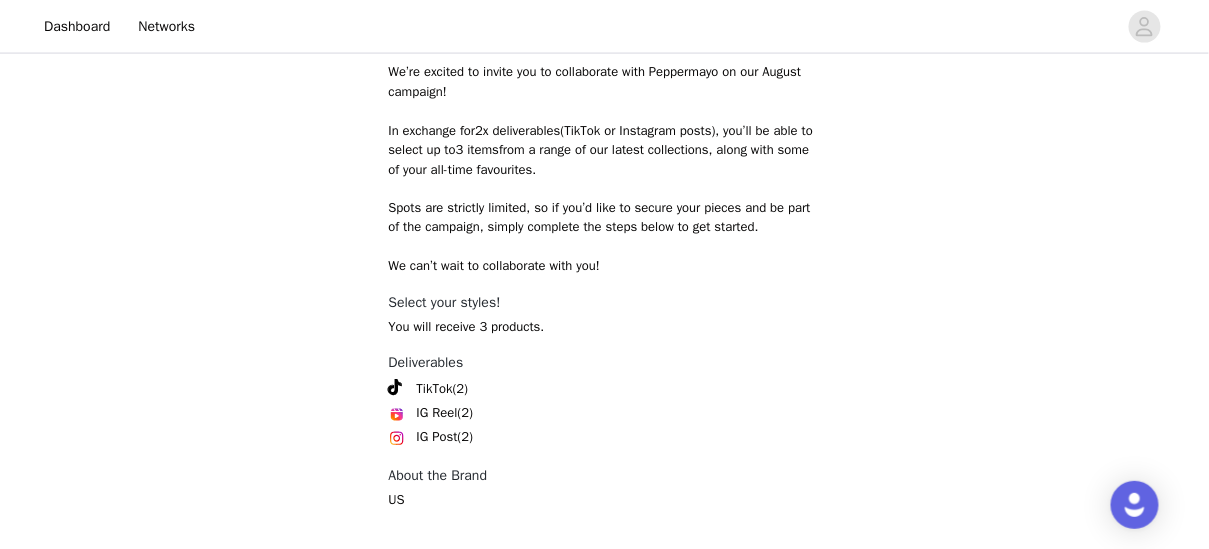 scroll, scrollTop: 804, scrollLeft: 0, axis: vertical 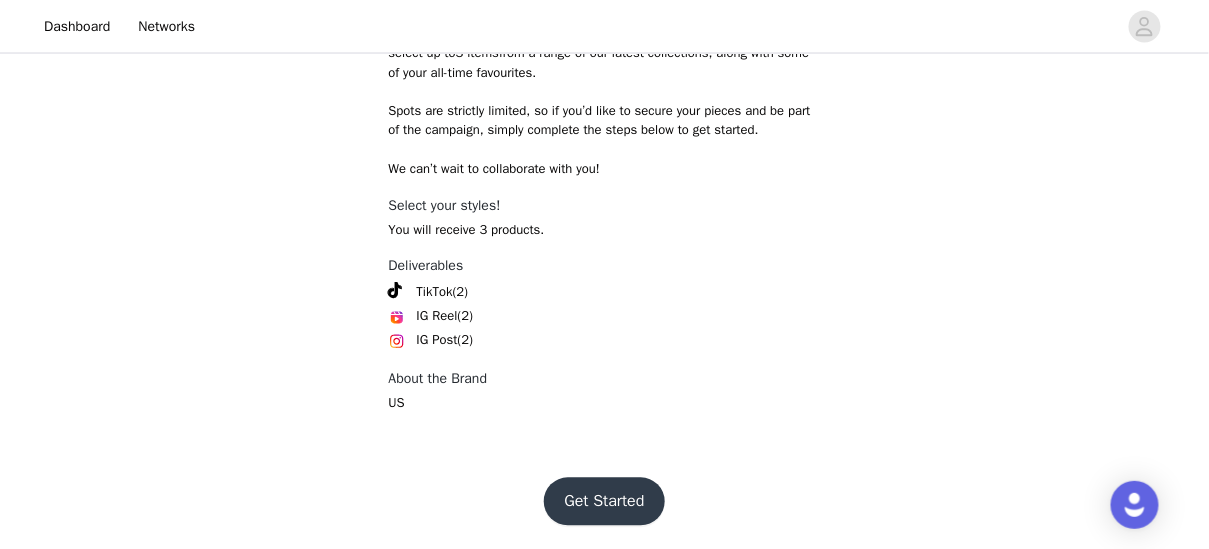 click on "Get Started" at bounding box center (604, 502) 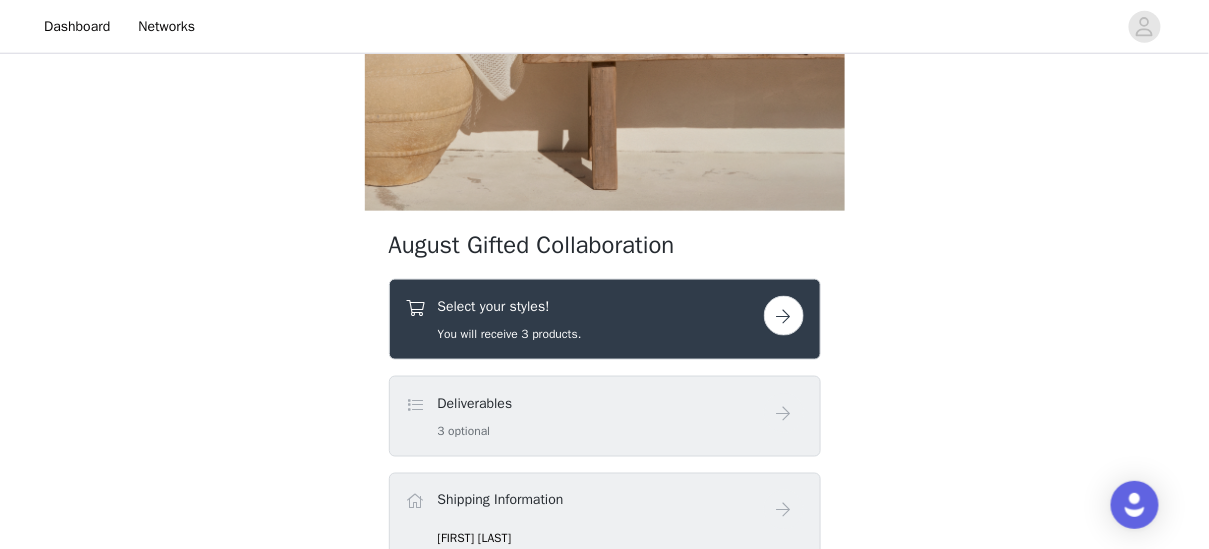 scroll, scrollTop: 616, scrollLeft: 0, axis: vertical 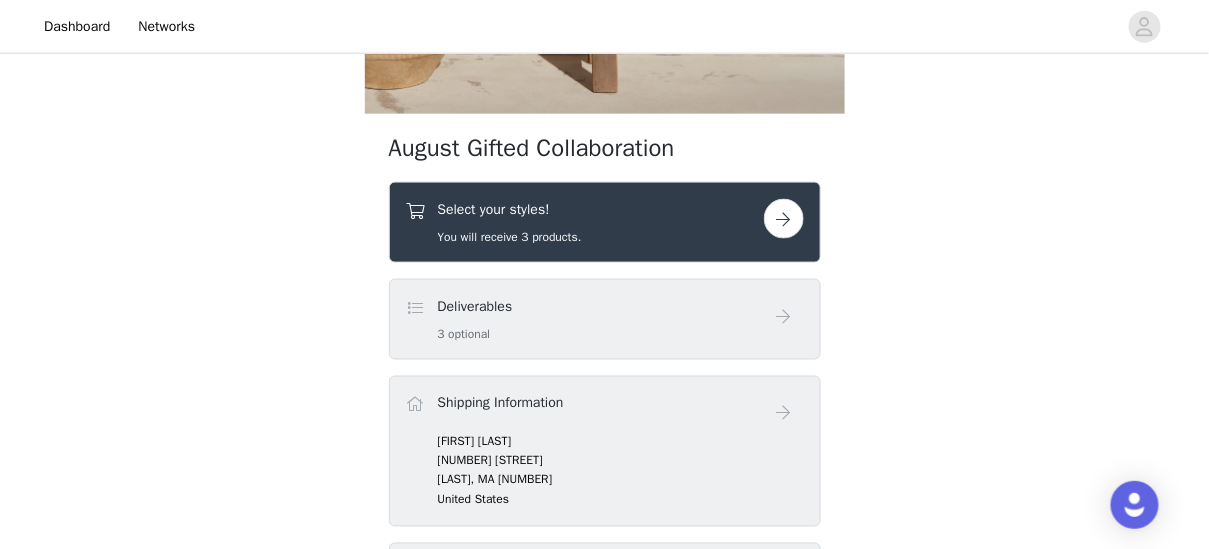 click on "Deliverables   3 optional" at bounding box center (475, 319) 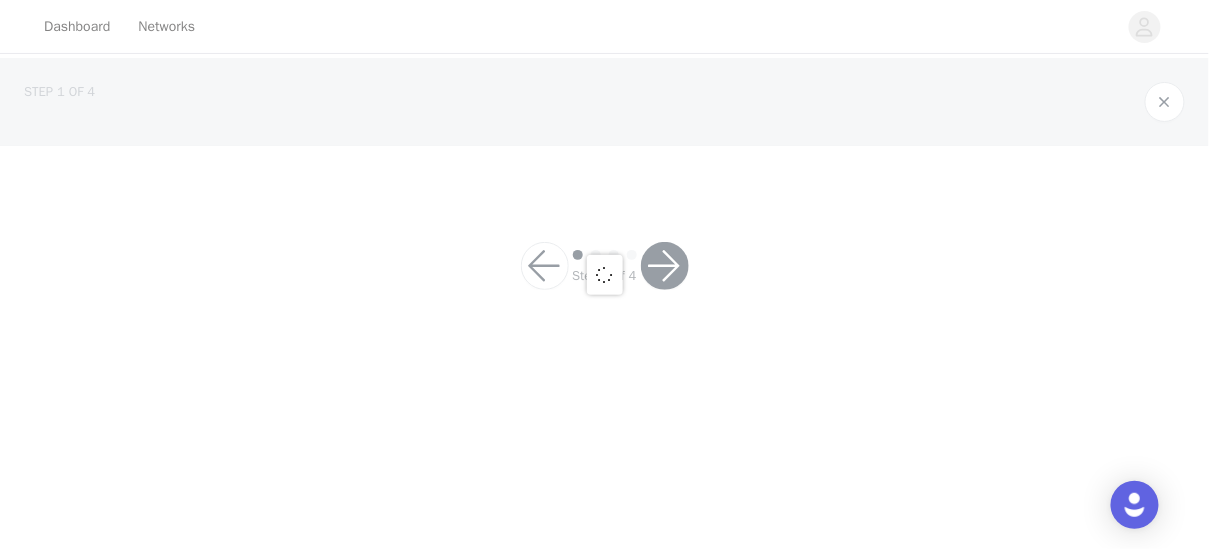 scroll, scrollTop: 0, scrollLeft: 0, axis: both 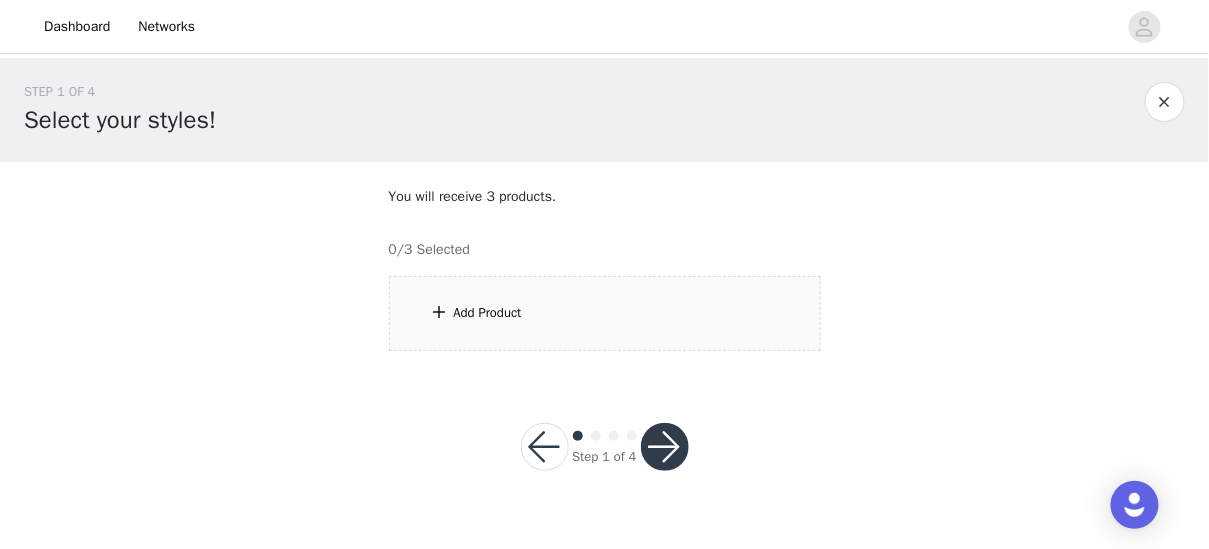 click on "Add Product" at bounding box center (605, 313) 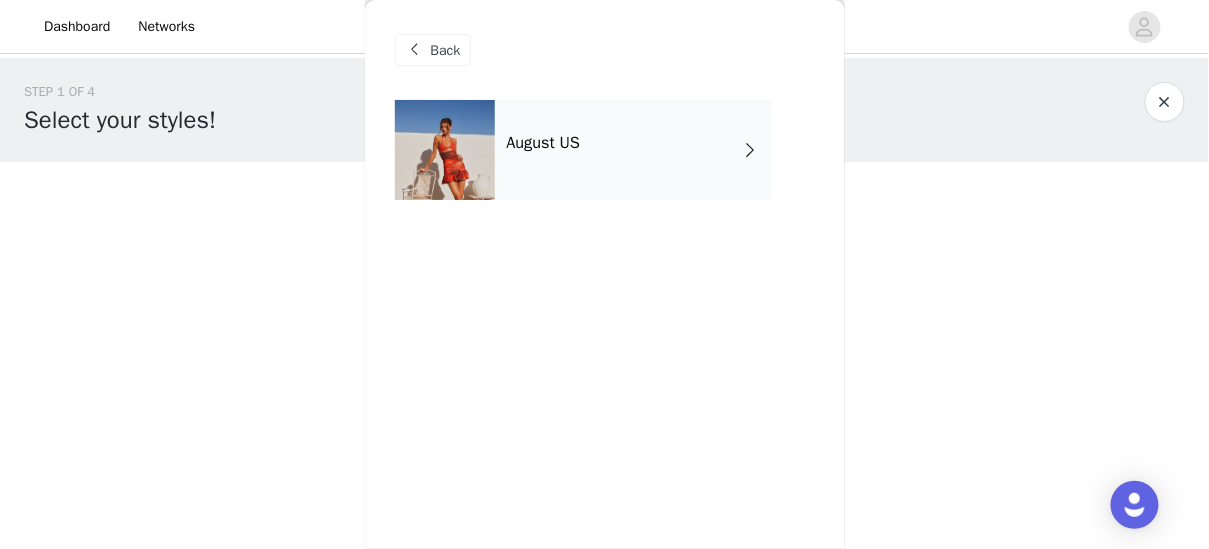 click on "August US" at bounding box center (634, 150) 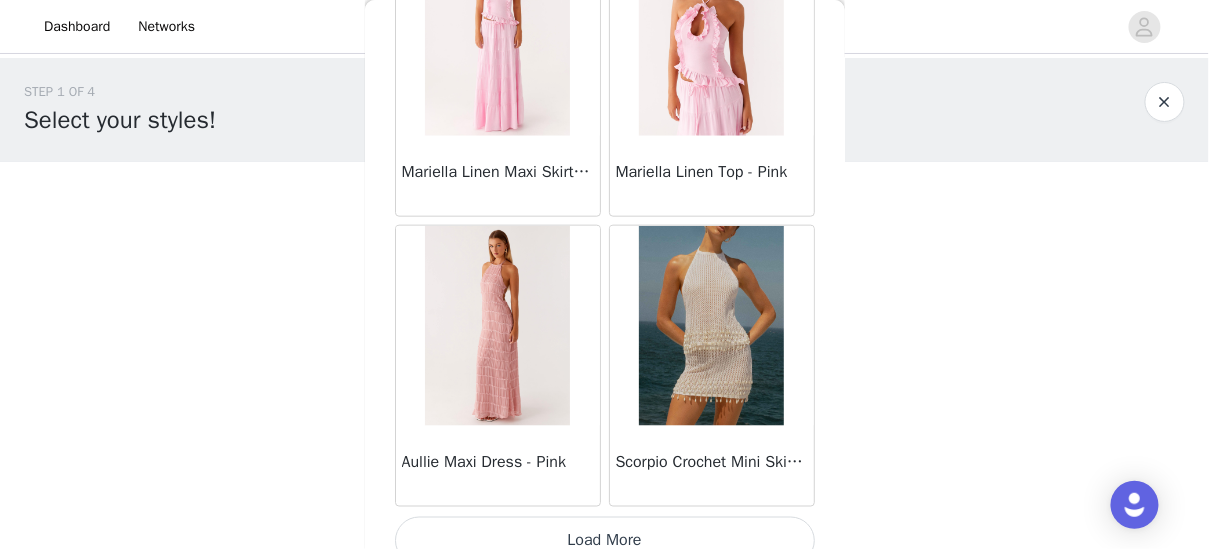 scroll, scrollTop: 2507, scrollLeft: 0, axis: vertical 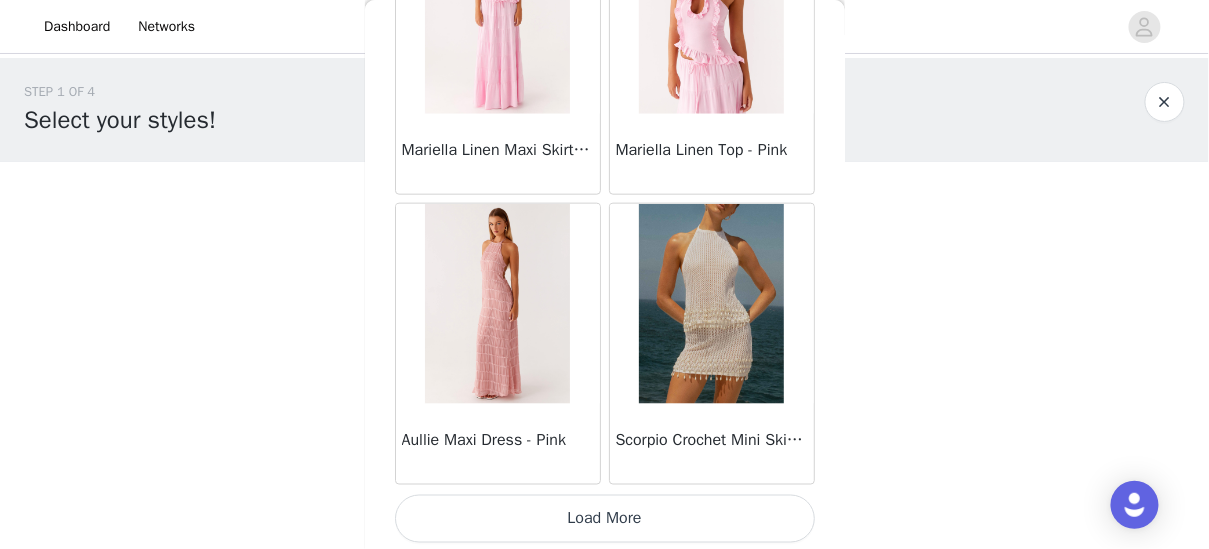 click on "Load More" at bounding box center [605, 519] 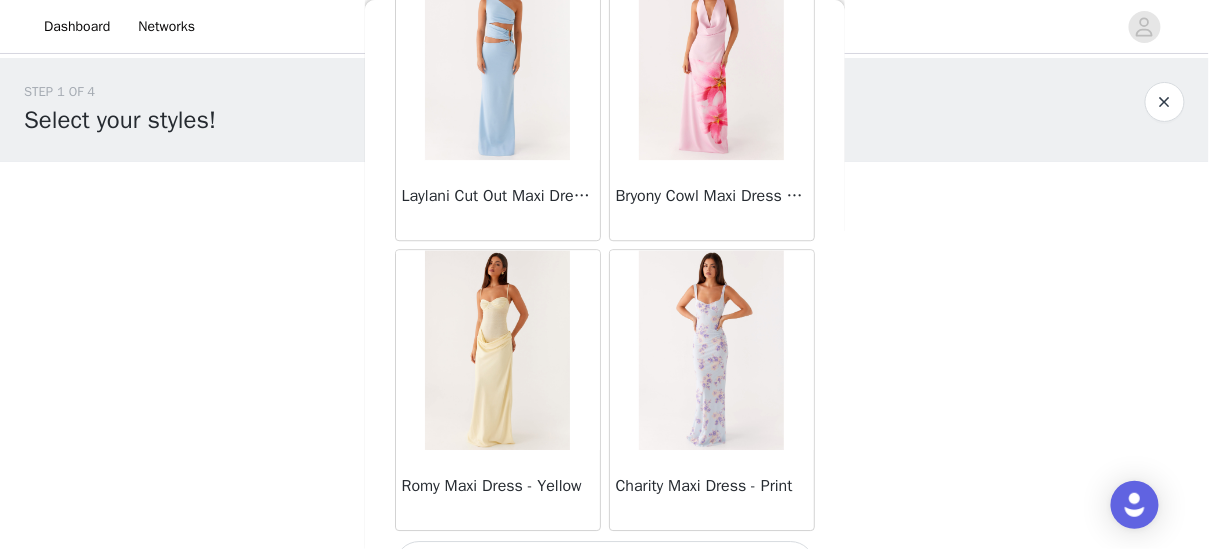 scroll, scrollTop: 5403, scrollLeft: 0, axis: vertical 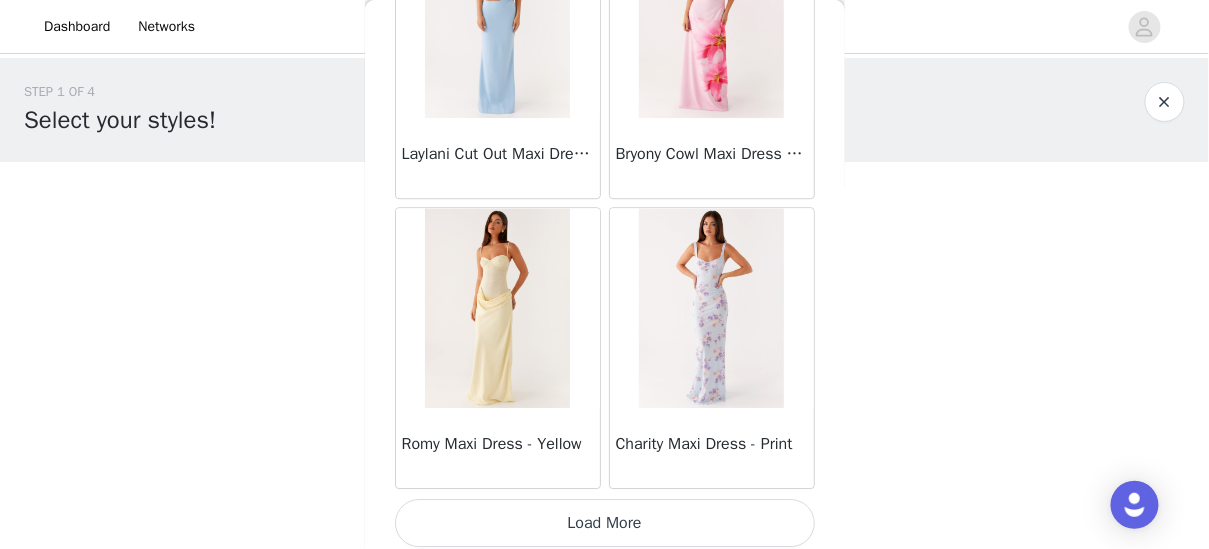 click on "Load More" at bounding box center (605, 523) 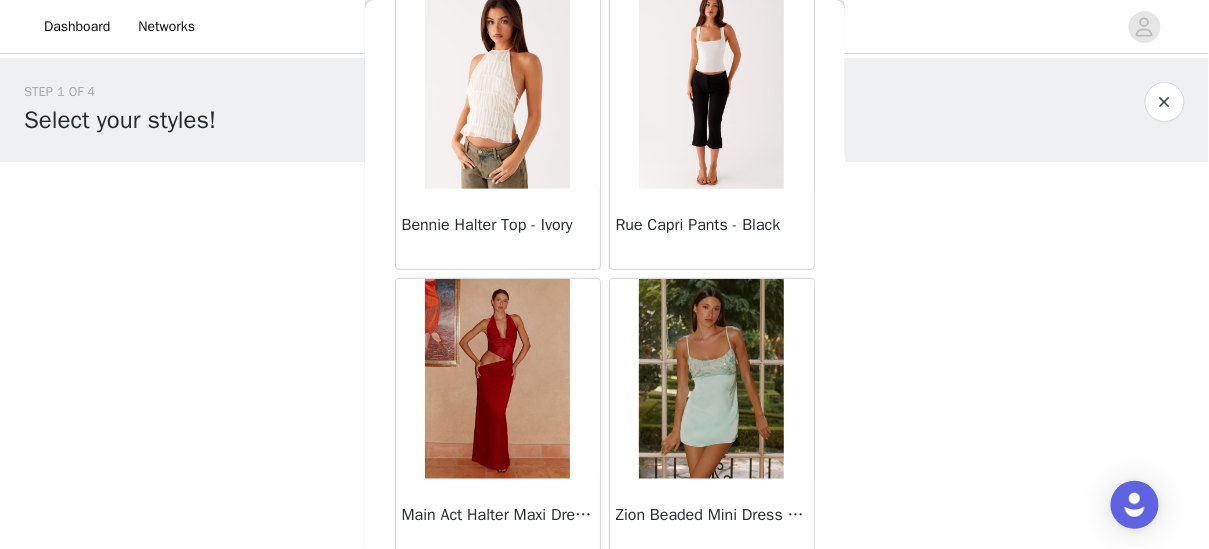 scroll, scrollTop: 8299, scrollLeft: 0, axis: vertical 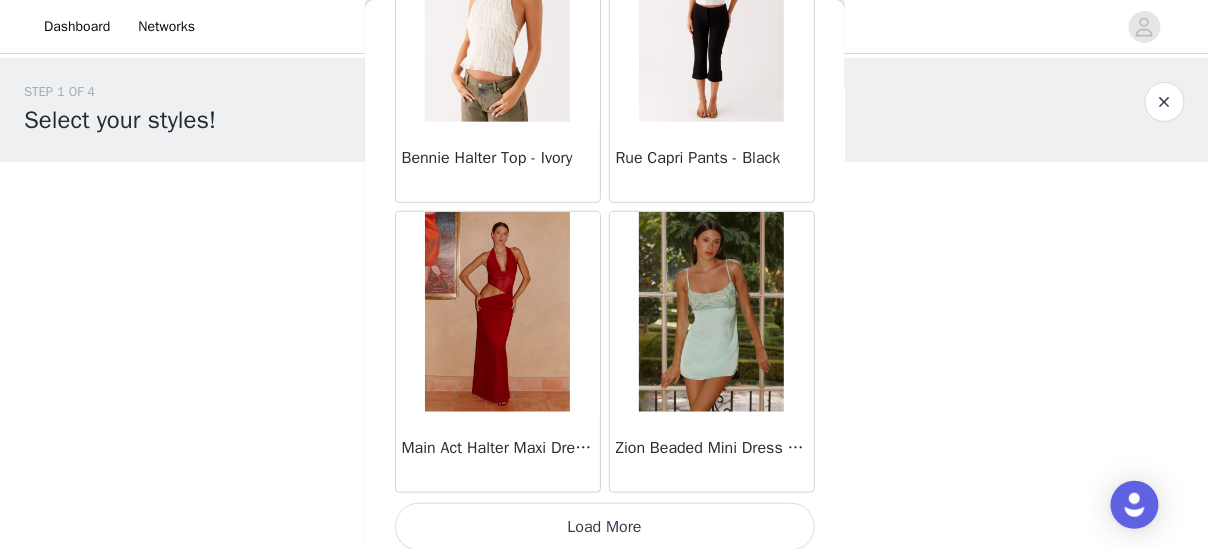 click on "Load More" at bounding box center [605, 527] 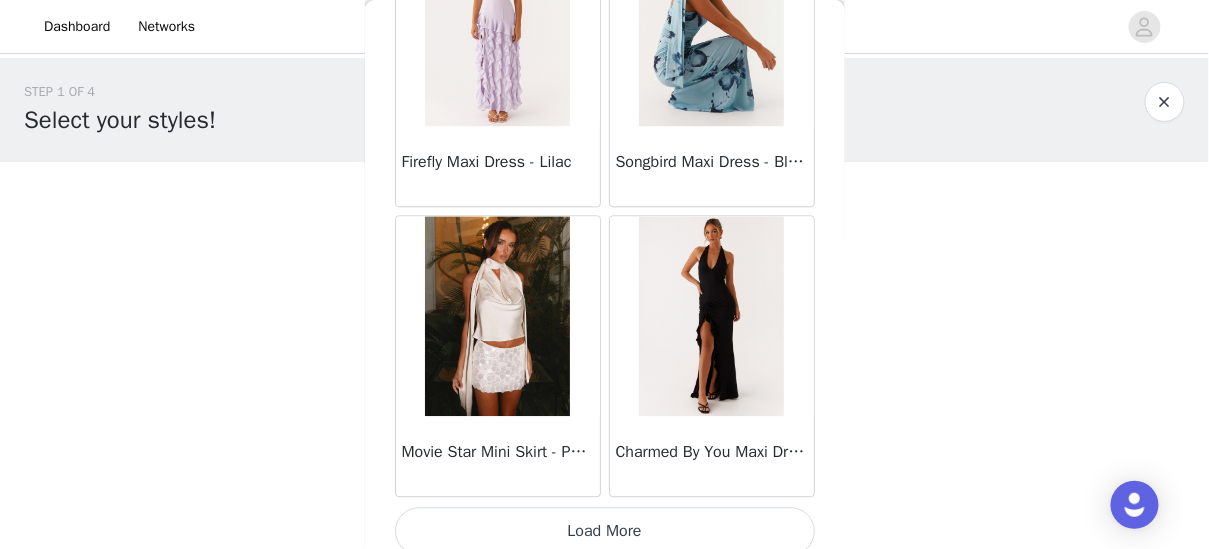 scroll, scrollTop: 11192, scrollLeft: 0, axis: vertical 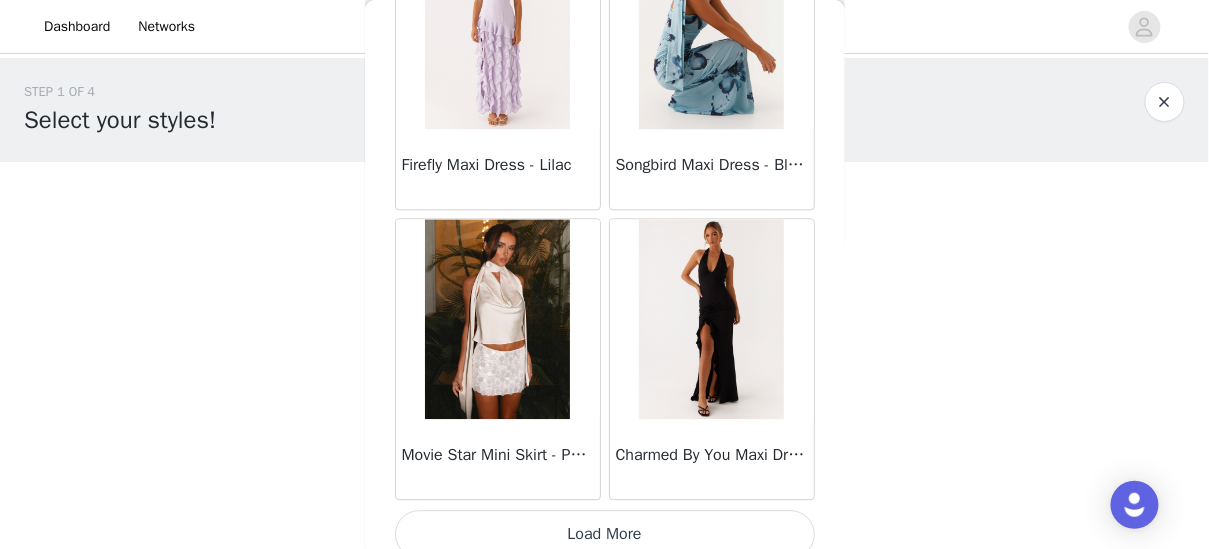 click on "Load More" at bounding box center (605, 534) 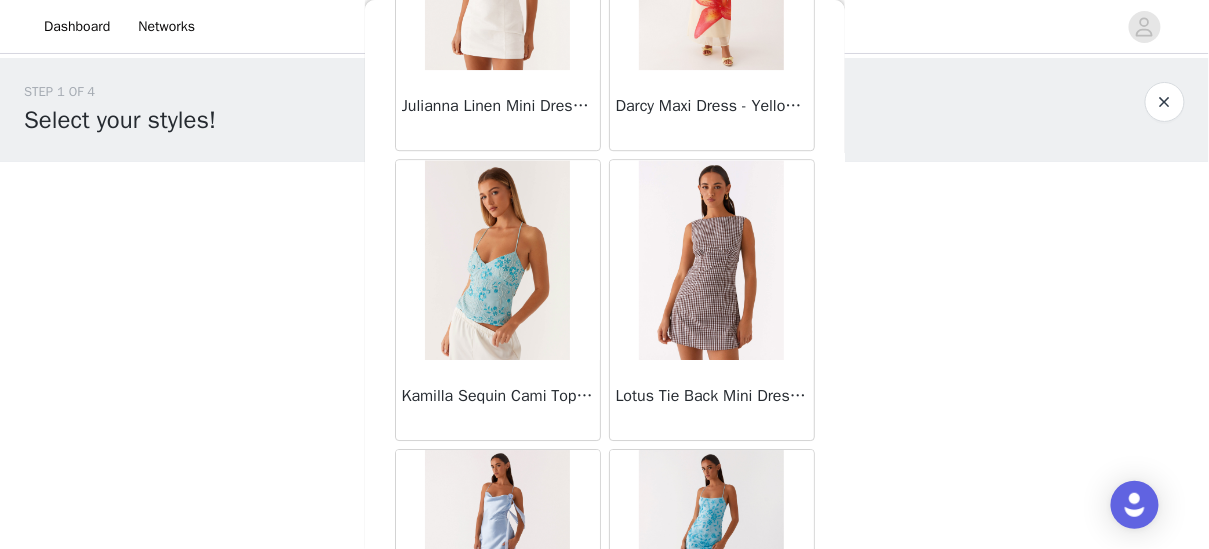 scroll, scrollTop: 13573, scrollLeft: 0, axis: vertical 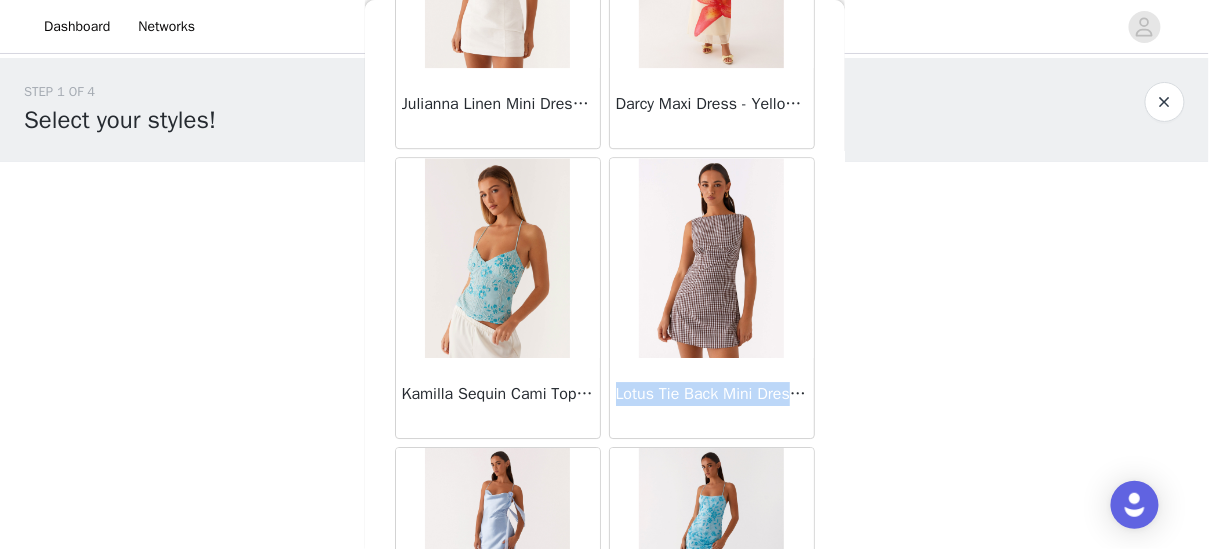 drag, startPoint x: 618, startPoint y: 377, endPoint x: 801, endPoint y: 377, distance: 183 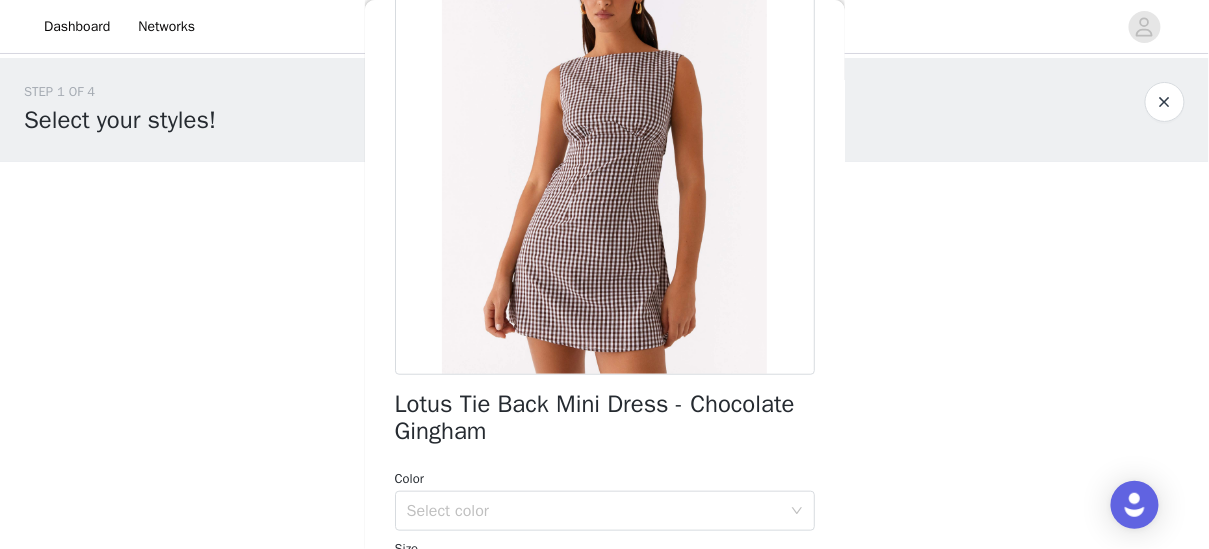 scroll, scrollTop: 187, scrollLeft: 0, axis: vertical 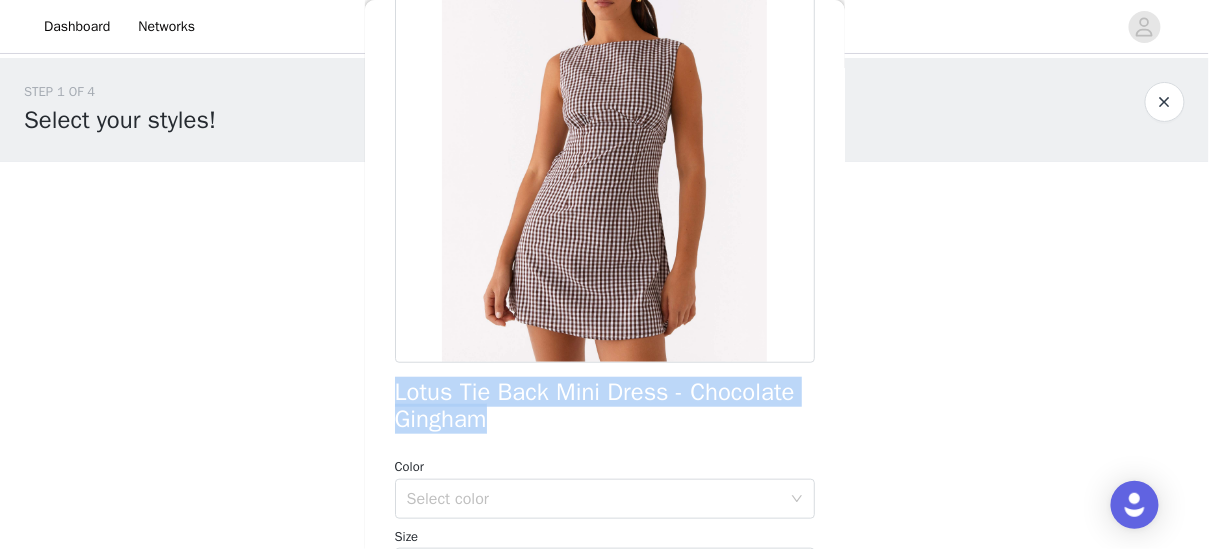 drag, startPoint x: 497, startPoint y: 418, endPoint x: 399, endPoint y: 398, distance: 100.02 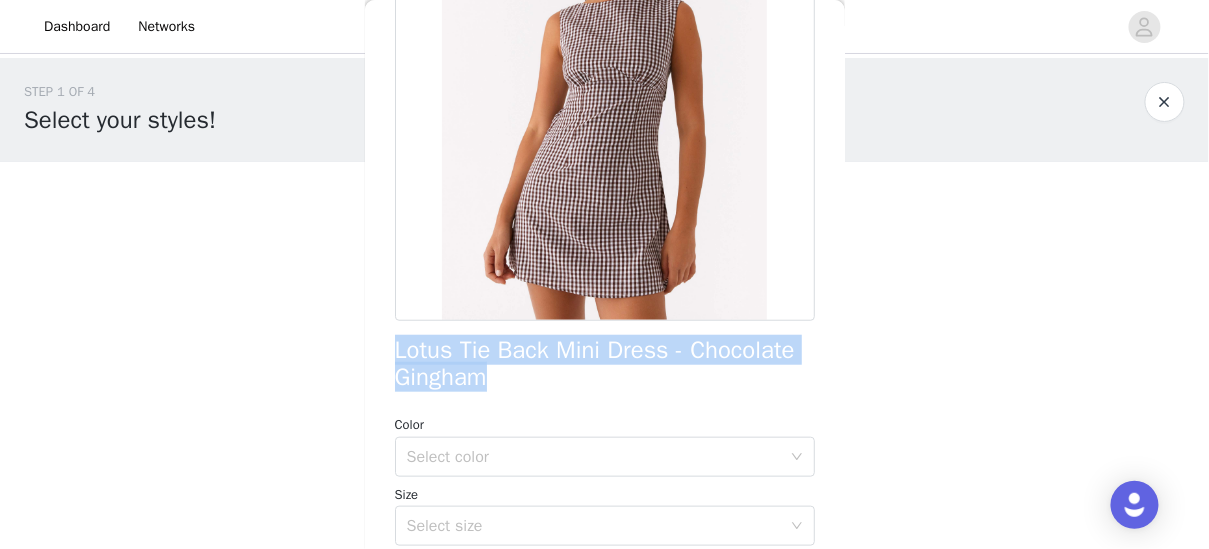 scroll, scrollTop: 0, scrollLeft: 0, axis: both 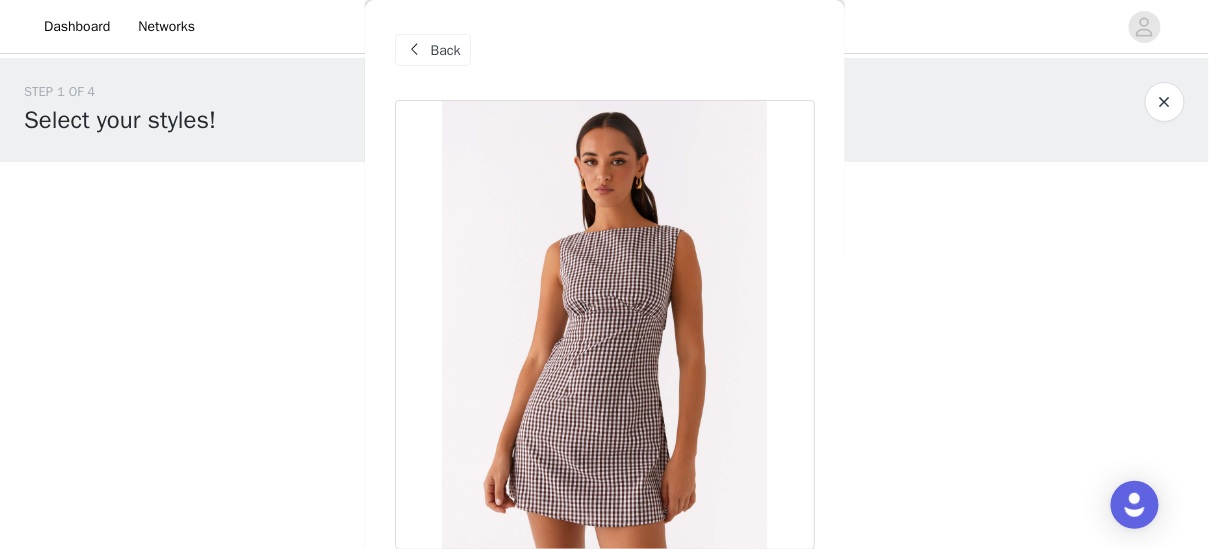 click on "Back" at bounding box center [446, 50] 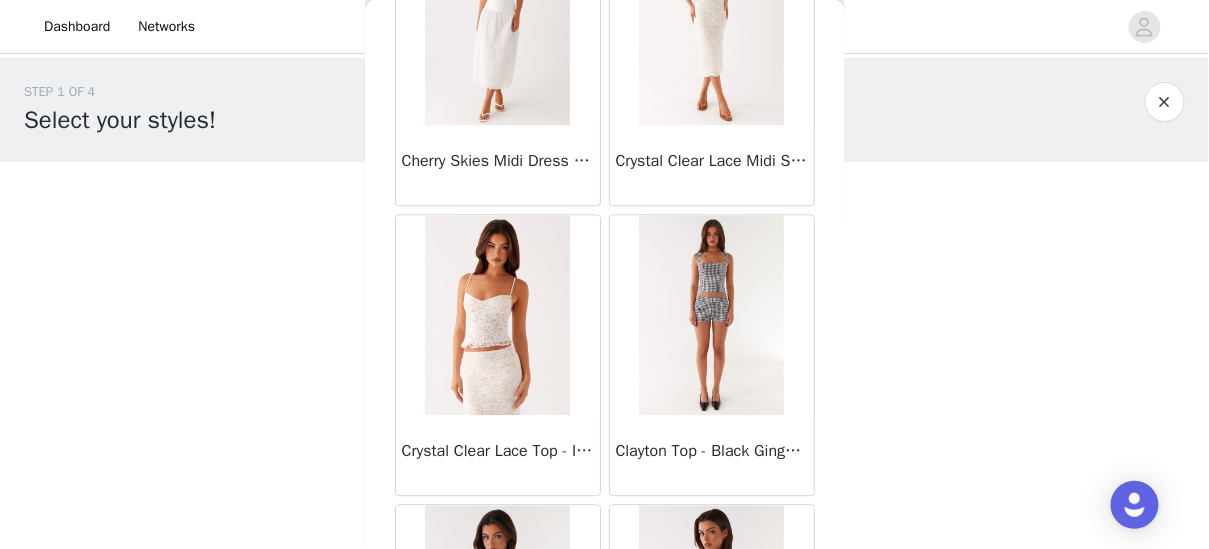 scroll, scrollTop: 1544, scrollLeft: 0, axis: vertical 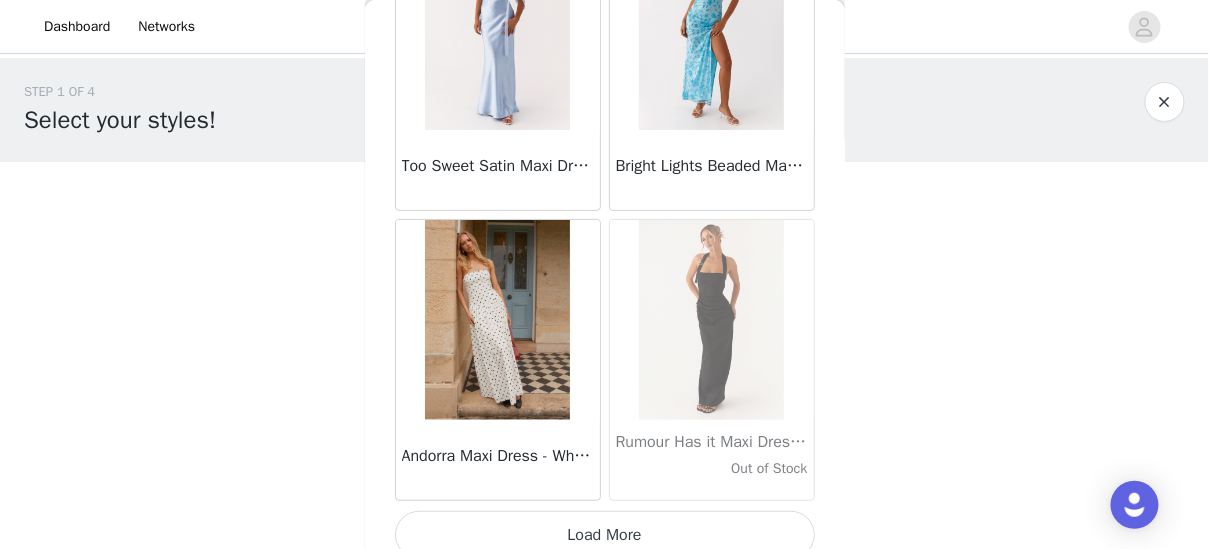 click on "Load More" at bounding box center [605, 535] 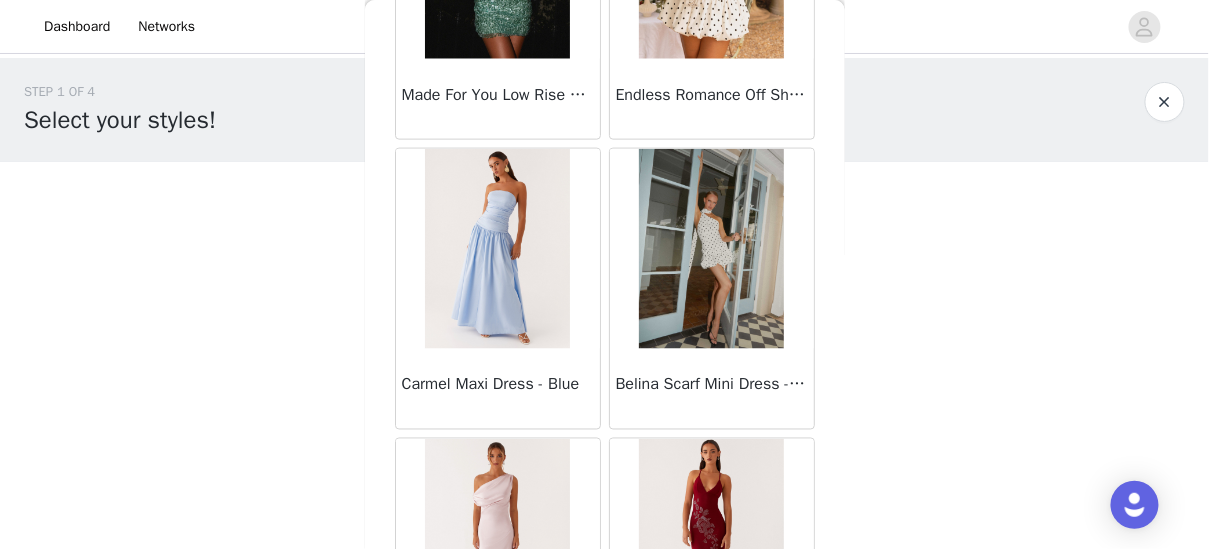 scroll, scrollTop: 16987, scrollLeft: 0, axis: vertical 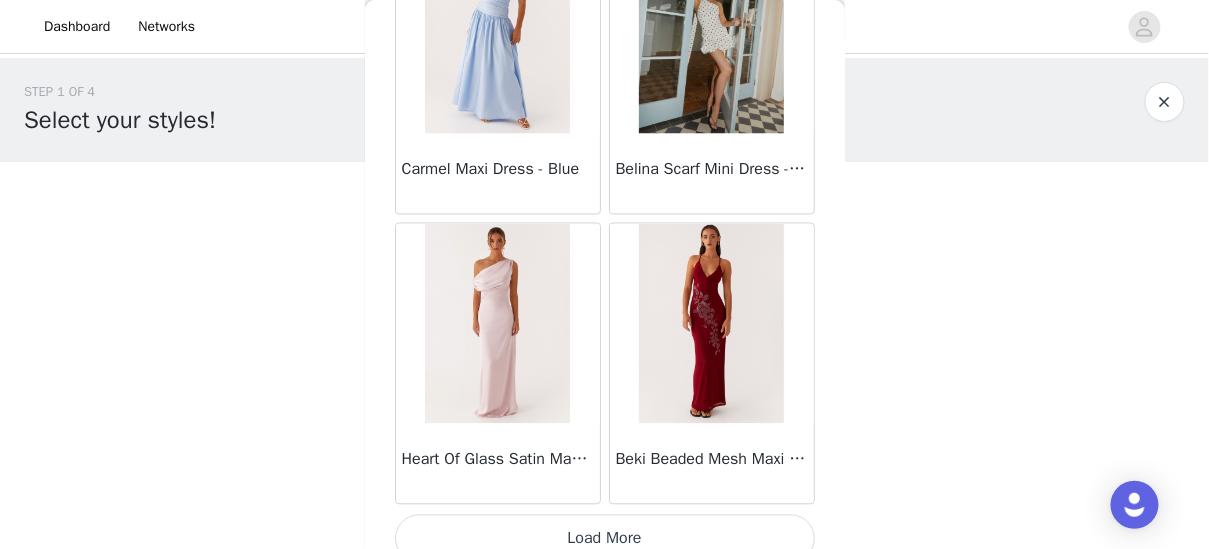 click on "Load More" at bounding box center [605, 539] 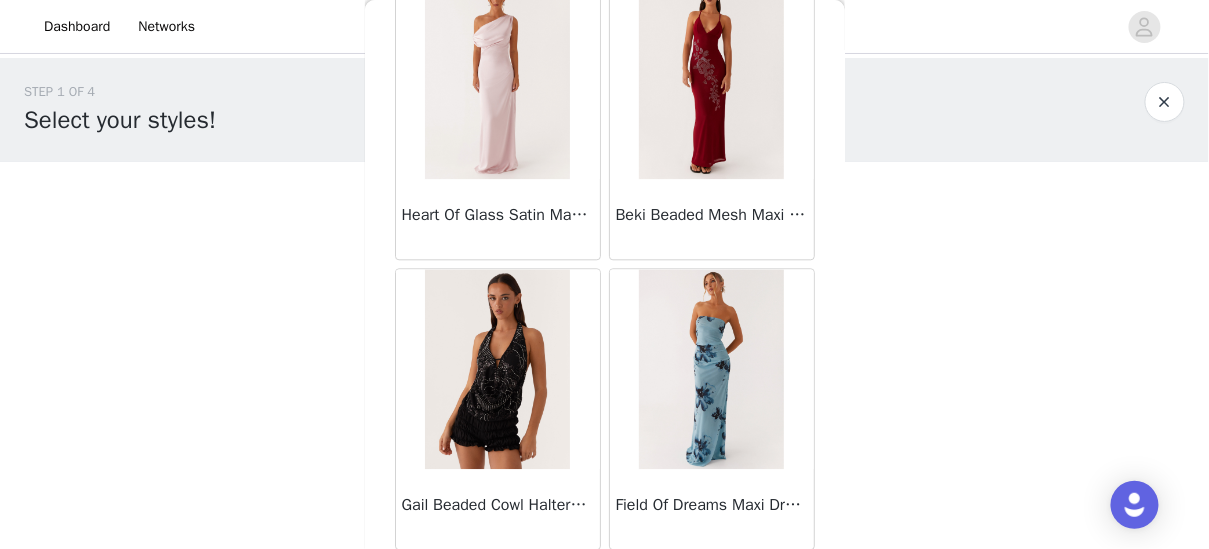 scroll, scrollTop: 17249, scrollLeft: 0, axis: vertical 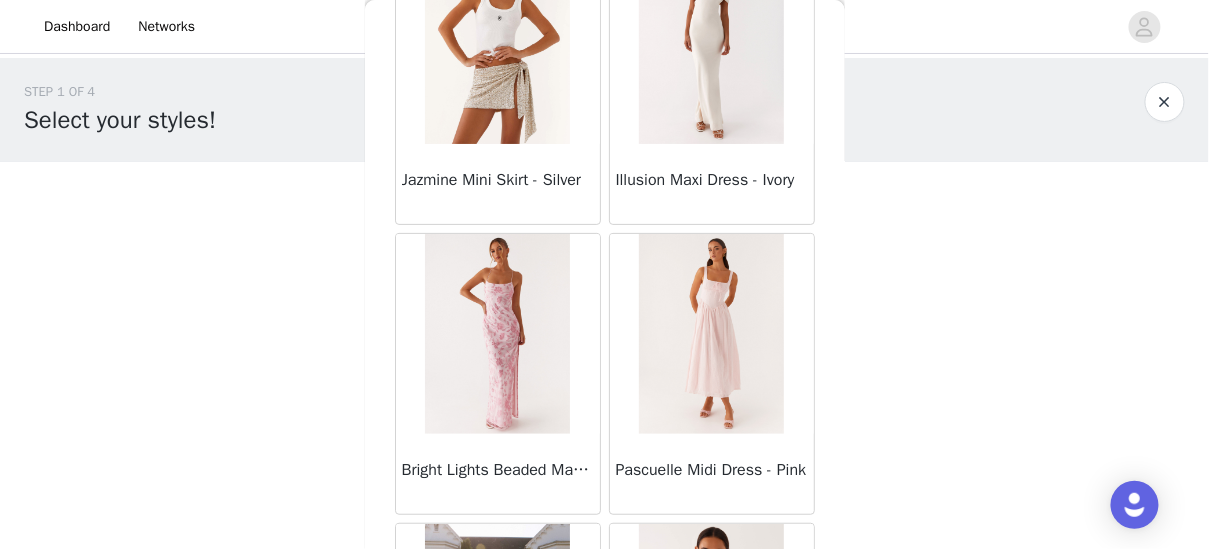 click at bounding box center [711, 334] 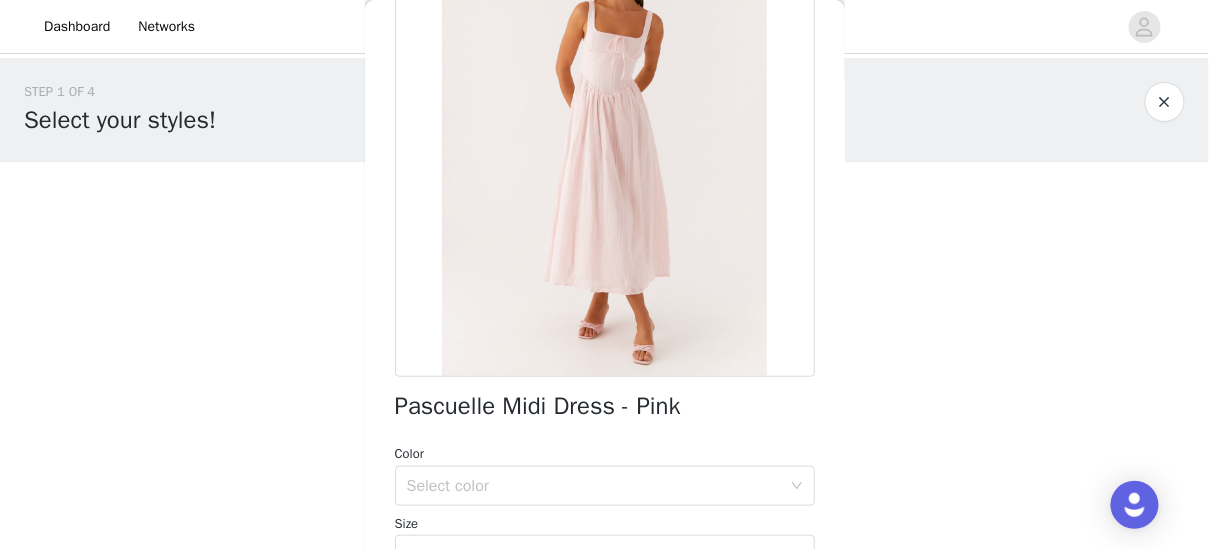 scroll, scrollTop: 252, scrollLeft: 0, axis: vertical 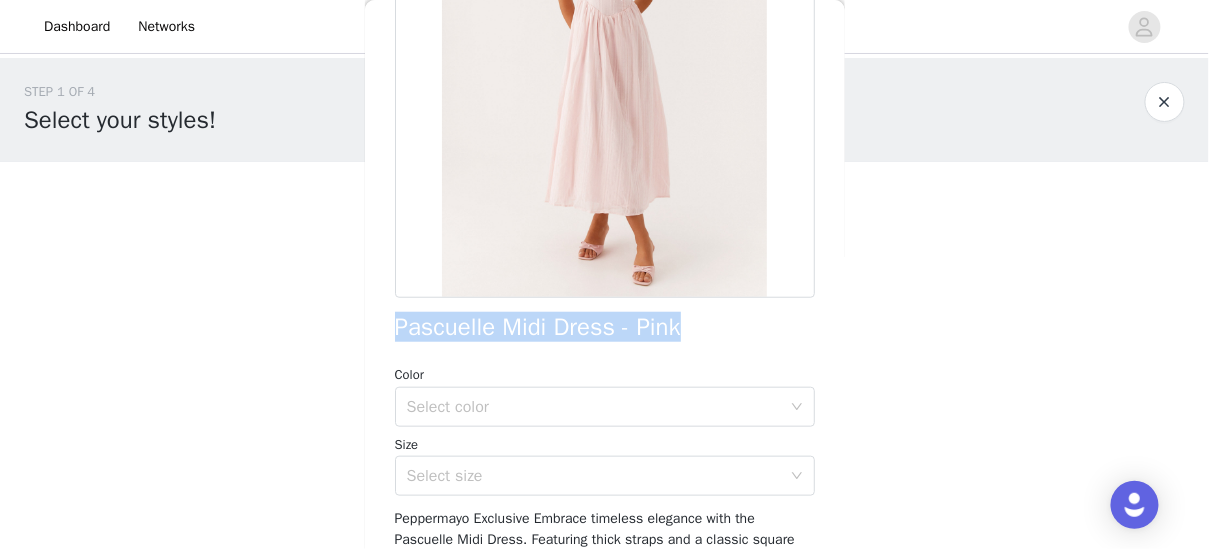 drag, startPoint x: 685, startPoint y: 334, endPoint x: 376, endPoint y: 333, distance: 309.00162 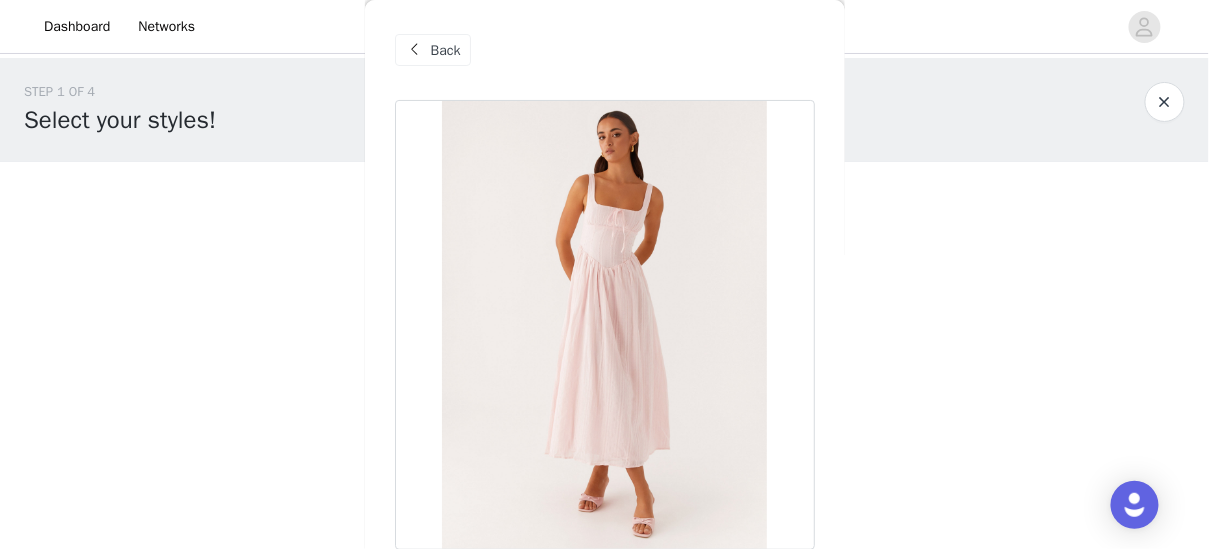 click on "Back" at bounding box center (446, 50) 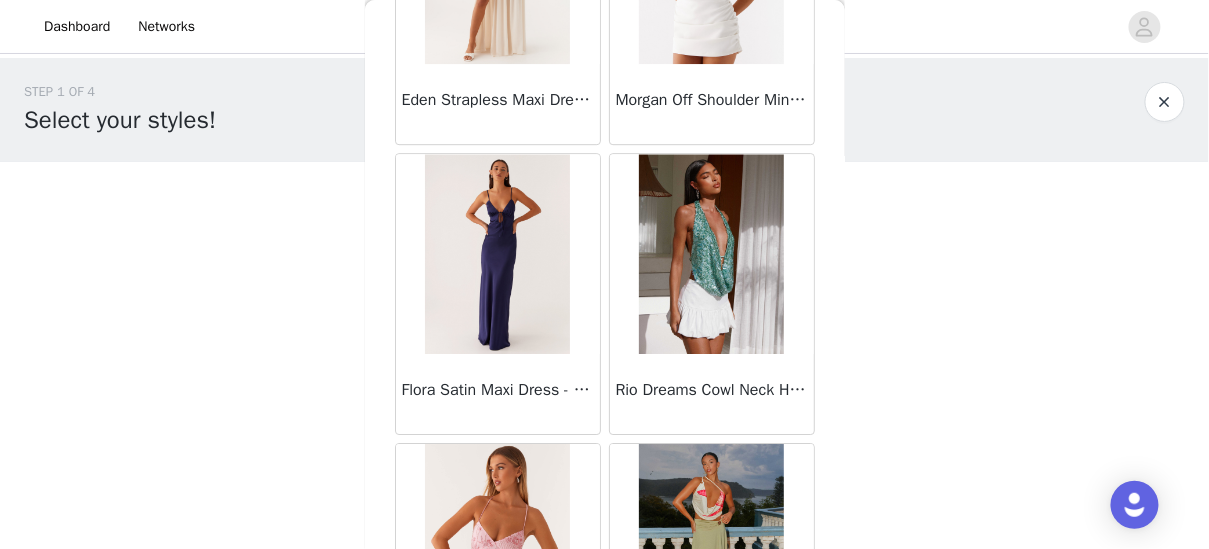 scroll, scrollTop: 19883, scrollLeft: 0, axis: vertical 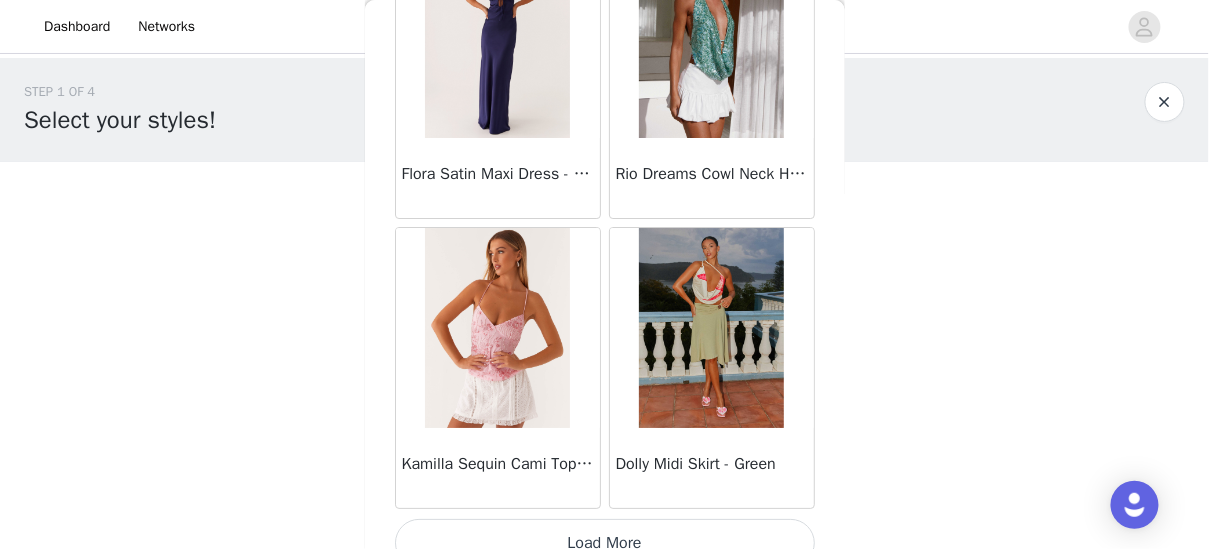 click on "Load More" at bounding box center (605, 543) 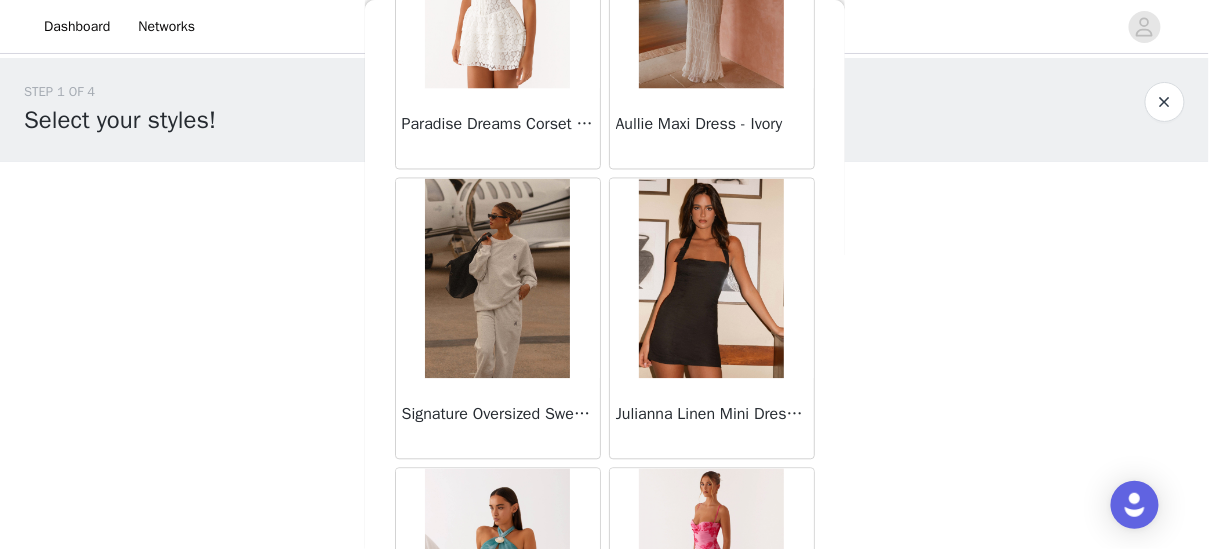 scroll, scrollTop: 21096, scrollLeft: 0, axis: vertical 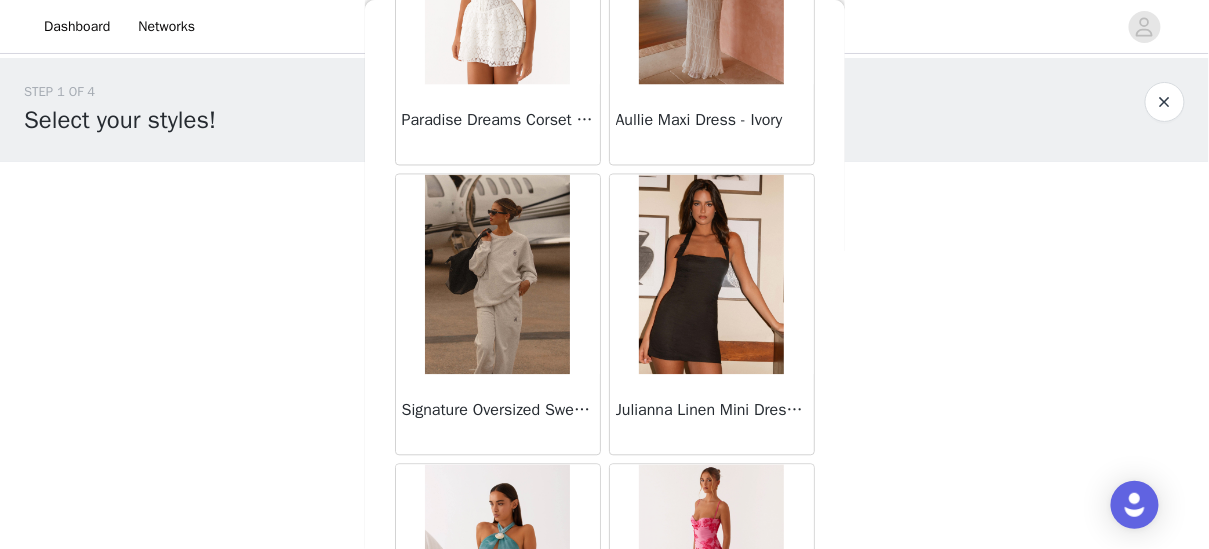click at bounding box center [497, 275] 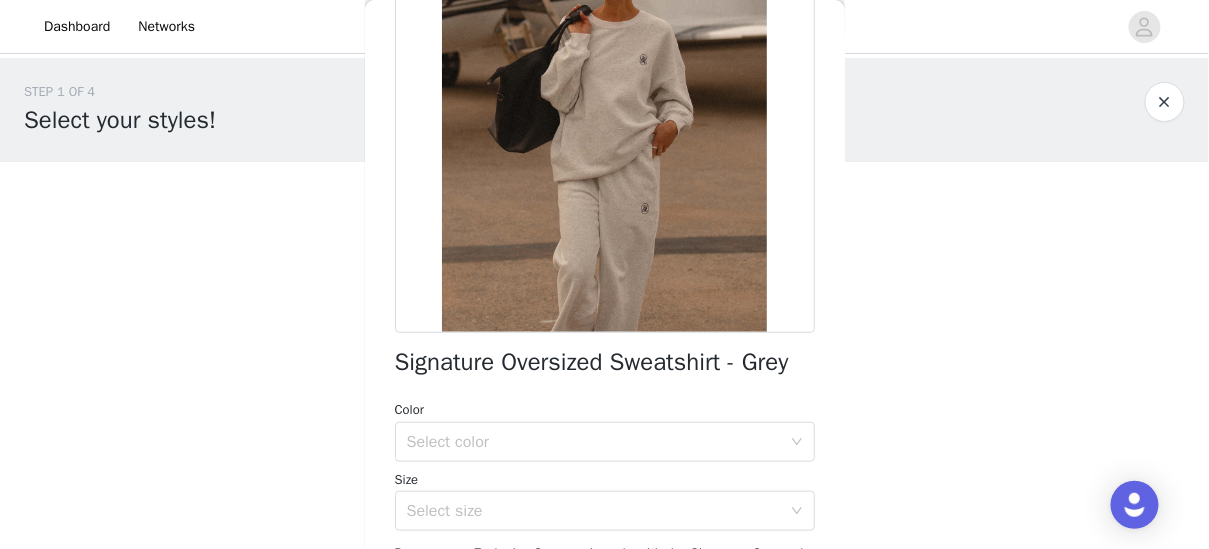 scroll, scrollTop: 248, scrollLeft: 0, axis: vertical 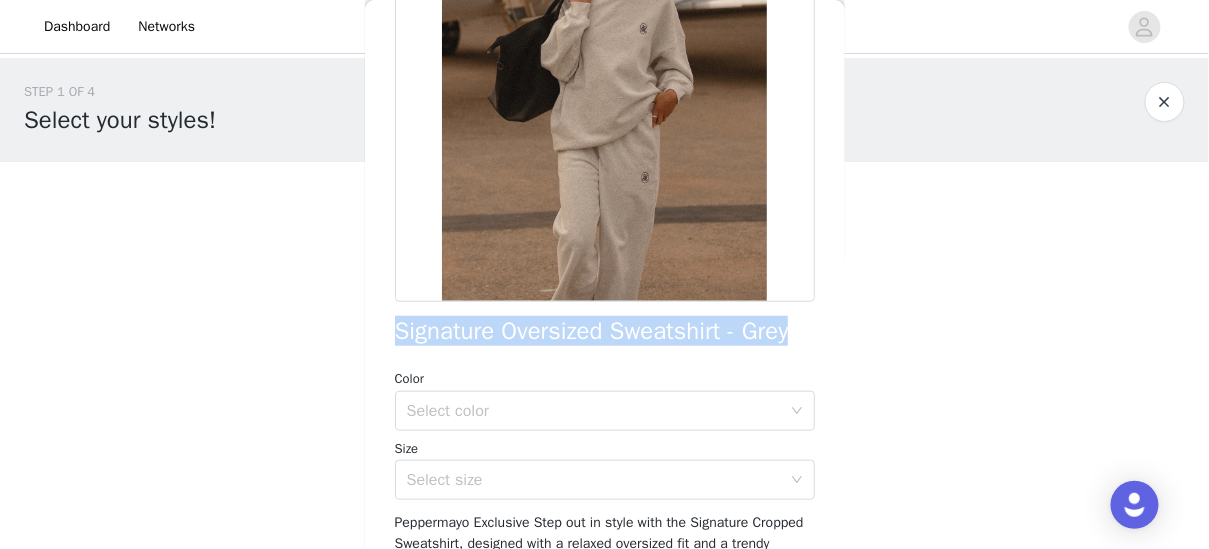 drag, startPoint x: 812, startPoint y: 336, endPoint x: 389, endPoint y: 343, distance: 423.05792 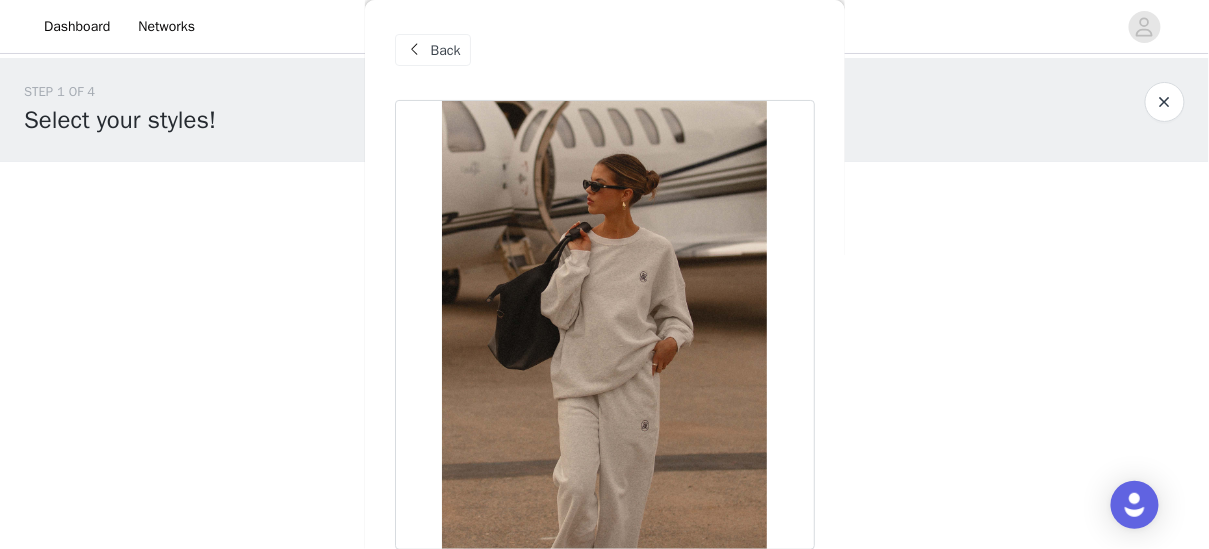 click on "Back" at bounding box center [446, 50] 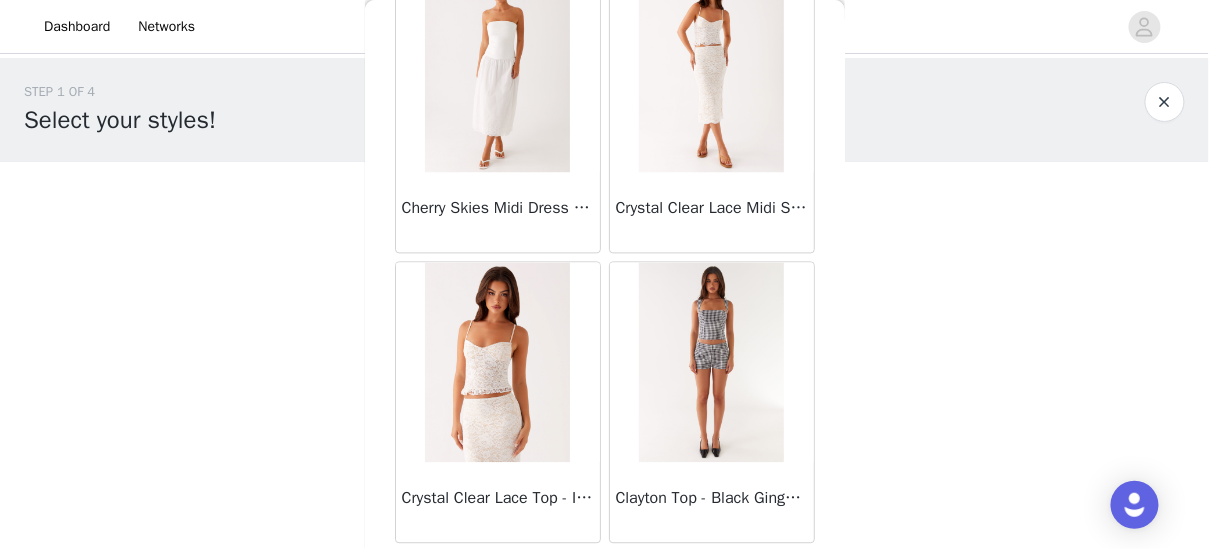 scroll, scrollTop: 1592, scrollLeft: 0, axis: vertical 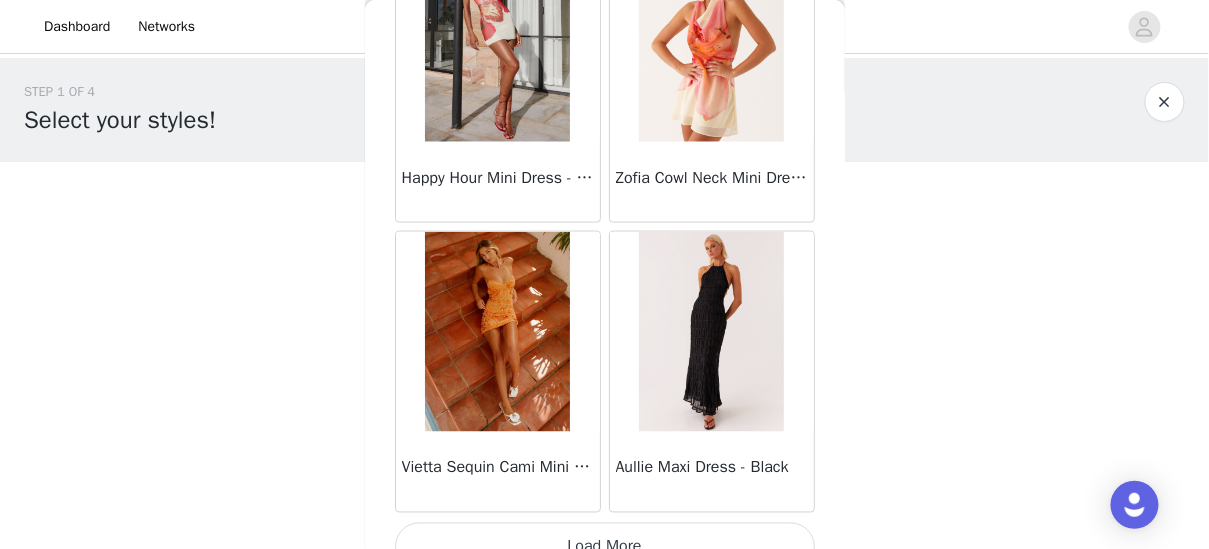 click on "Load More" at bounding box center [605, 547] 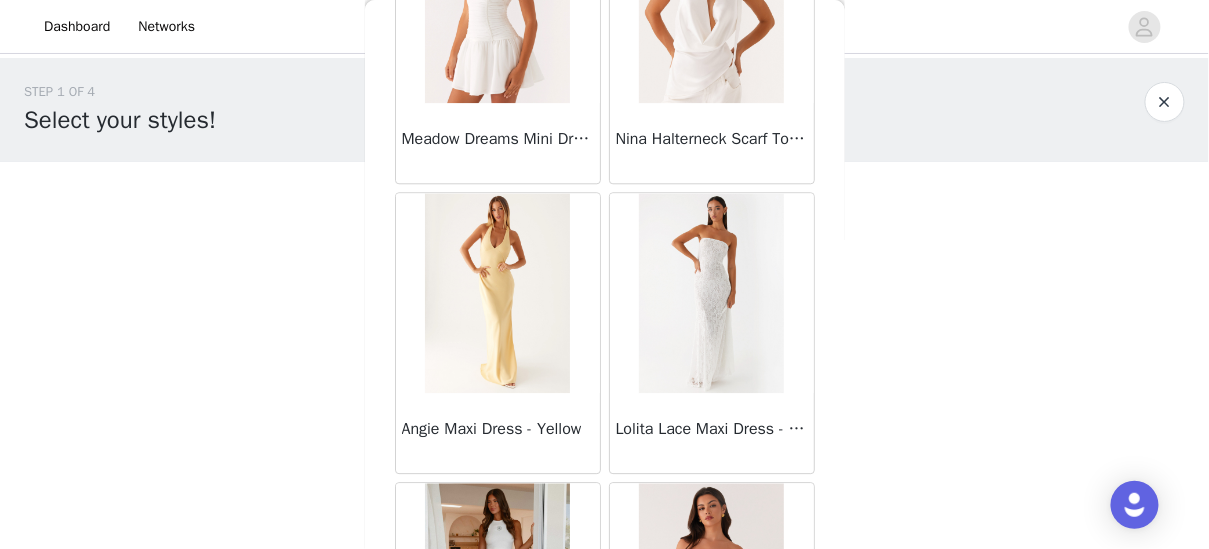 scroll, scrollTop: 25675, scrollLeft: 0, axis: vertical 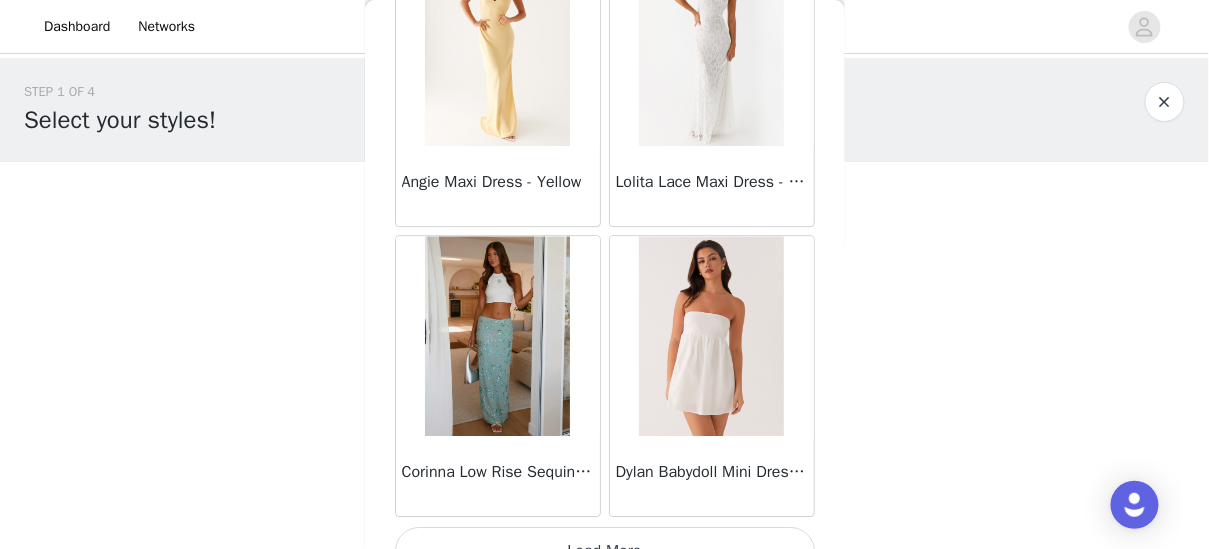 click on "Load More" at bounding box center (605, 551) 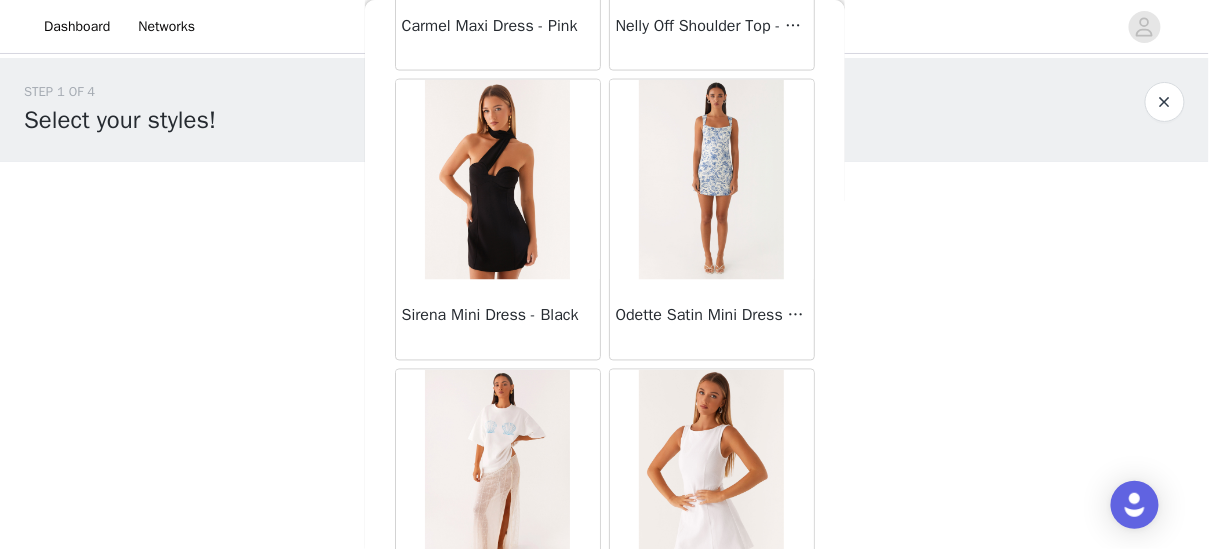 scroll, scrollTop: 27011, scrollLeft: 0, axis: vertical 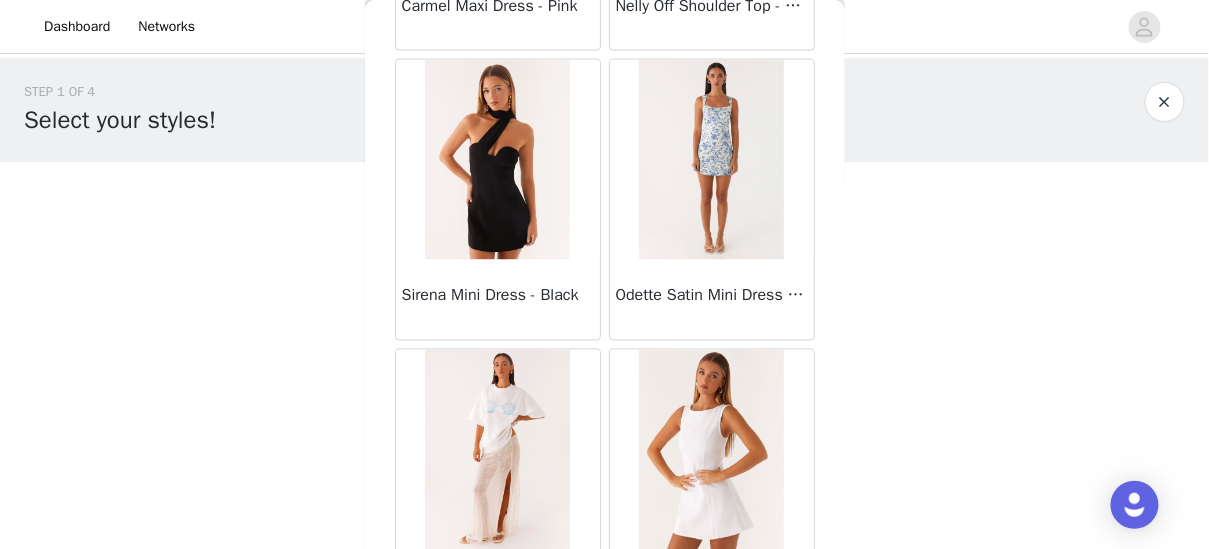 click at bounding box center [711, 160] 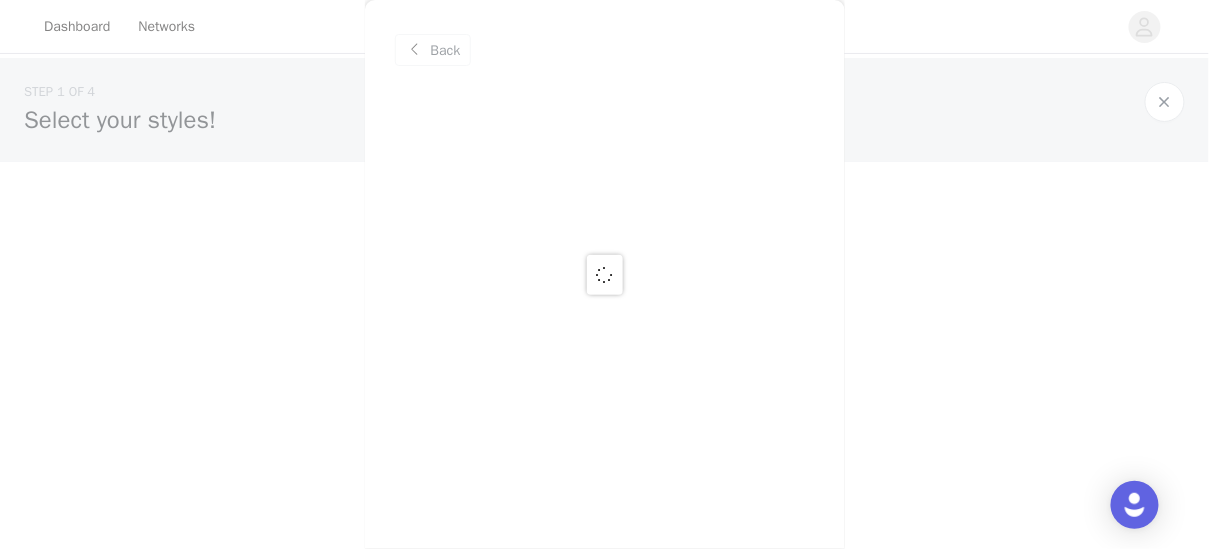 scroll, scrollTop: 0, scrollLeft: 0, axis: both 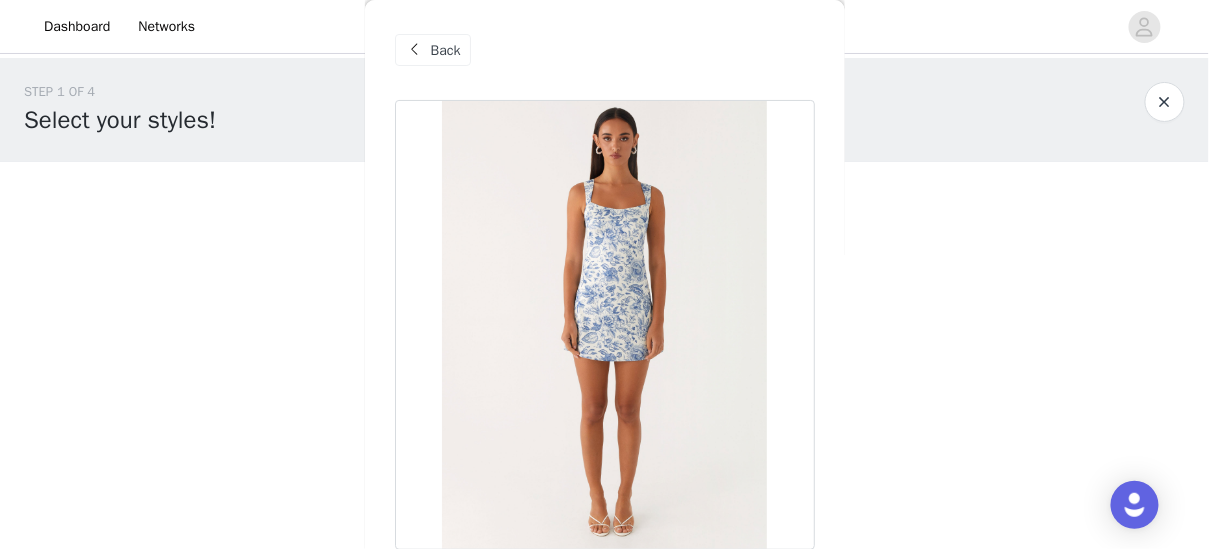 click on "Back" at bounding box center [433, 50] 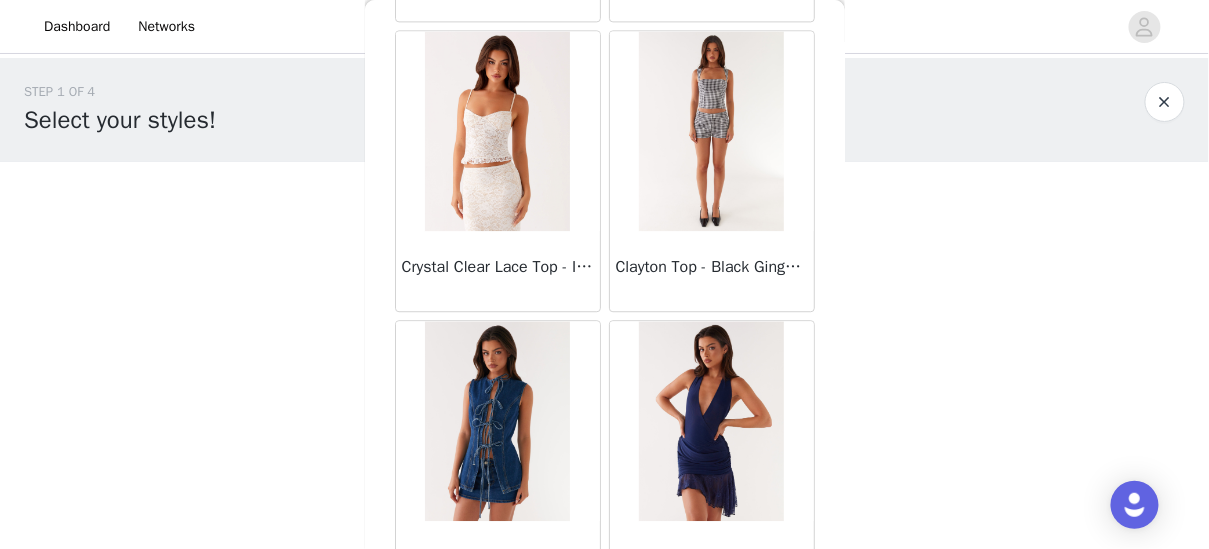 scroll, scrollTop: 1665, scrollLeft: 0, axis: vertical 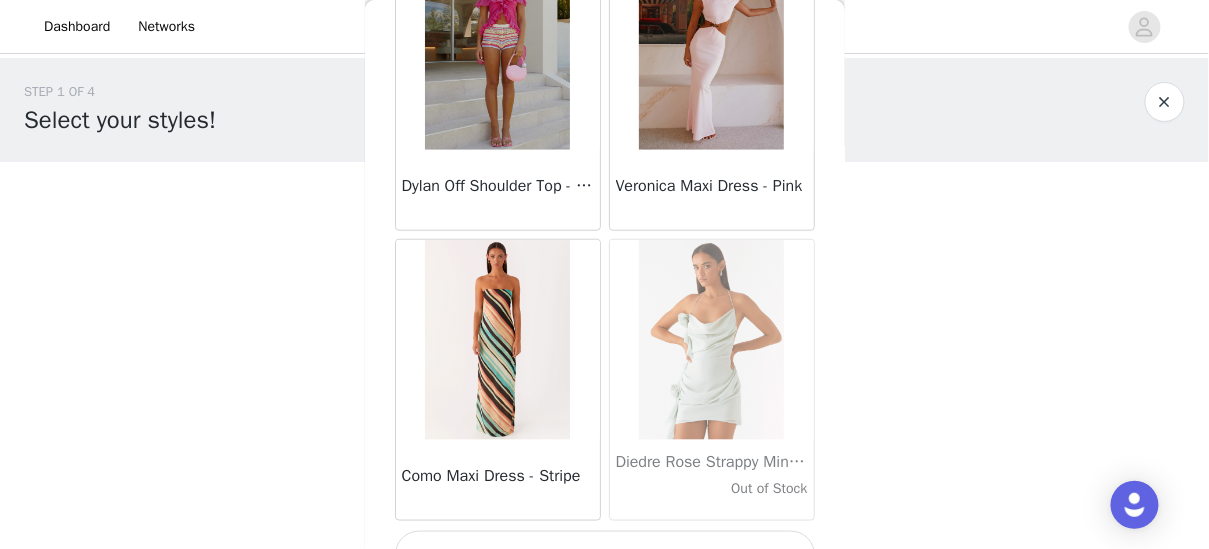 click on "Load More" at bounding box center [605, 555] 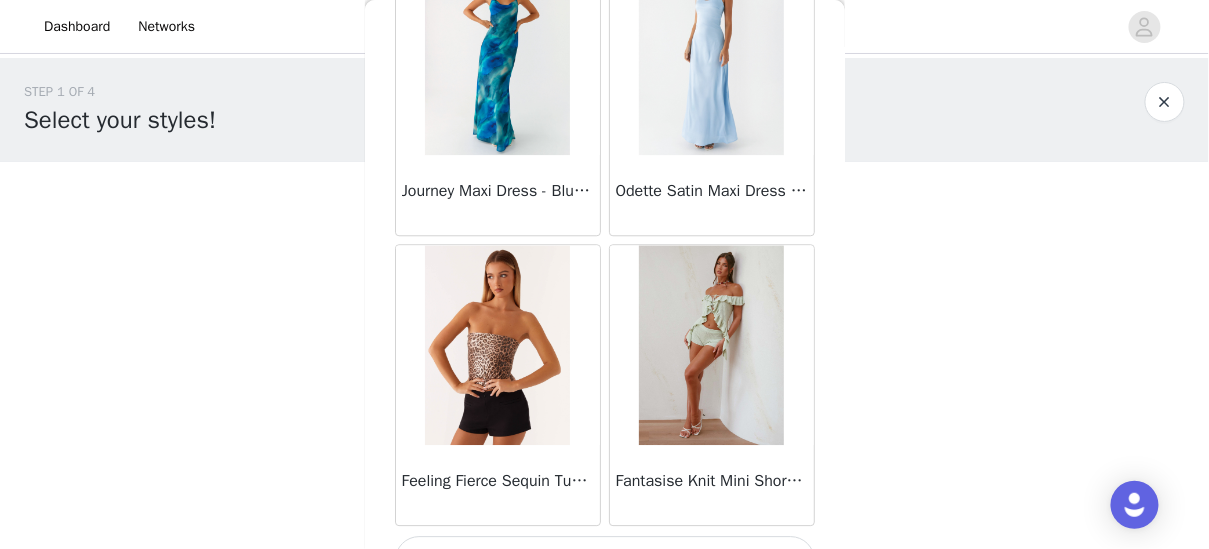 scroll, scrollTop: 31467, scrollLeft: 0, axis: vertical 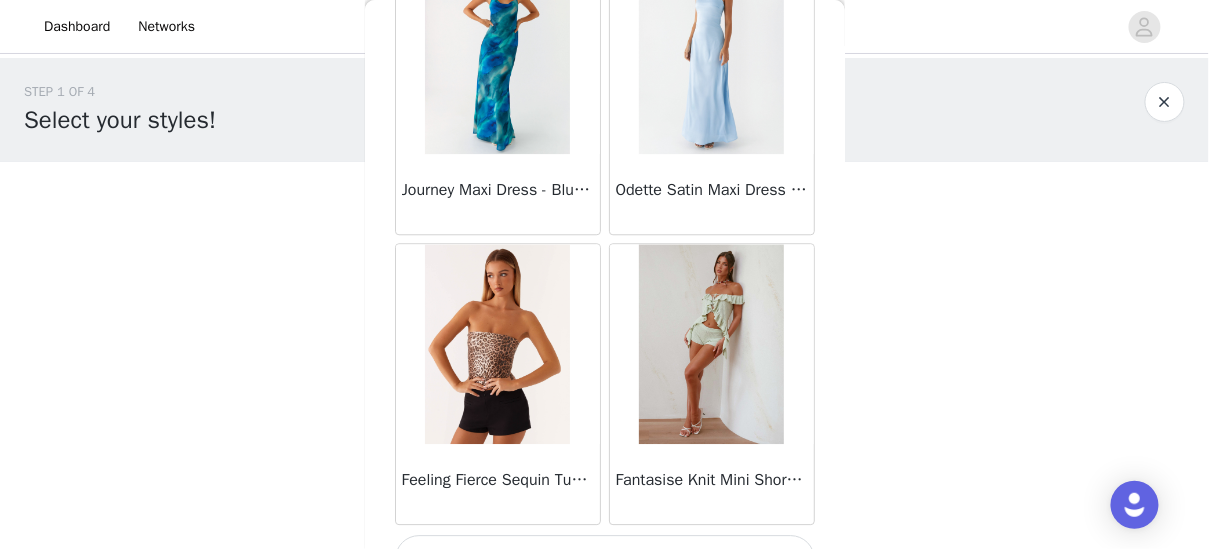 click on "Load More" at bounding box center [605, 559] 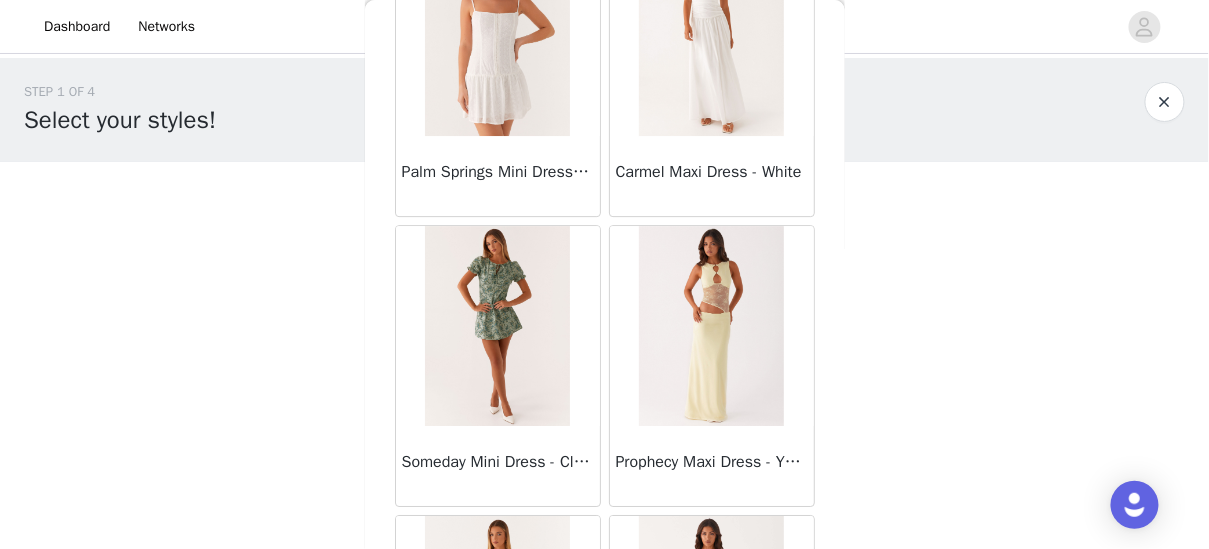 scroll, scrollTop: 34363, scrollLeft: 0, axis: vertical 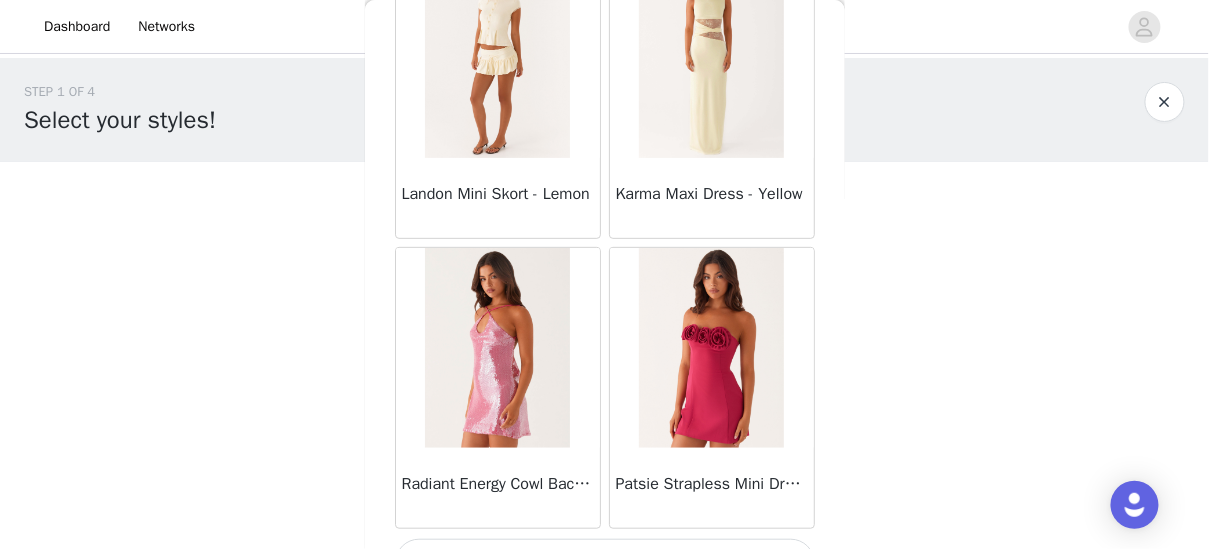 click on "Load More" at bounding box center [605, 563] 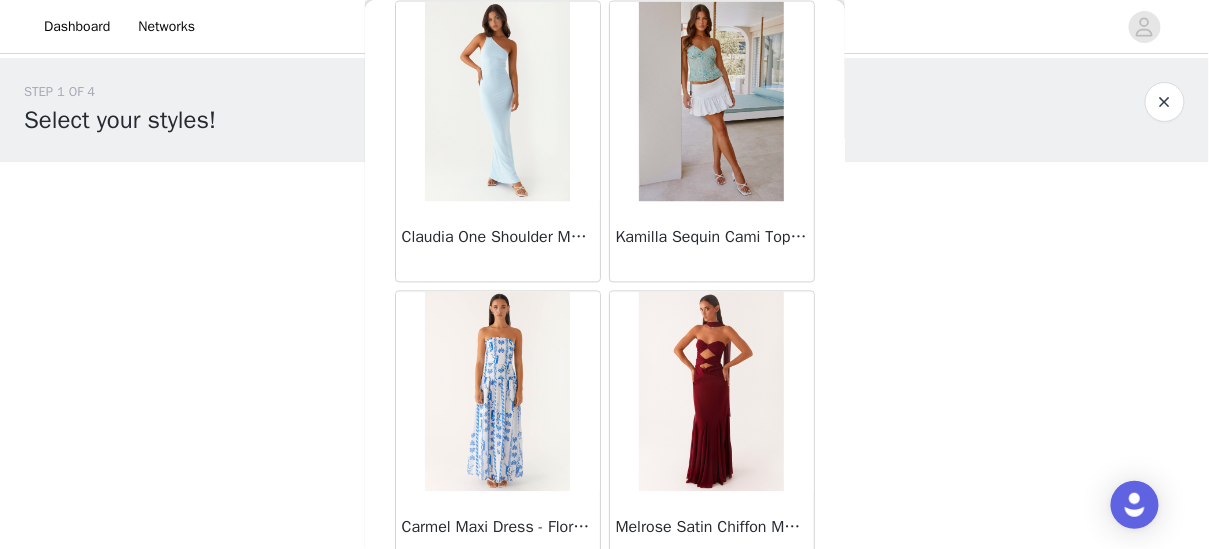 scroll, scrollTop: 37259, scrollLeft: 0, axis: vertical 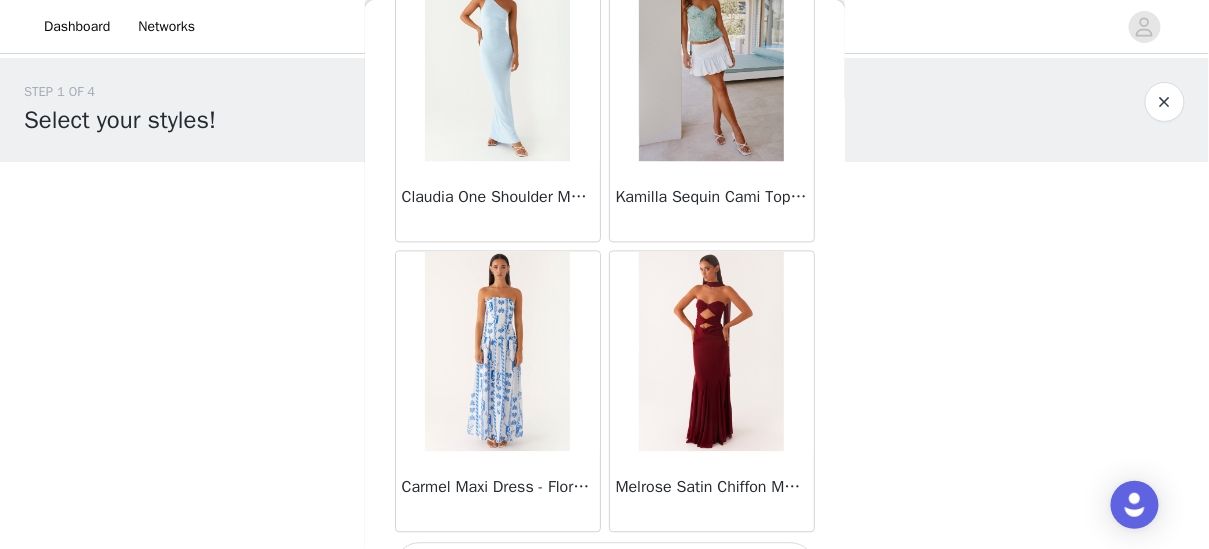 click on "Load More" at bounding box center (605, 567) 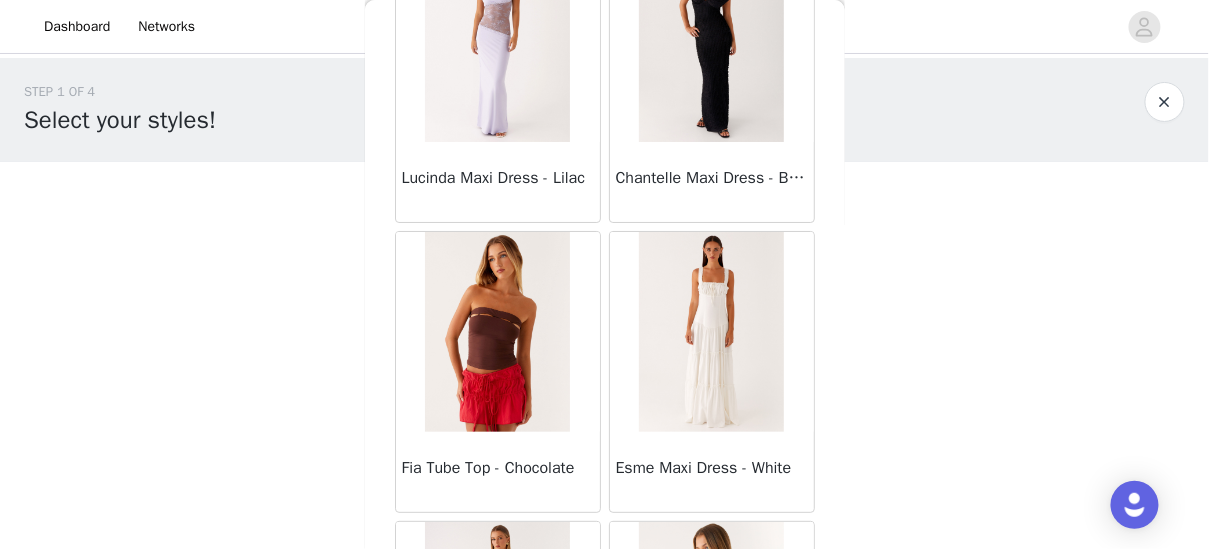 scroll, scrollTop: 38158, scrollLeft: 0, axis: vertical 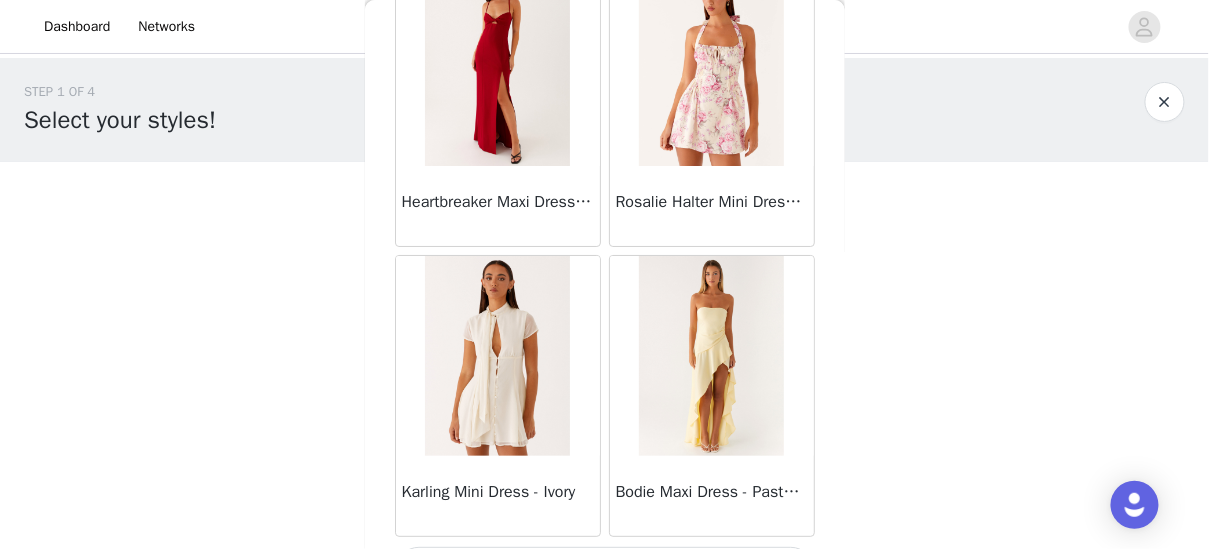 click on "Load More" at bounding box center (605, 571) 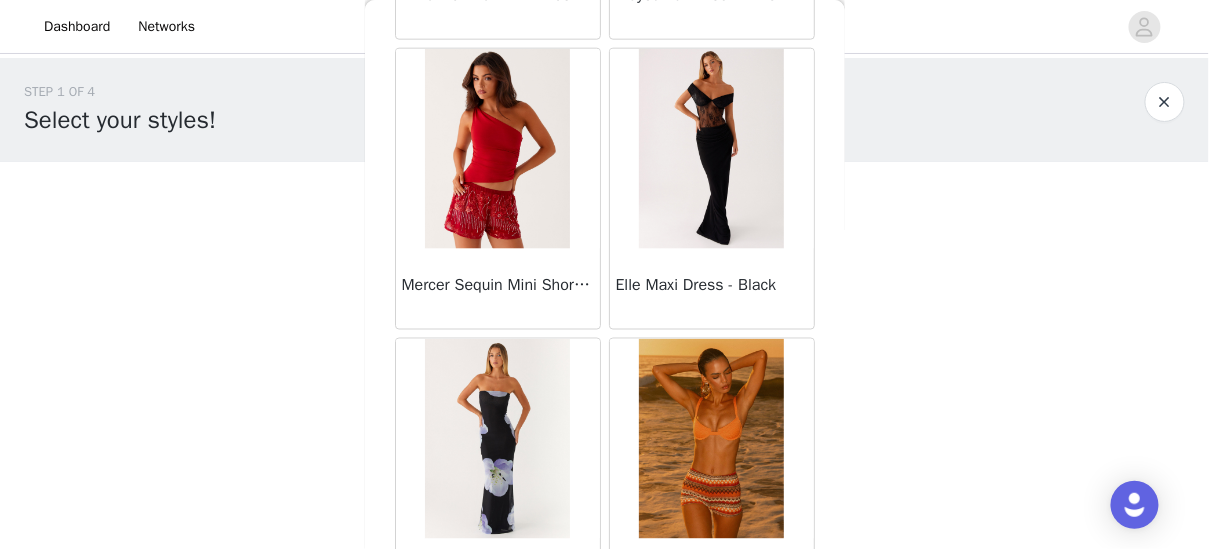 scroll, scrollTop: 43051, scrollLeft: 0, axis: vertical 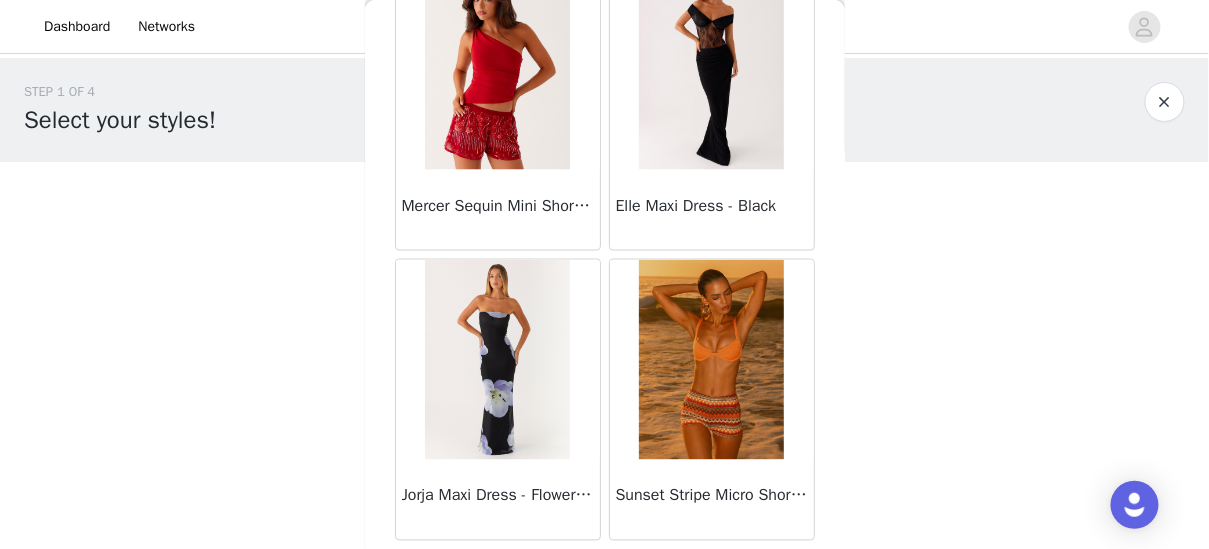click on "Load More" at bounding box center [605, 575] 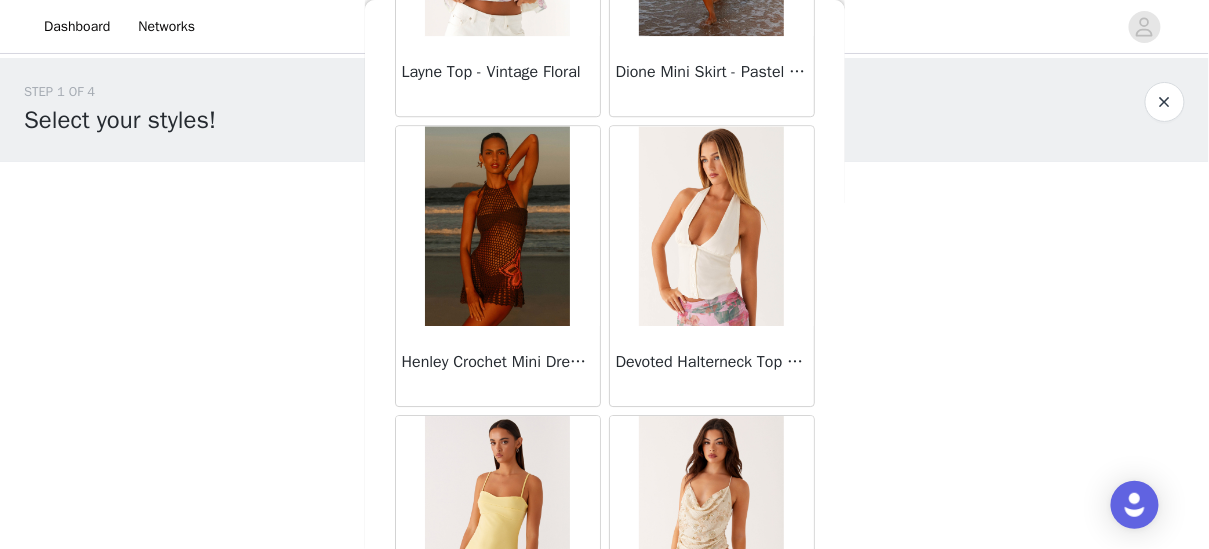 scroll, scrollTop: 45947, scrollLeft: 0, axis: vertical 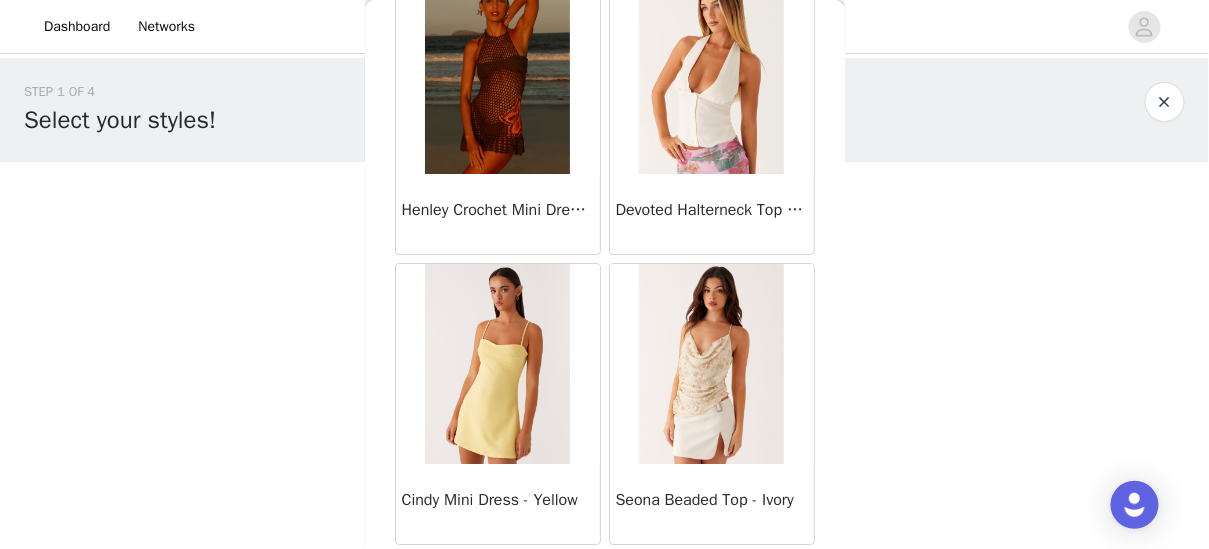 click on "Load More" at bounding box center [605, 579] 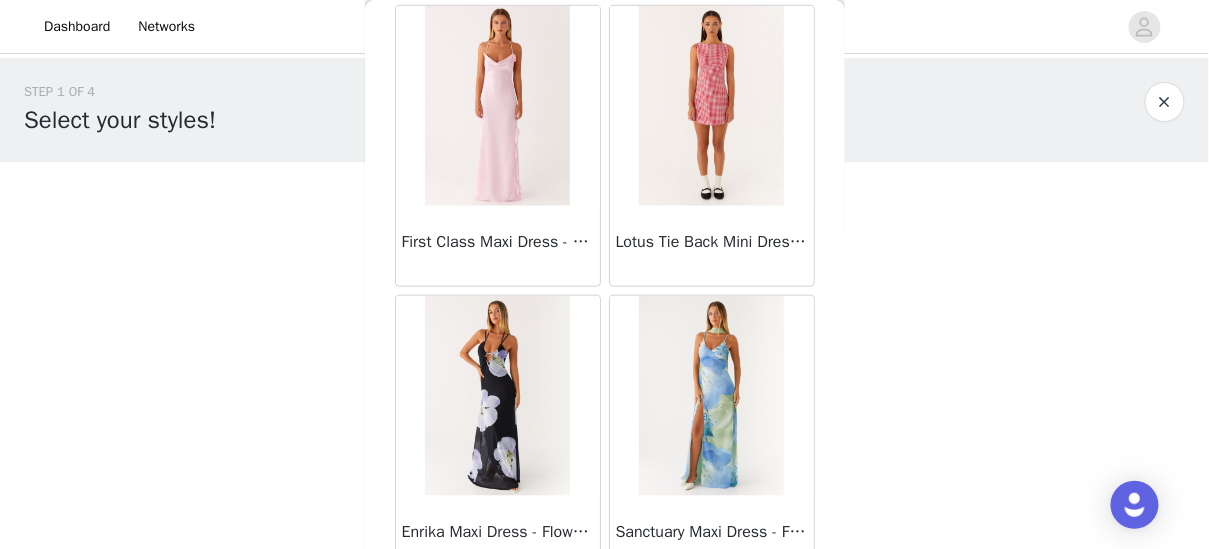 scroll, scrollTop: 48843, scrollLeft: 0, axis: vertical 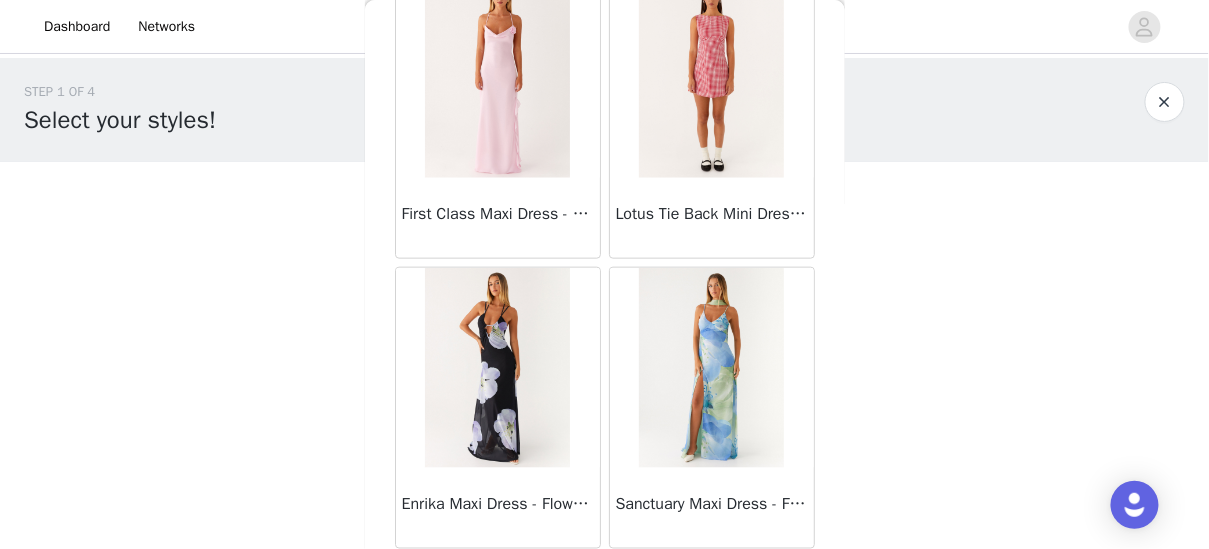 click on "Load More" at bounding box center [605, 583] 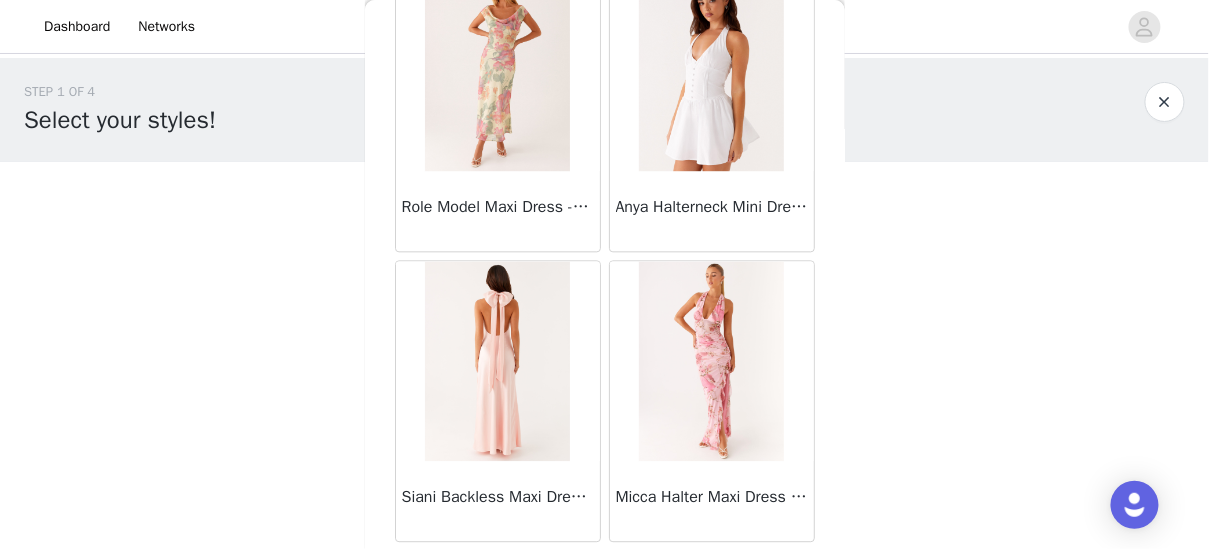 scroll, scrollTop: 51739, scrollLeft: 0, axis: vertical 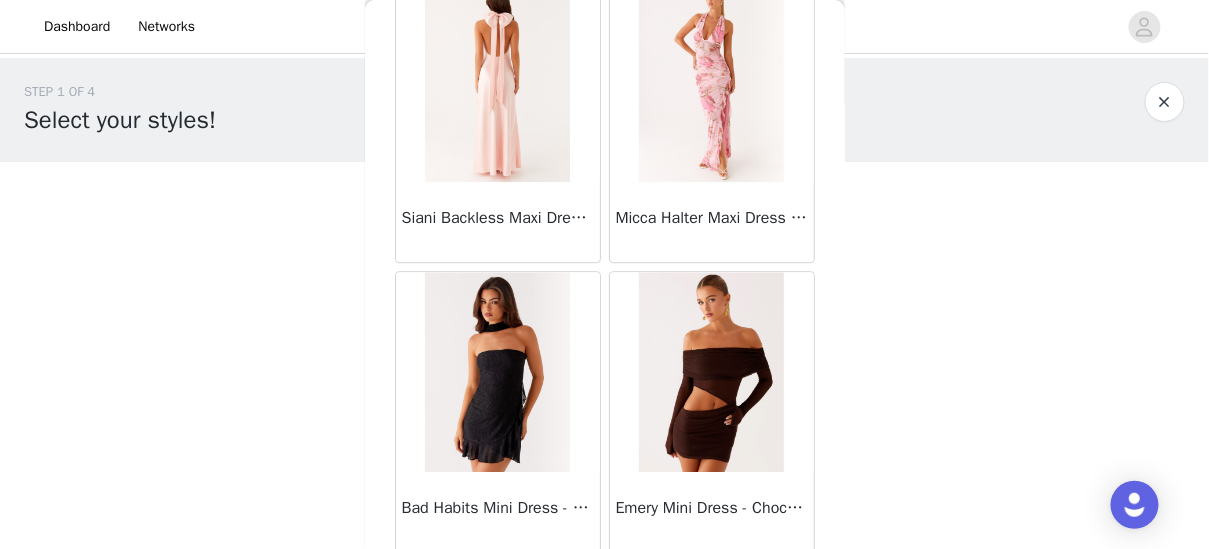 click on "Load More" at bounding box center (605, 587) 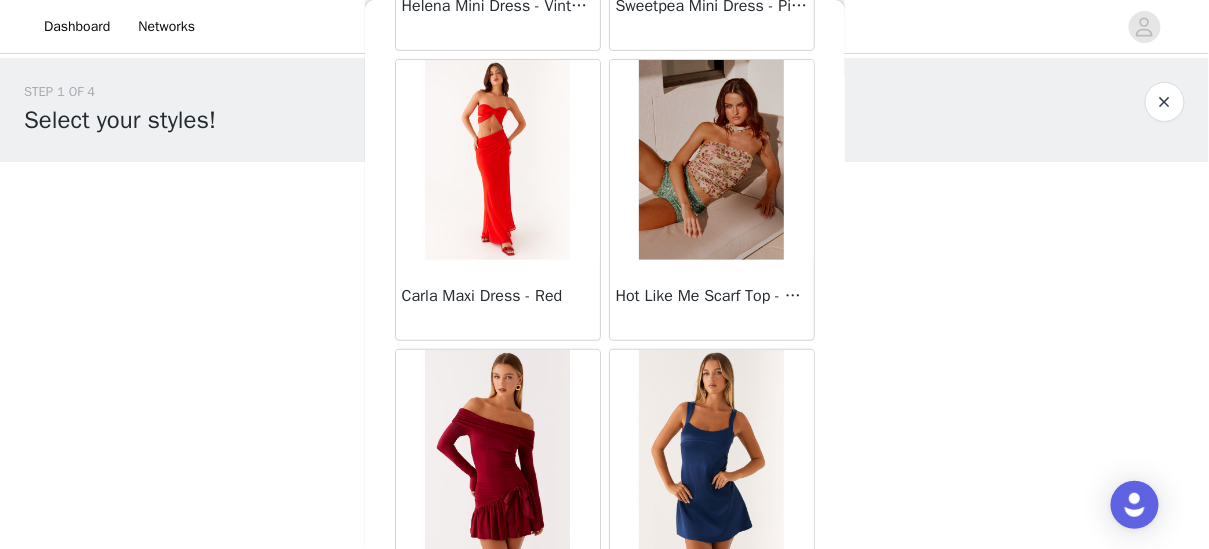 scroll, scrollTop: 54552, scrollLeft: 0, axis: vertical 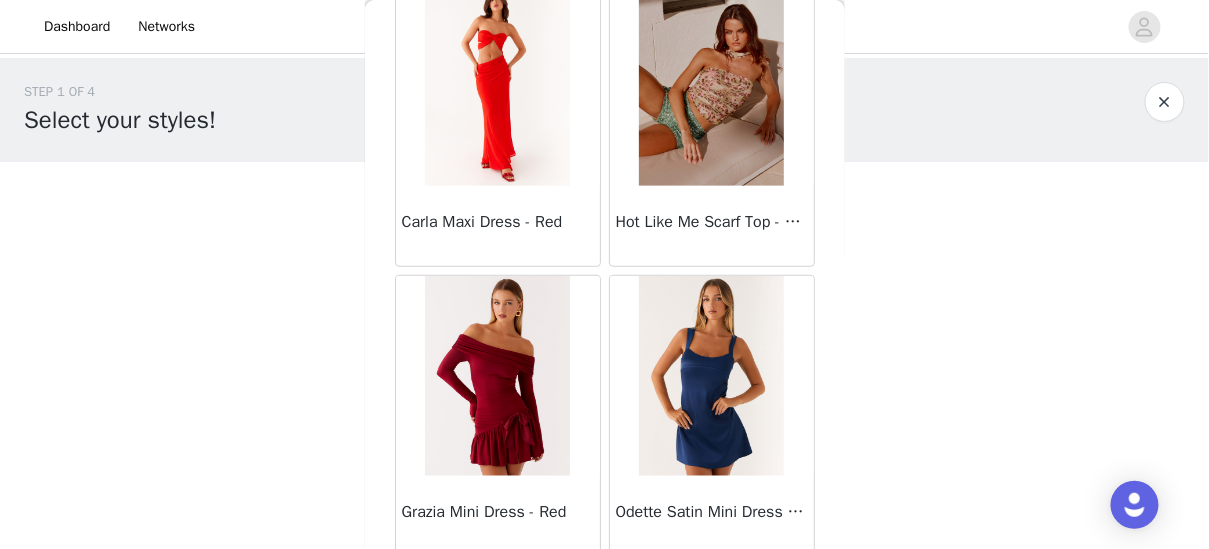 click on "Load More" at bounding box center [605, 591] 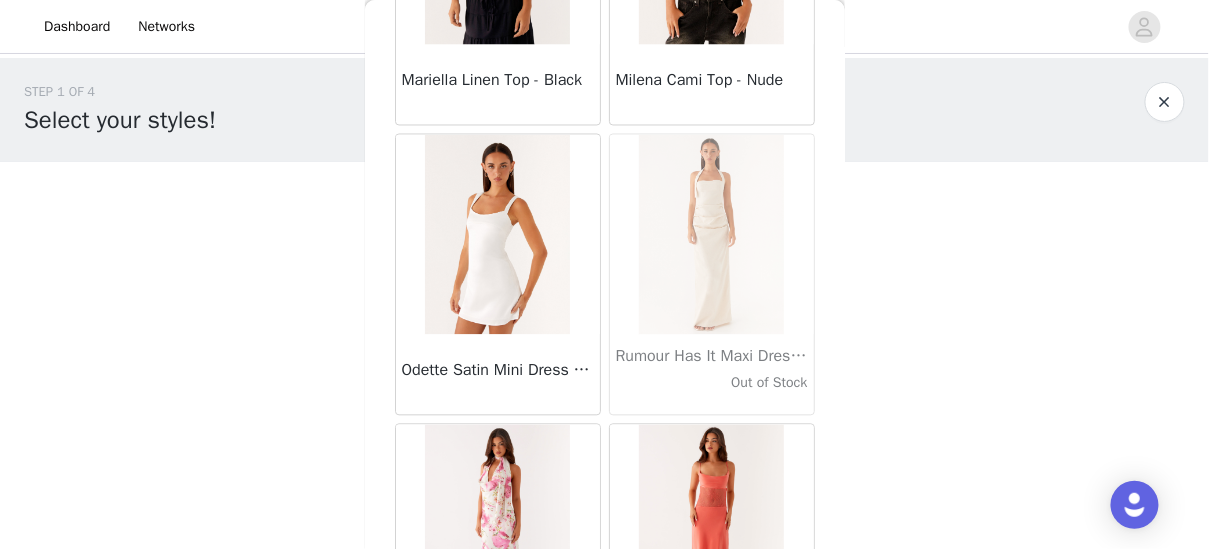 scroll, scrollTop: 57531, scrollLeft: 0, axis: vertical 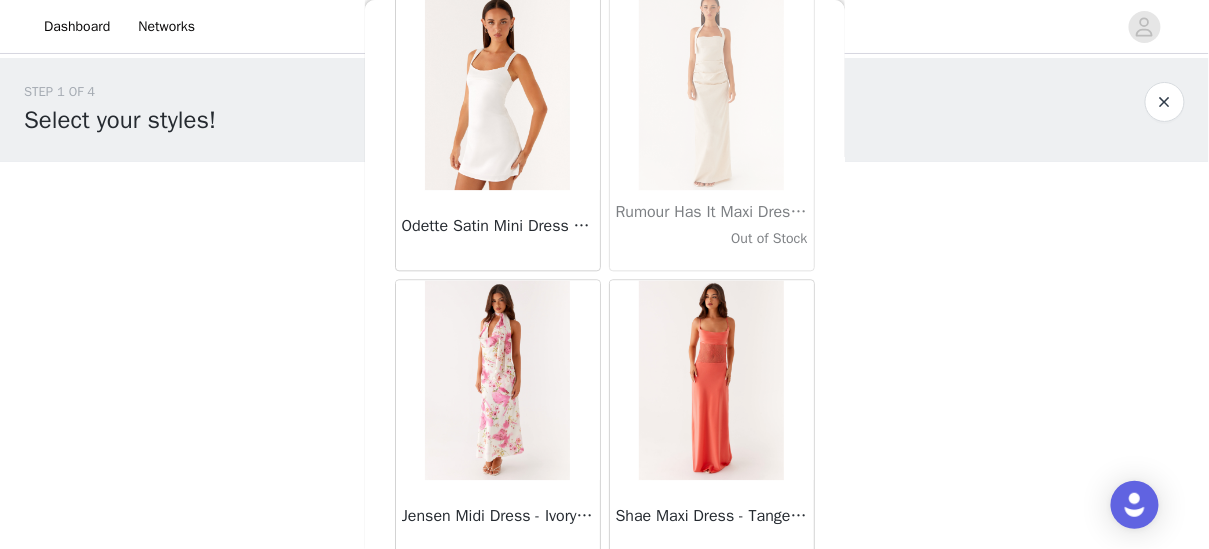 click on "Load More" at bounding box center (605, 595) 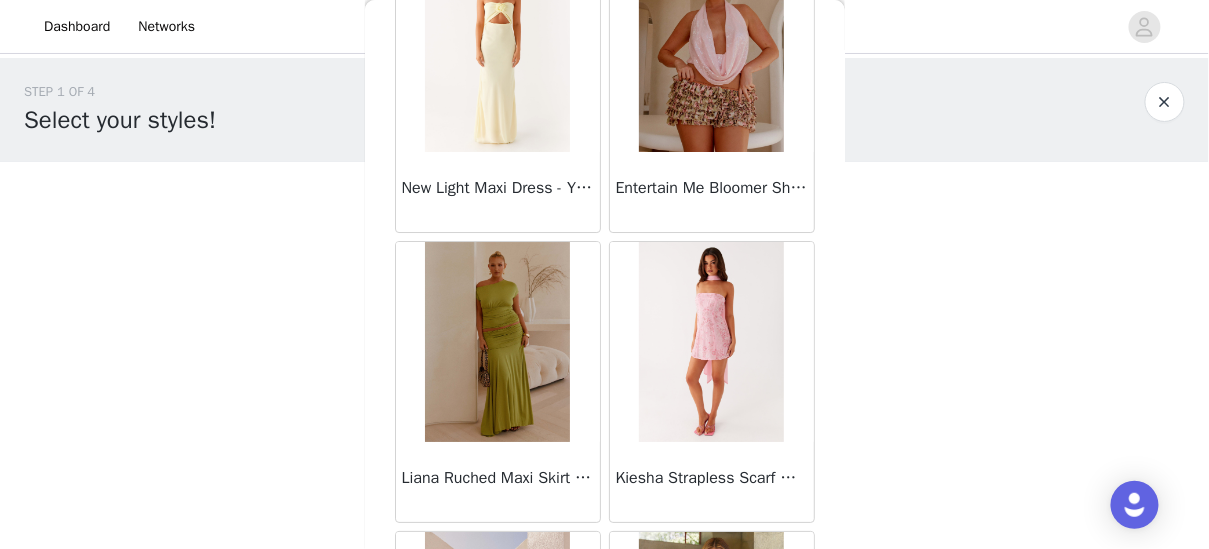 scroll, scrollTop: 60427, scrollLeft: 0, axis: vertical 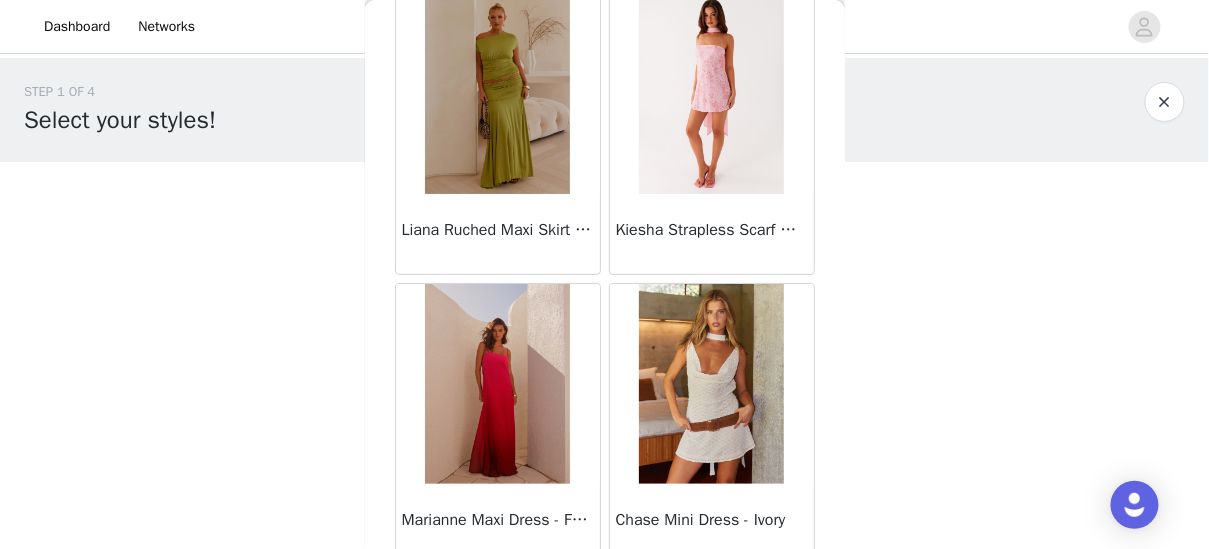 click on "Load More" at bounding box center (605, 599) 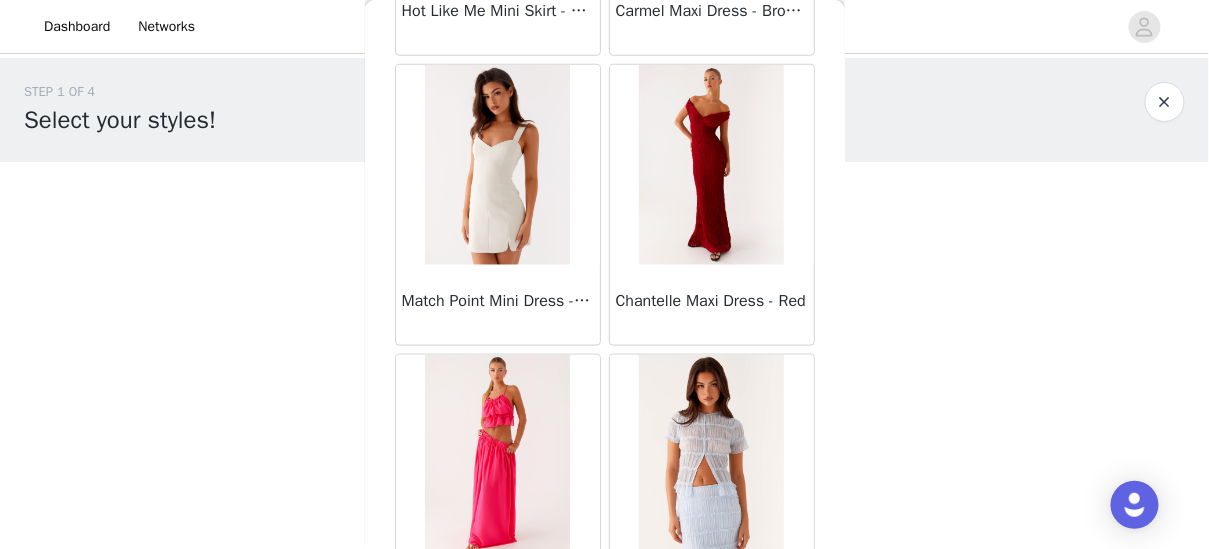 scroll, scrollTop: 62988, scrollLeft: 0, axis: vertical 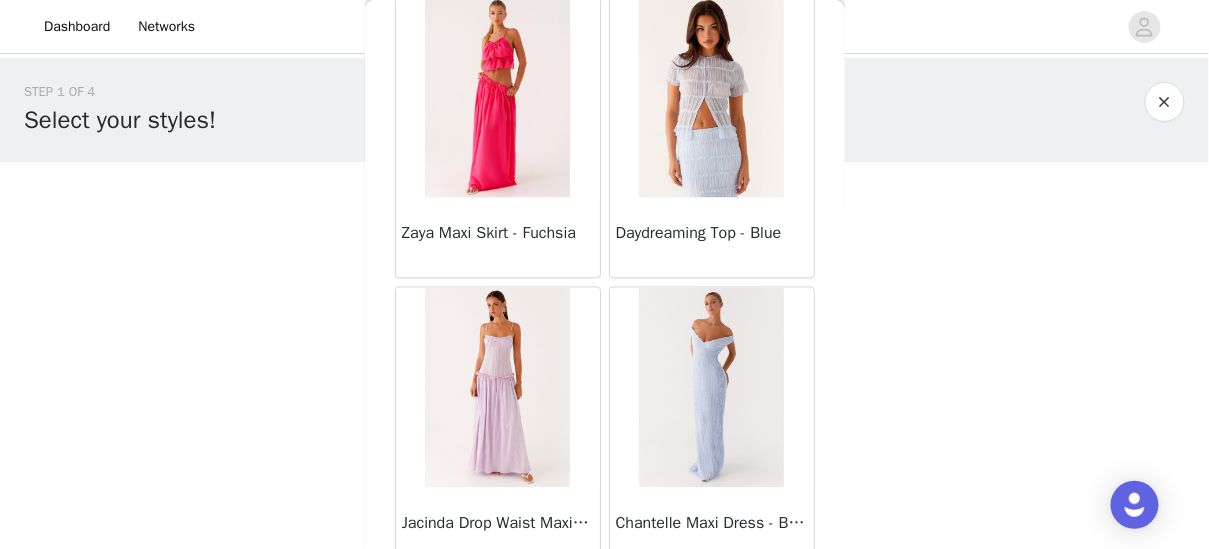 click on "Load More" at bounding box center (605, 603) 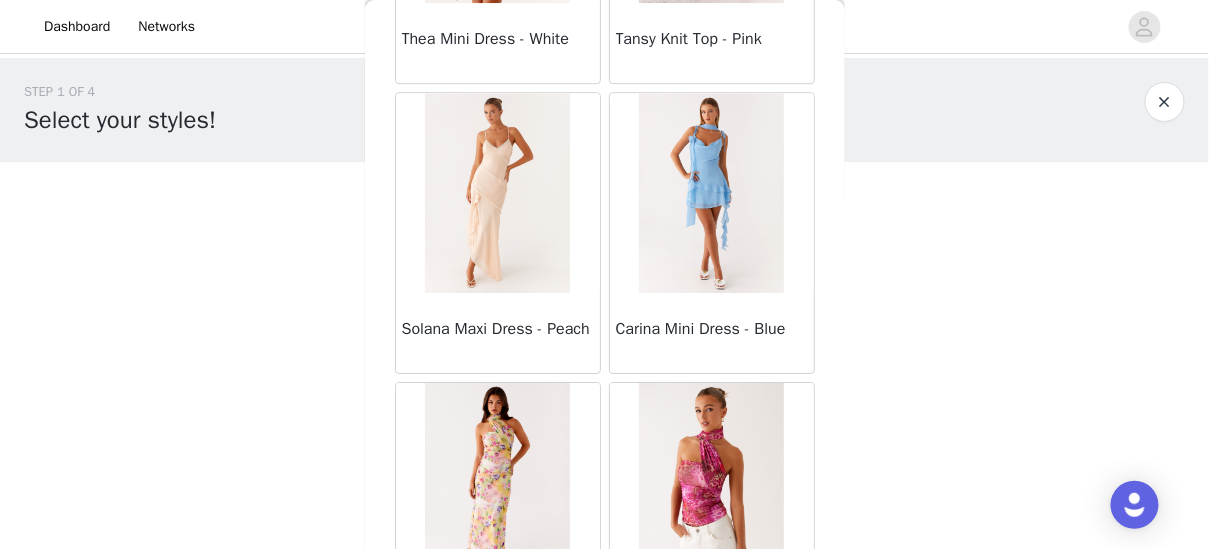 scroll, scrollTop: 66219, scrollLeft: 0, axis: vertical 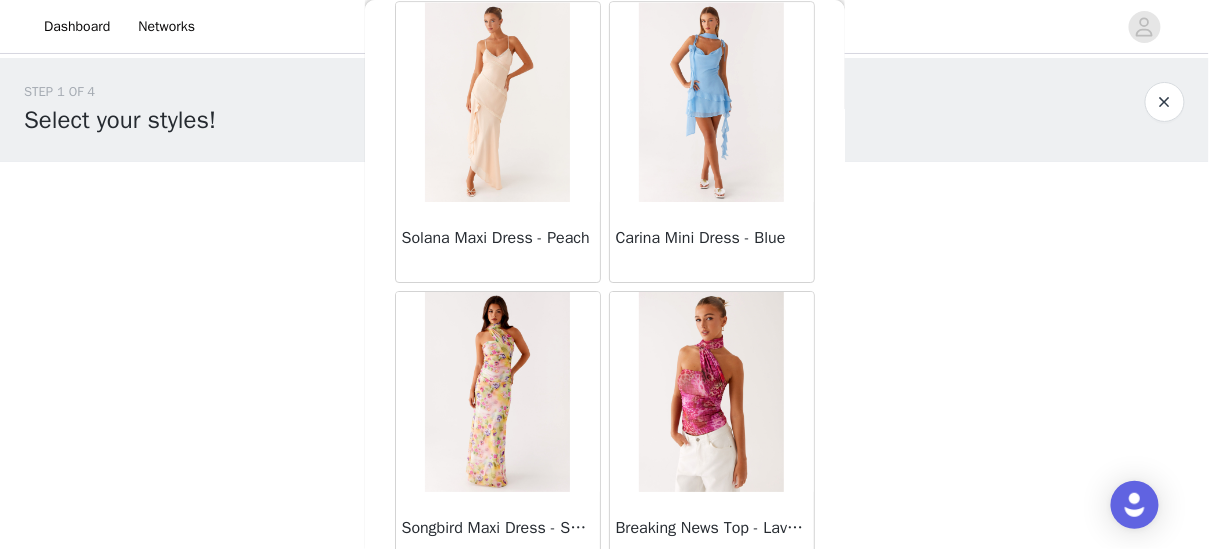 click on "Load More" at bounding box center [605, 607] 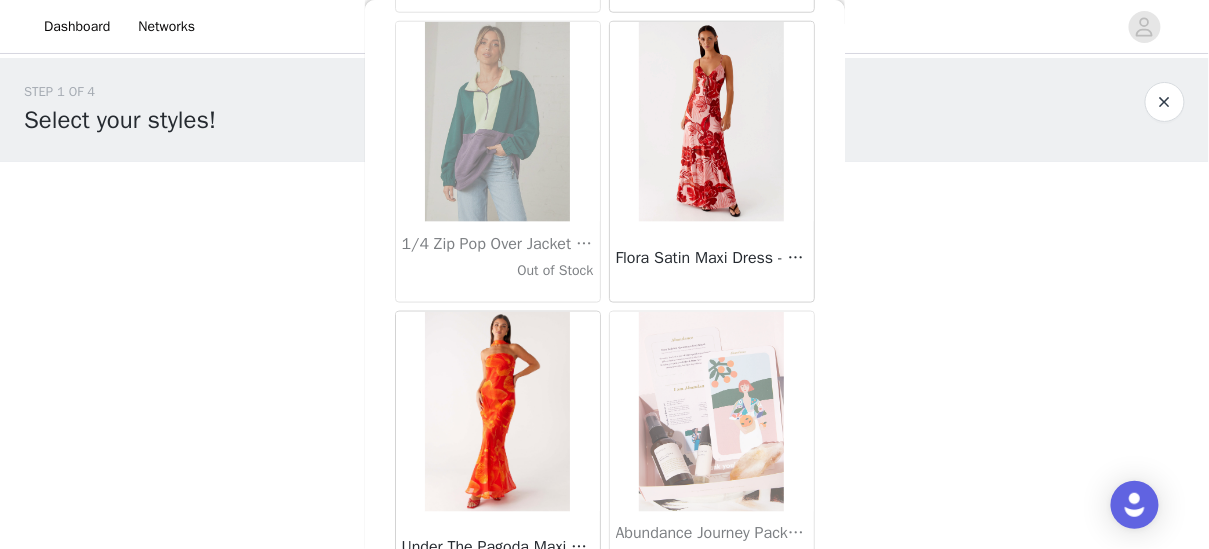 scroll, scrollTop: 69115, scrollLeft: 0, axis: vertical 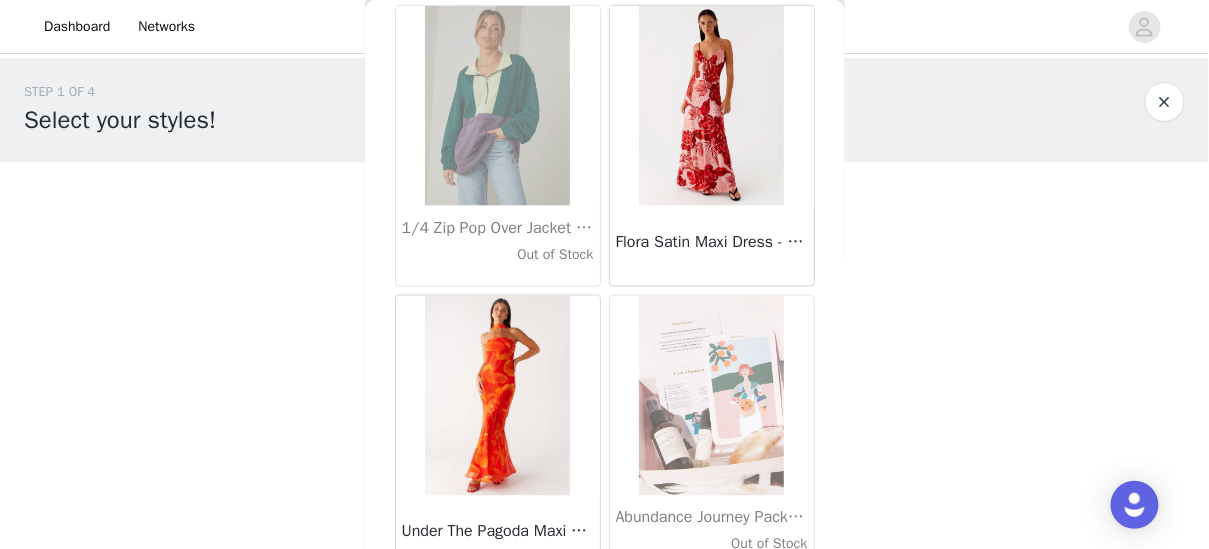 click on "Load More" at bounding box center [605, 611] 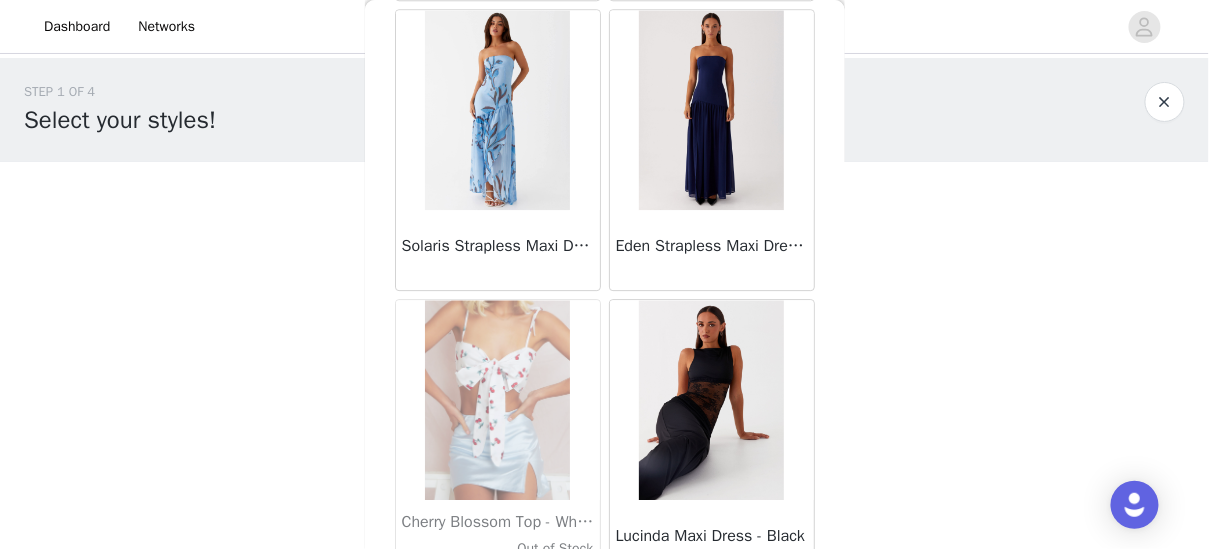 scroll, scrollTop: 72005, scrollLeft: 0, axis: vertical 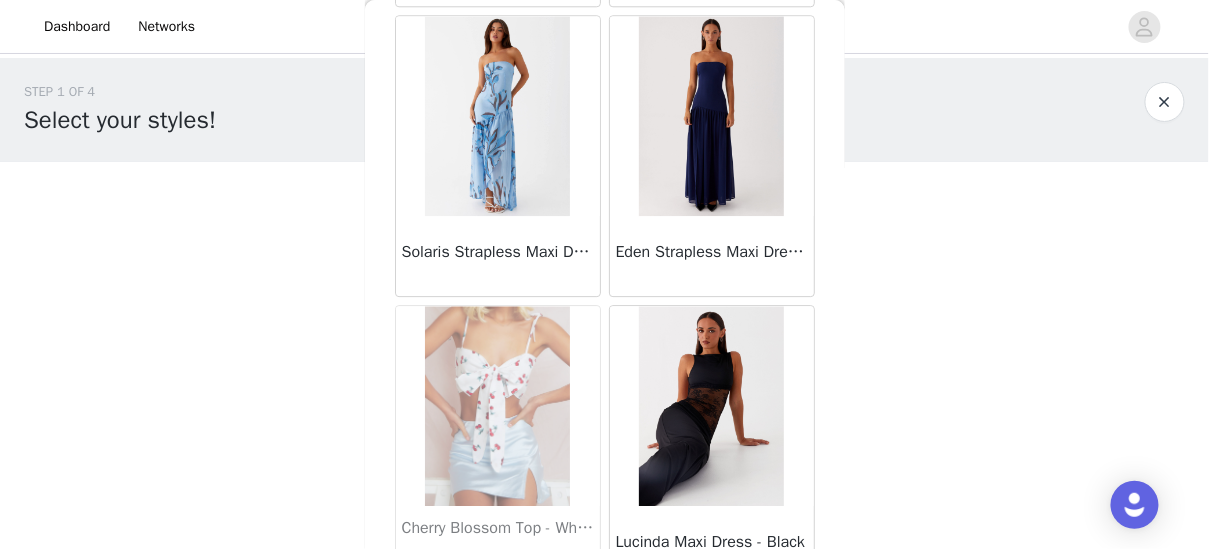 click on "Load More" at bounding box center (605, 621) 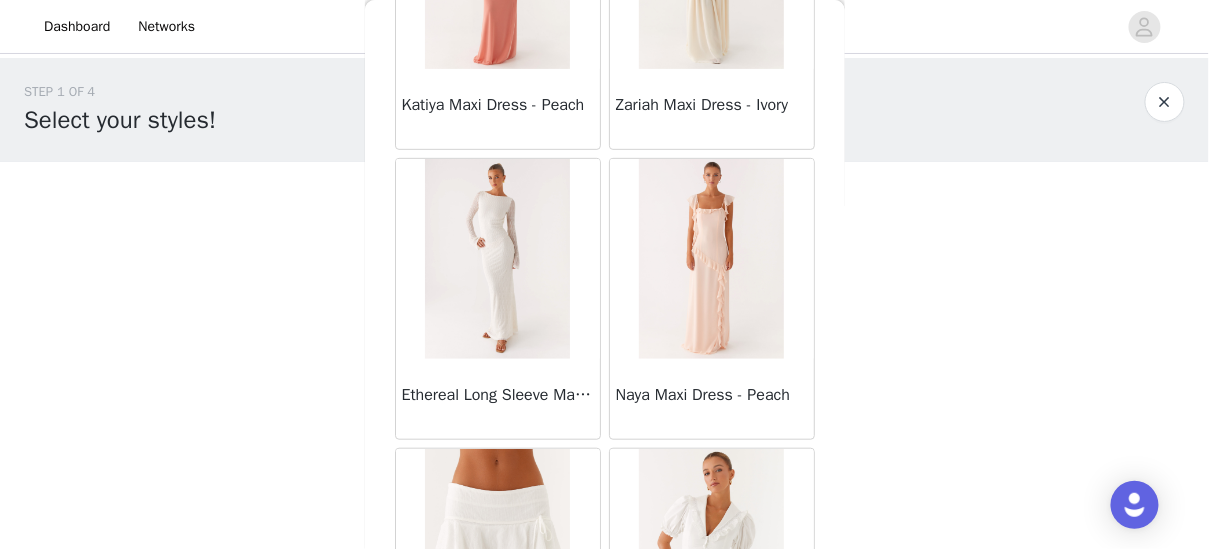 scroll, scrollTop: 74907, scrollLeft: 0, axis: vertical 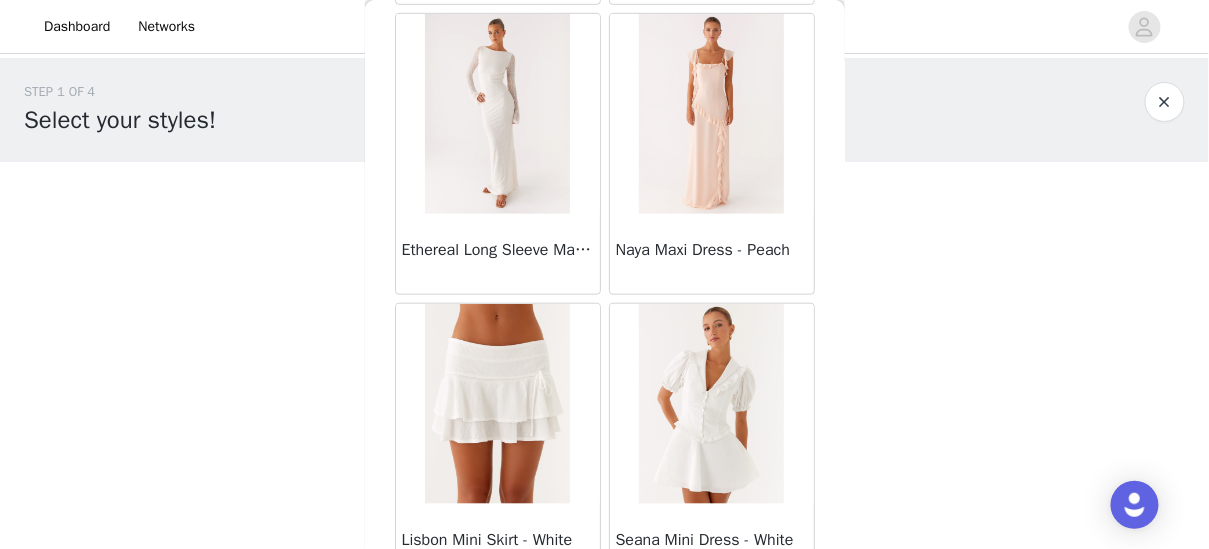 click on "Load More" at bounding box center (605, 619) 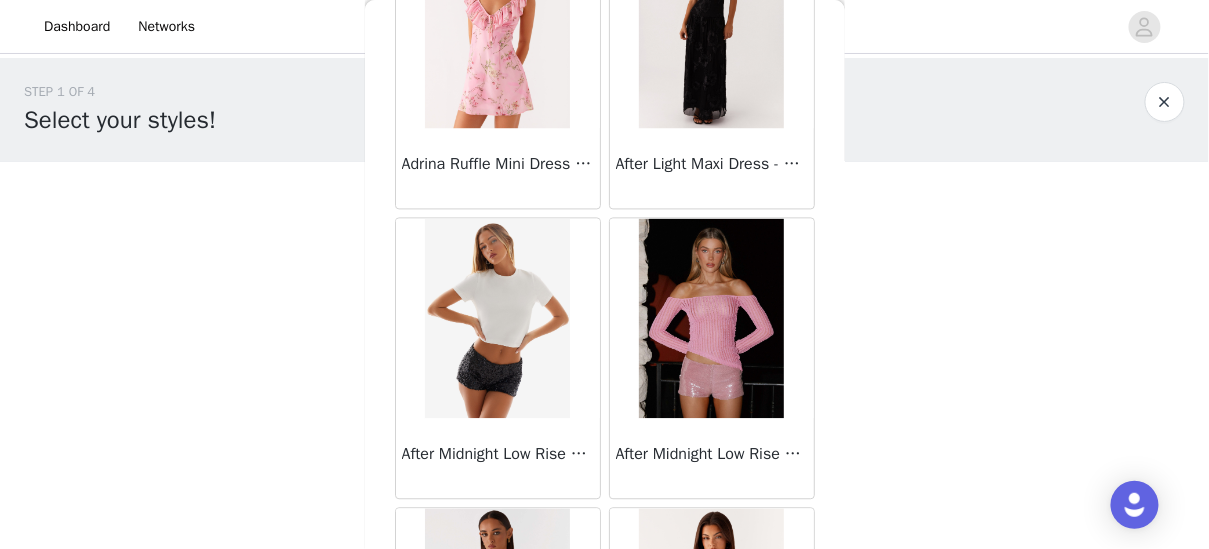 scroll, scrollTop: 77803, scrollLeft: 0, axis: vertical 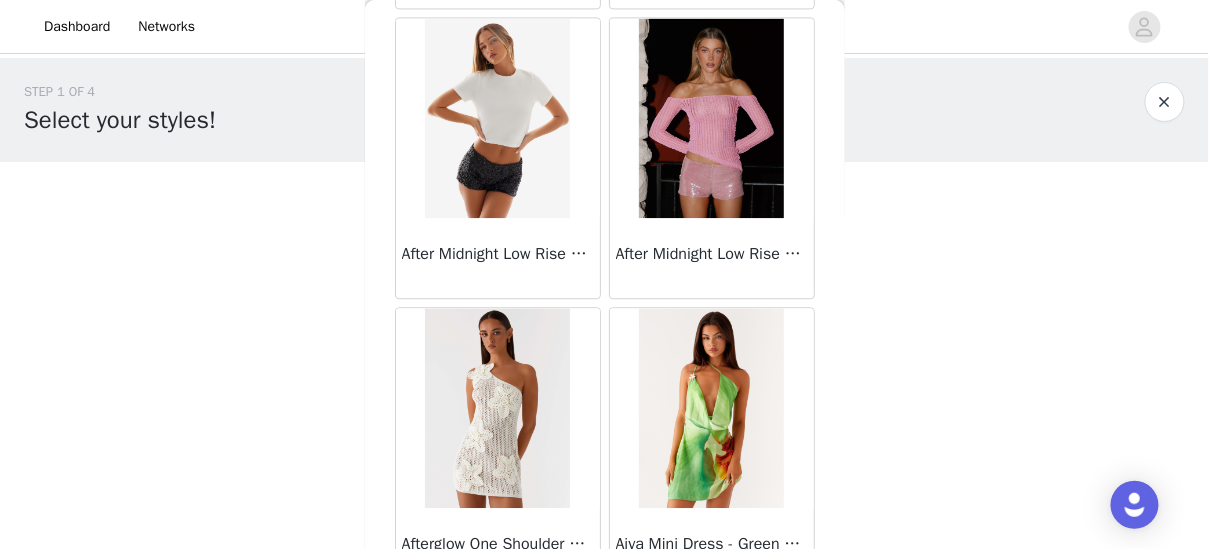 click on "Load More" at bounding box center (605, 623) 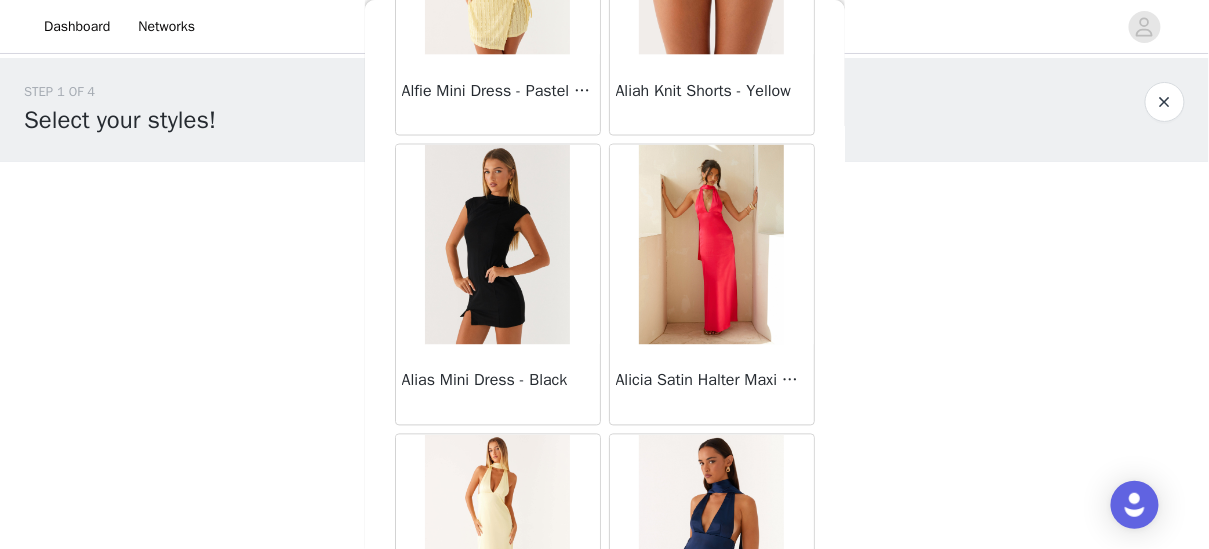 scroll, scrollTop: 79426, scrollLeft: 0, axis: vertical 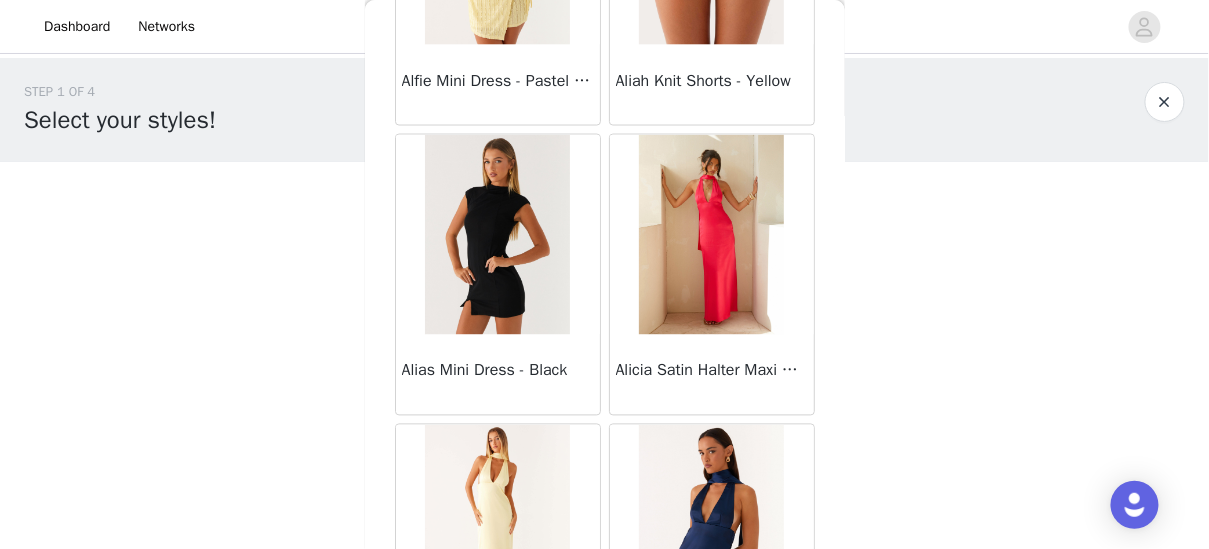 click at bounding box center (497, 235) 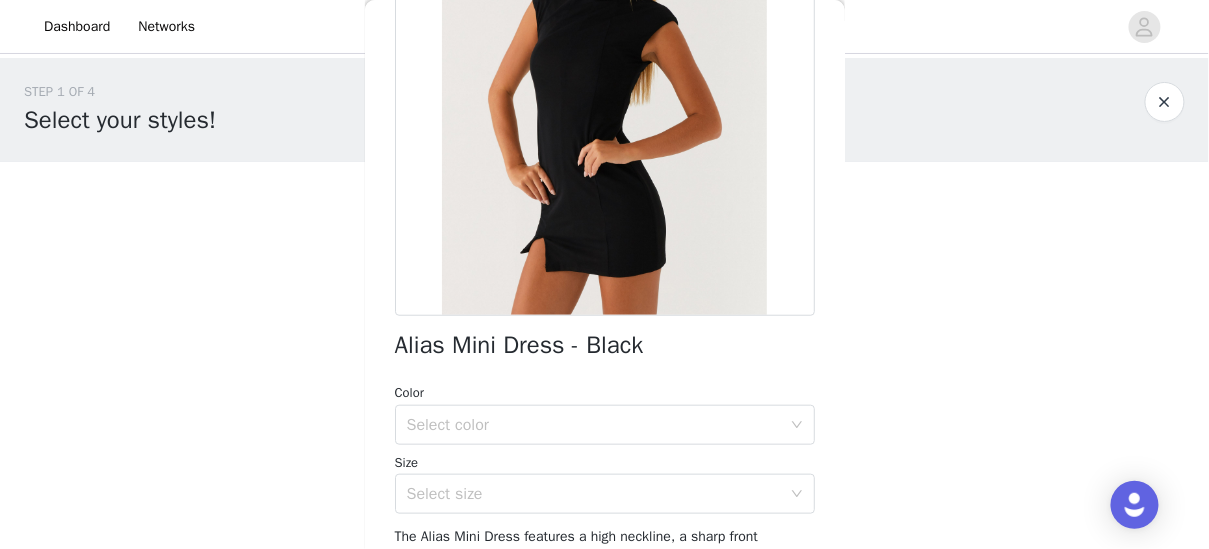 scroll, scrollTop: 220, scrollLeft: 0, axis: vertical 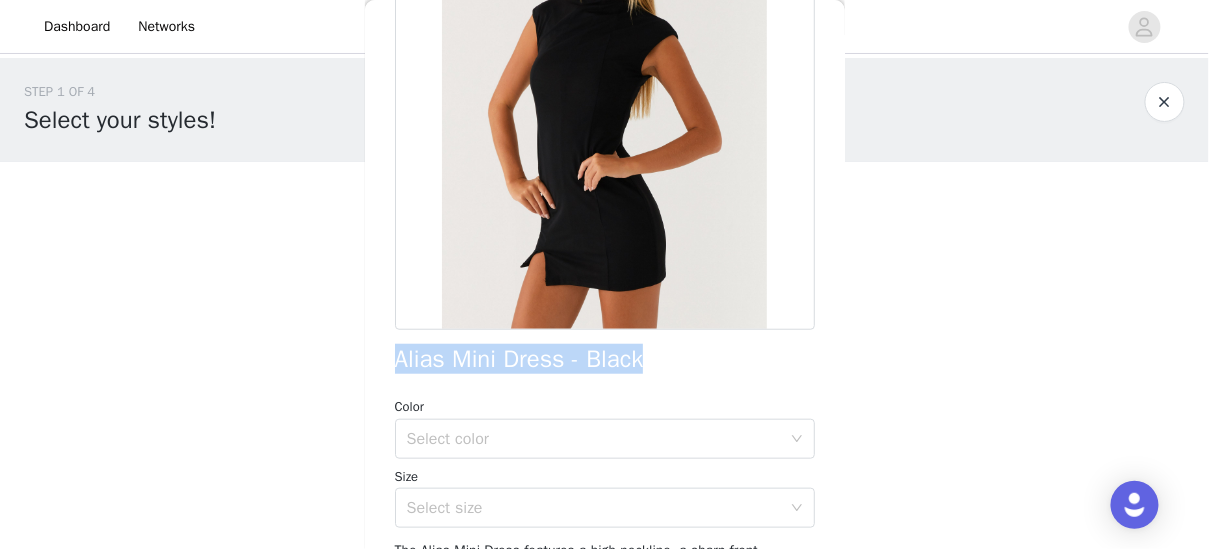 drag, startPoint x: 618, startPoint y: 362, endPoint x: 362, endPoint y: 370, distance: 256.12497 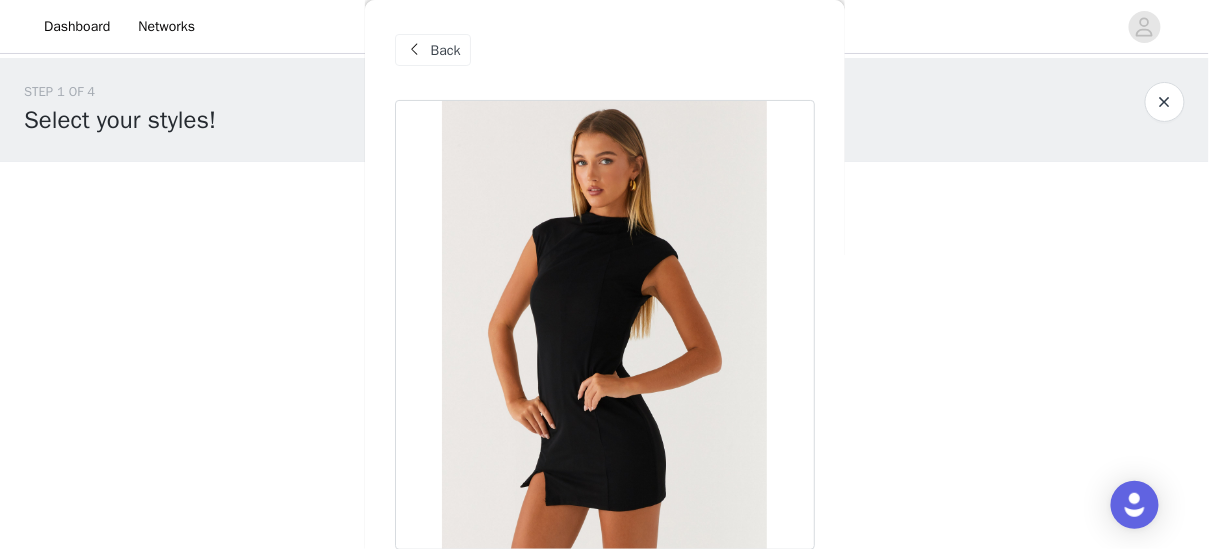 click on "Back" at bounding box center (446, 50) 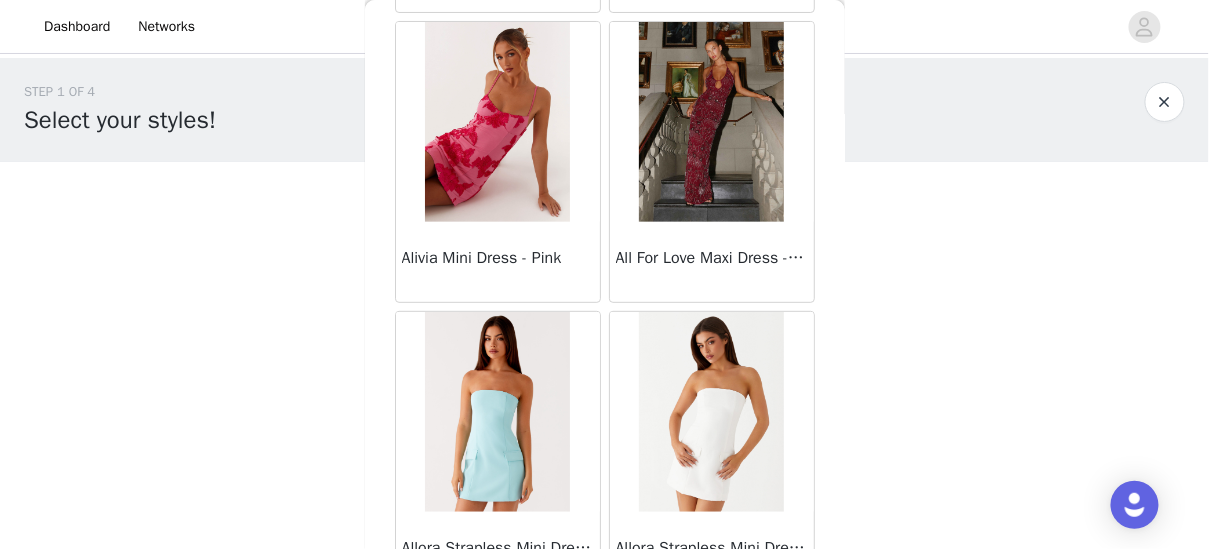 click on "Load More" at bounding box center [605, 627] 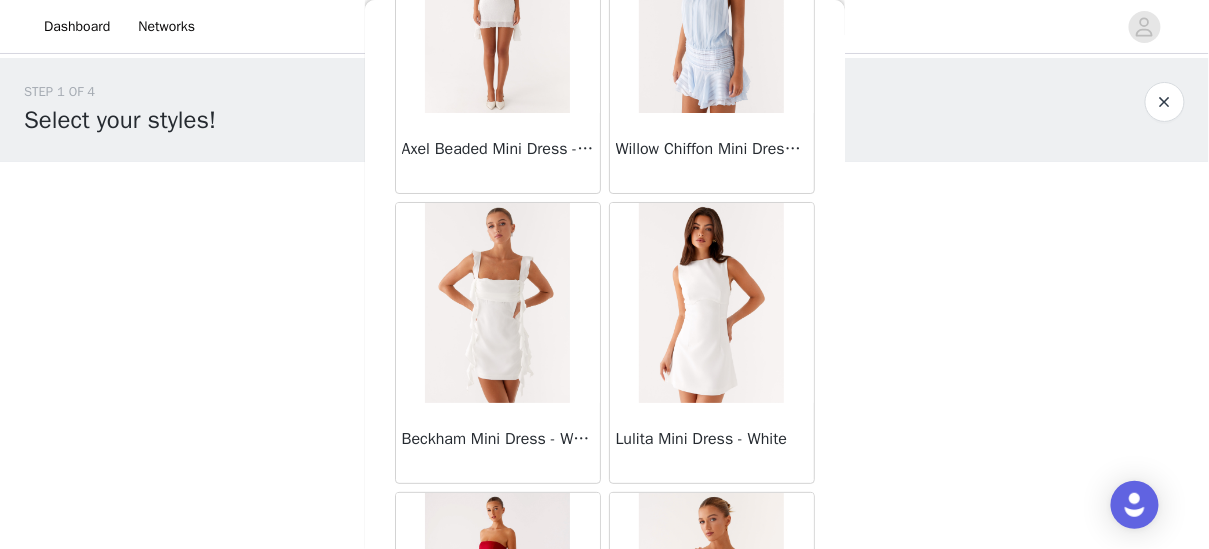 scroll, scrollTop: 76473, scrollLeft: 0, axis: vertical 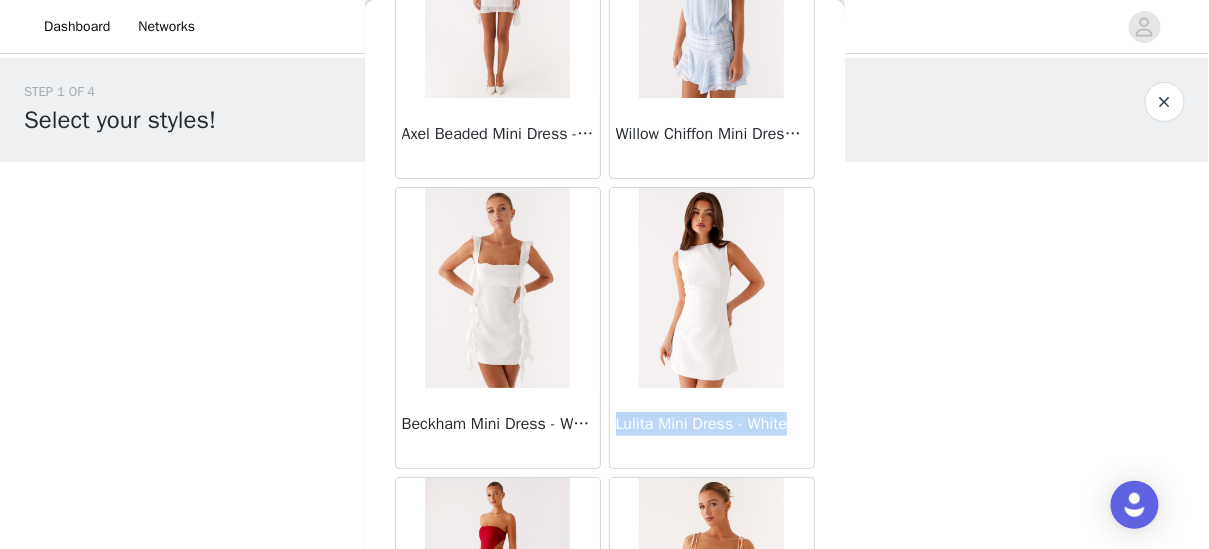 drag, startPoint x: 617, startPoint y: 318, endPoint x: 819, endPoint y: 318, distance: 202 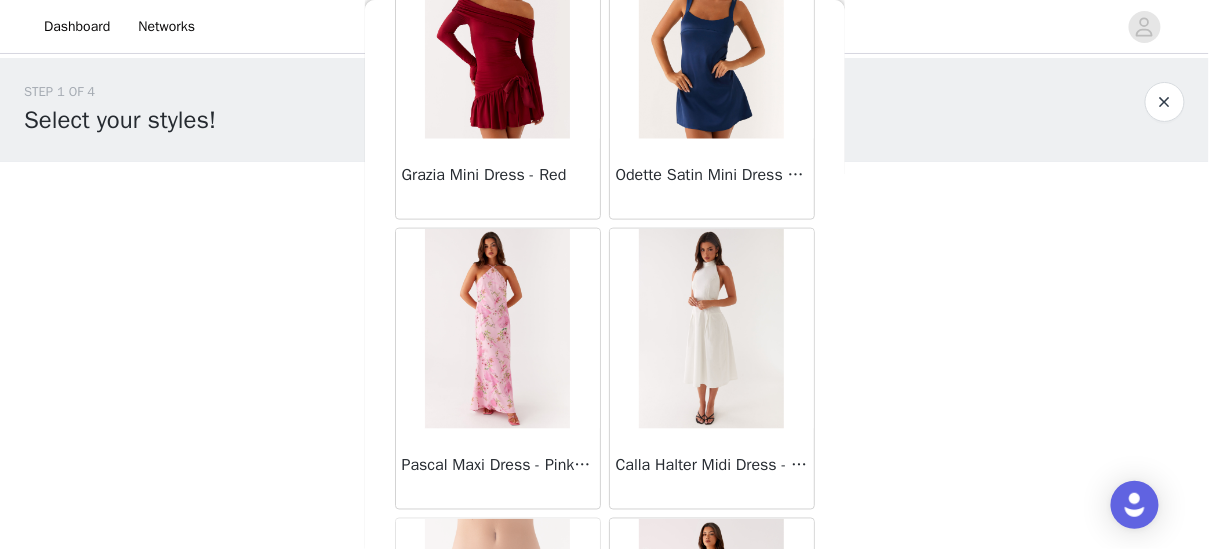 scroll, scrollTop: 54967, scrollLeft: 0, axis: vertical 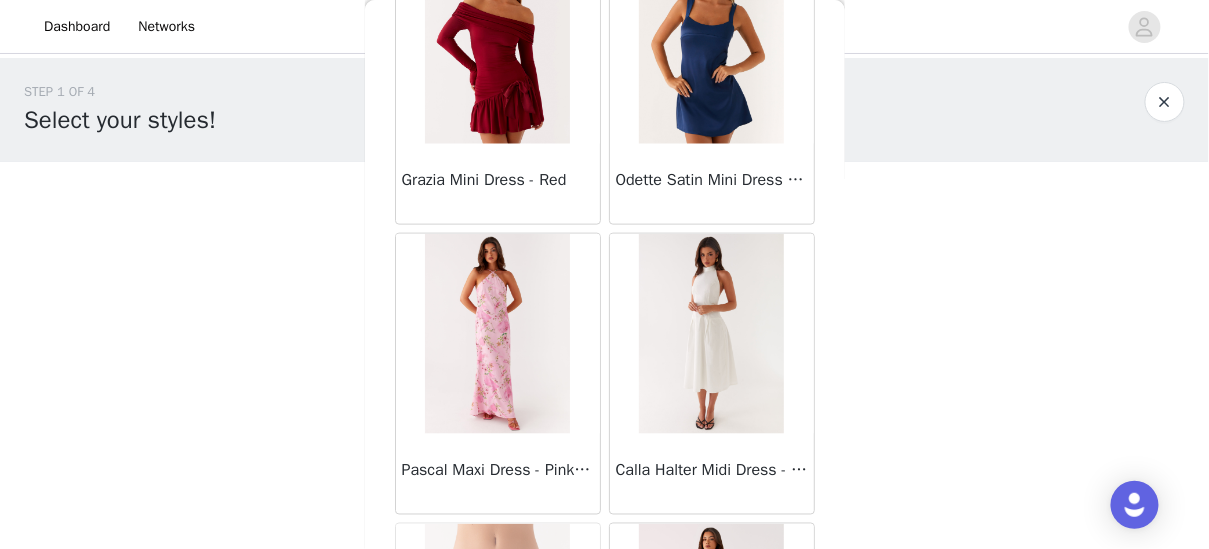 click at bounding box center (711, 334) 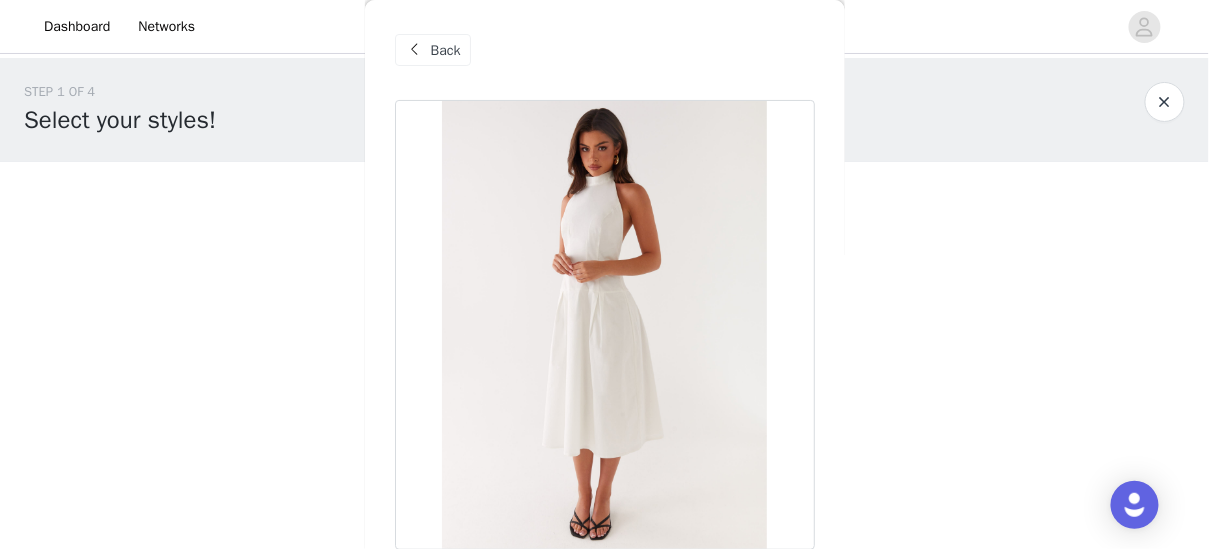 scroll, scrollTop: 137, scrollLeft: 0, axis: vertical 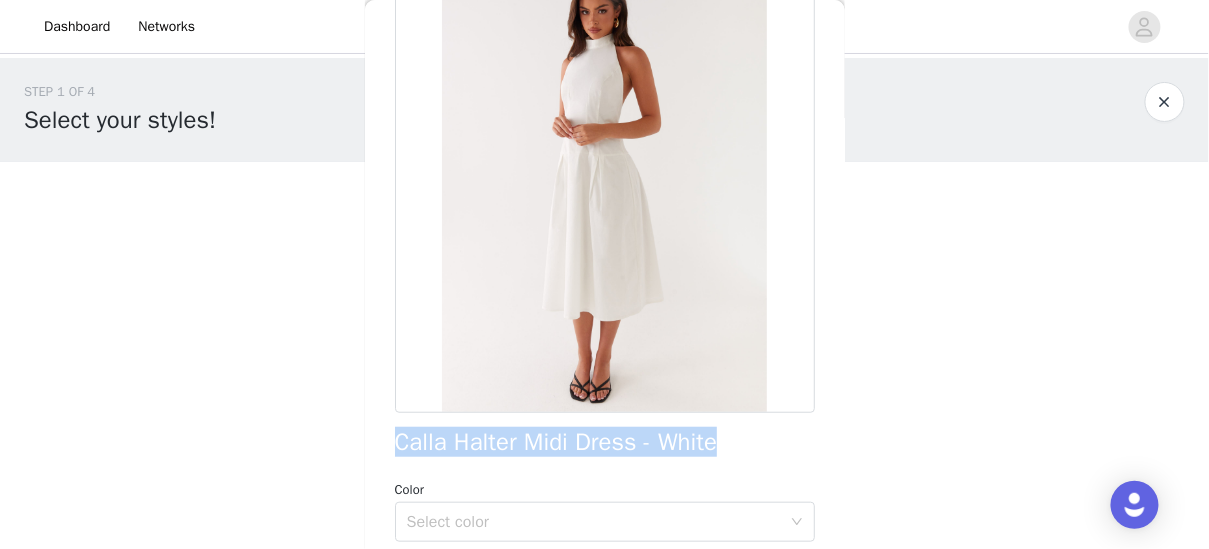 drag, startPoint x: 732, startPoint y: 439, endPoint x: 332, endPoint y: 445, distance: 400.04498 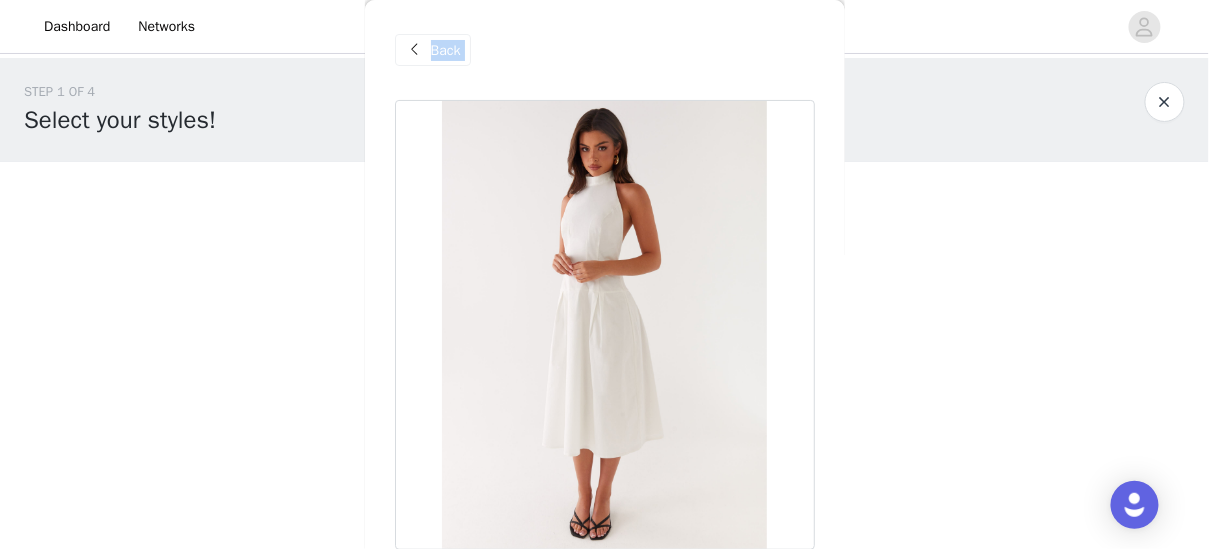 click on "Back" at bounding box center [605, 50] 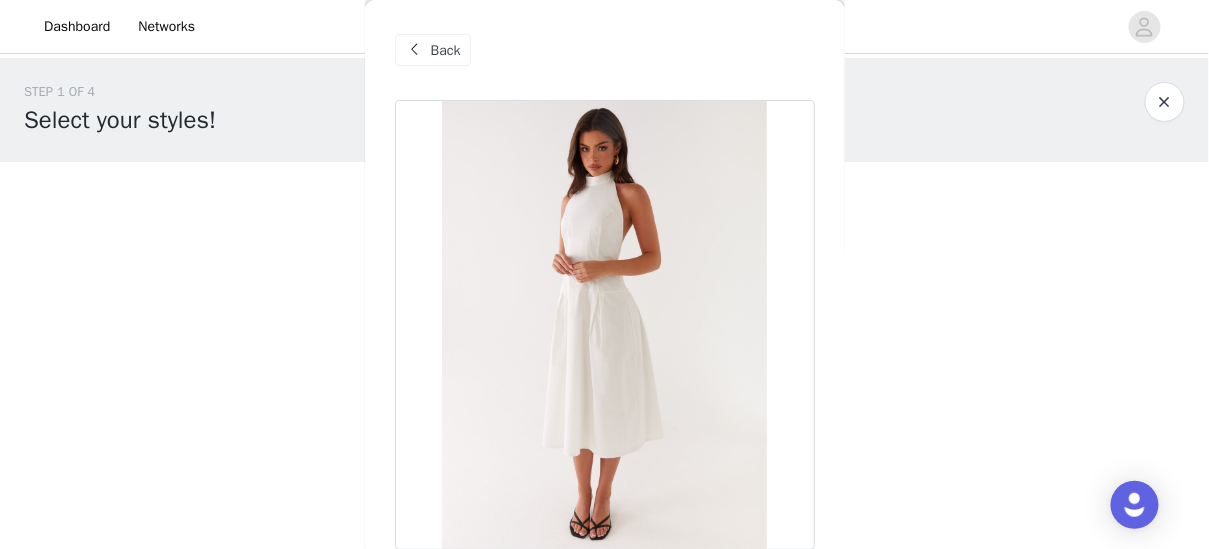 click at bounding box center [415, 50] 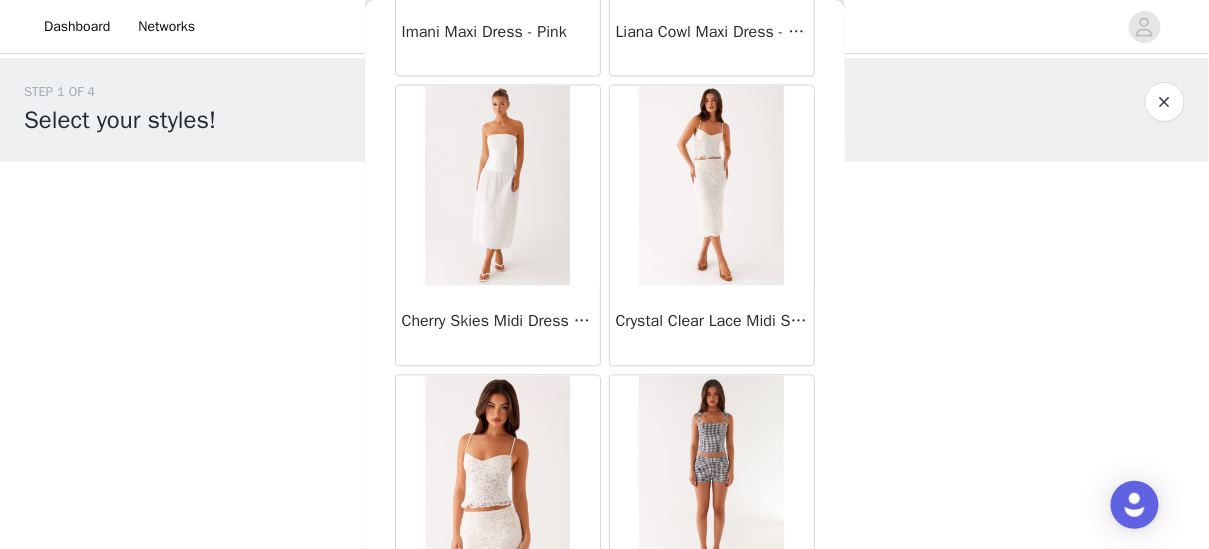 scroll, scrollTop: 967, scrollLeft: 0, axis: vertical 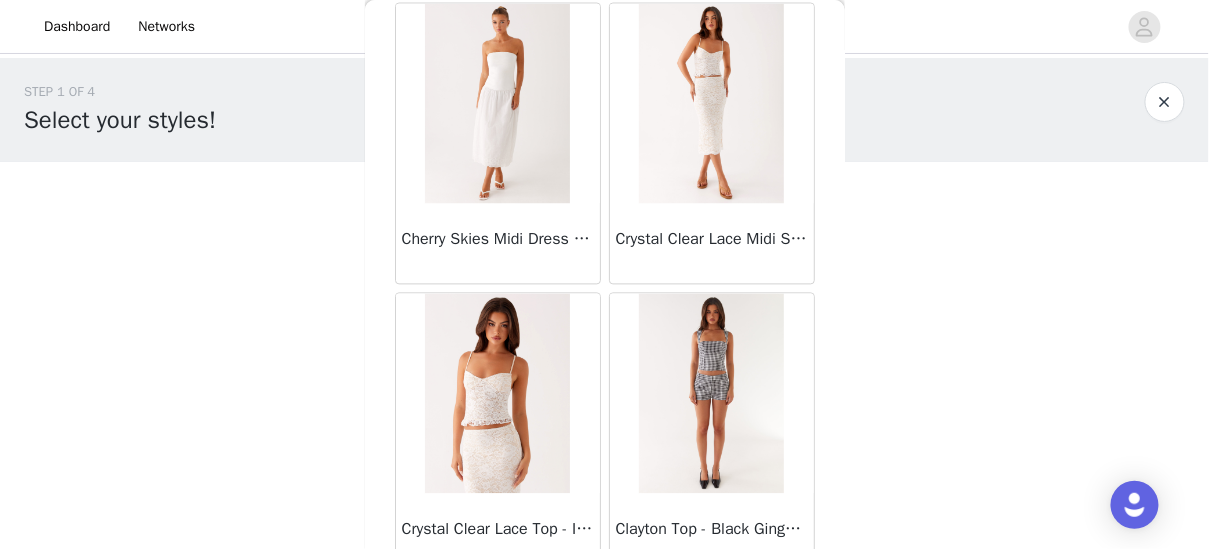 click on "Crystal Clear Lace Midi Skirt - Ivory" at bounding box center (712, 244) 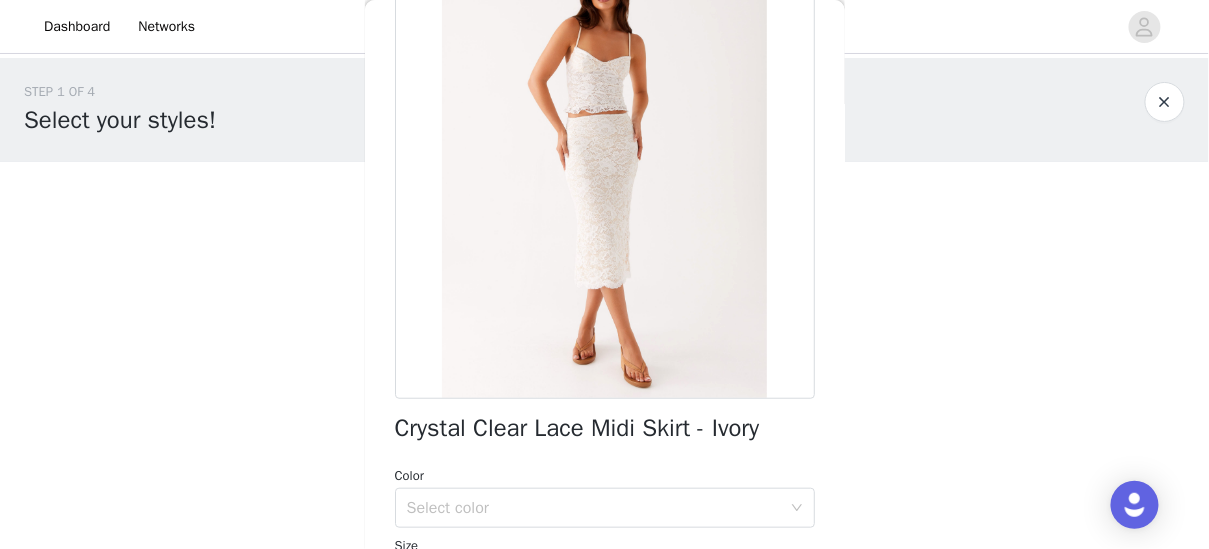 scroll, scrollTop: 0, scrollLeft: 0, axis: both 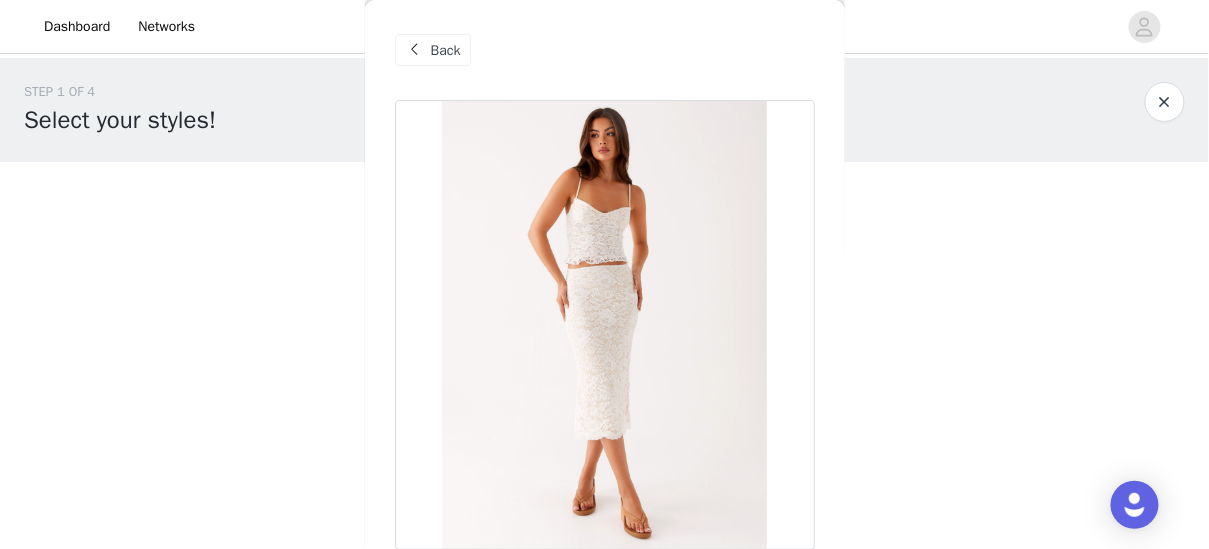 click on "Back" at bounding box center (433, 50) 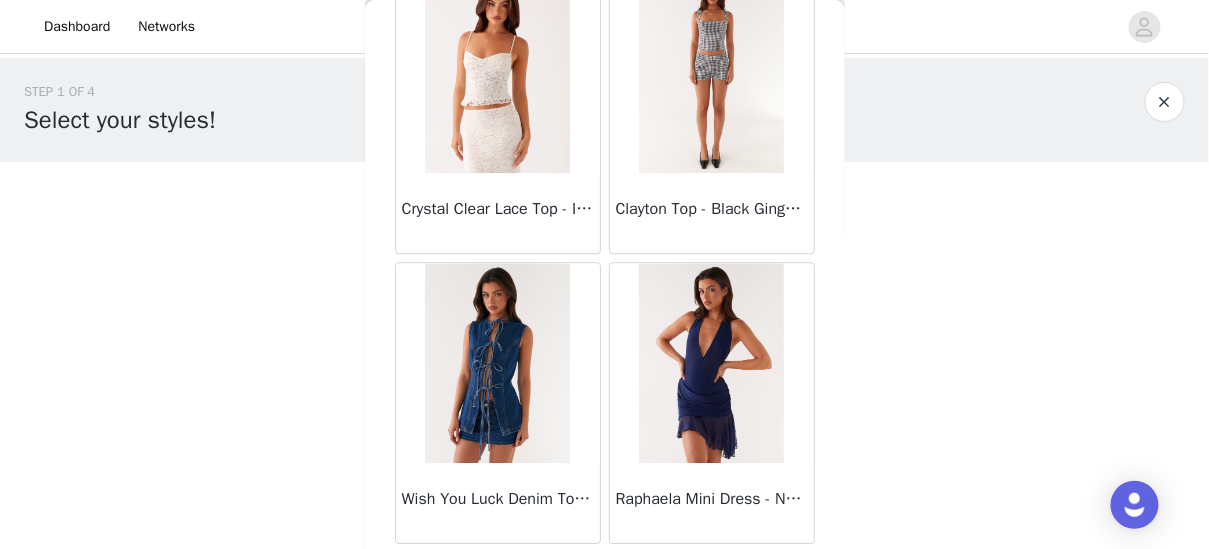 scroll, scrollTop: 1287, scrollLeft: 0, axis: vertical 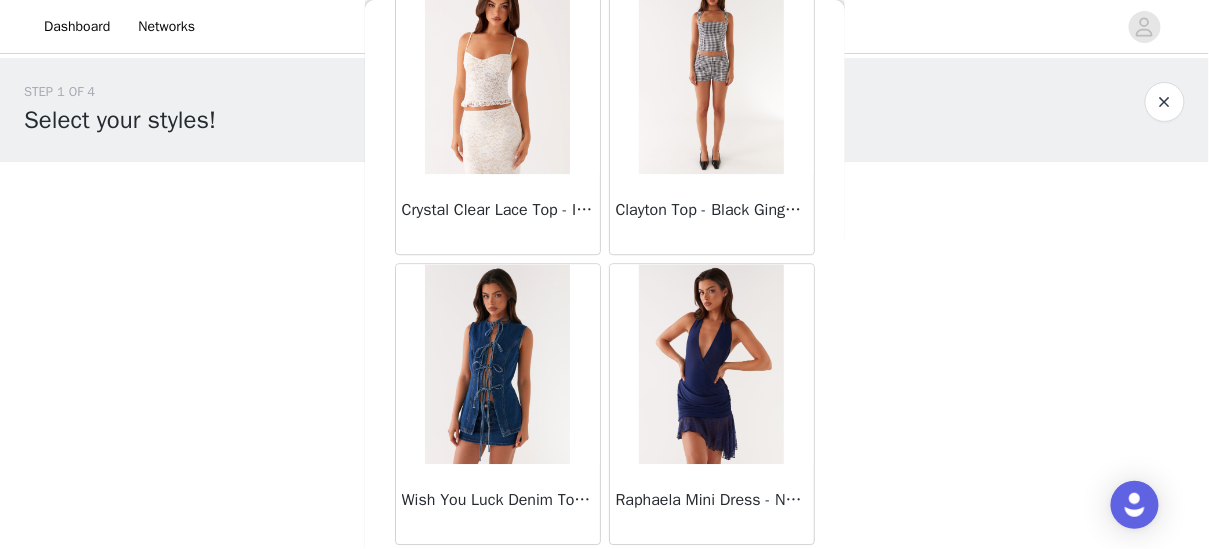 click on "Clayton Top - Black Gingham" at bounding box center (712, 210) 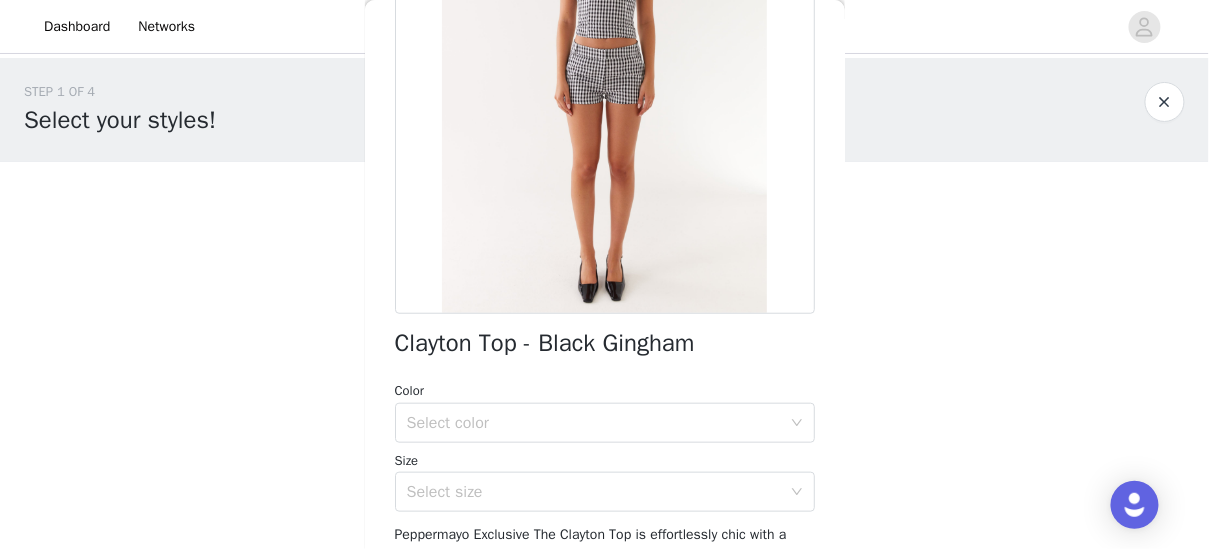 scroll, scrollTop: 0, scrollLeft: 0, axis: both 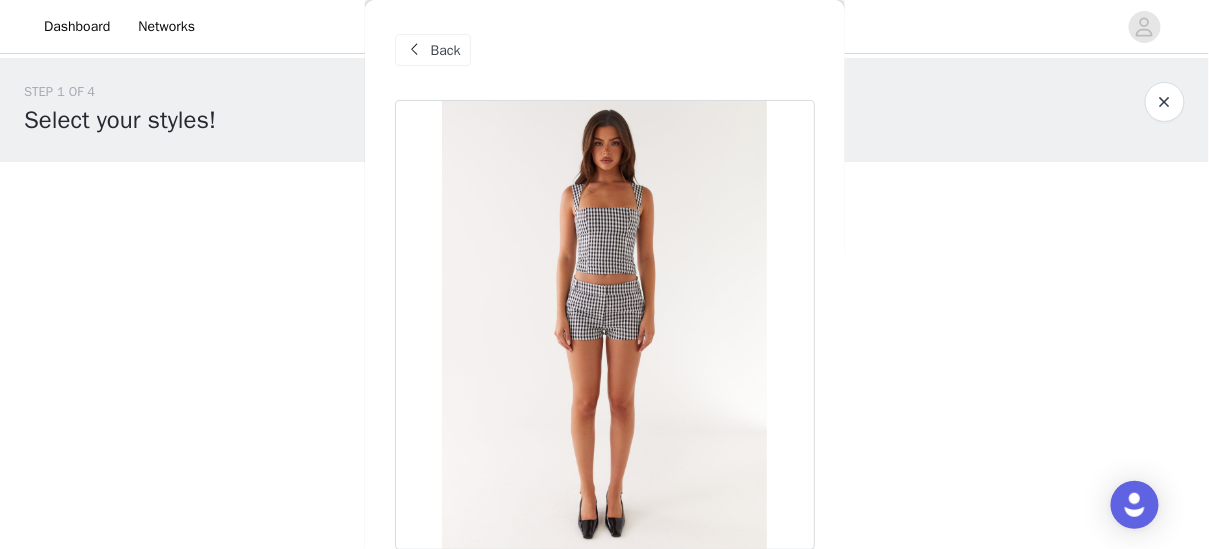 click on "Back" at bounding box center [433, 50] 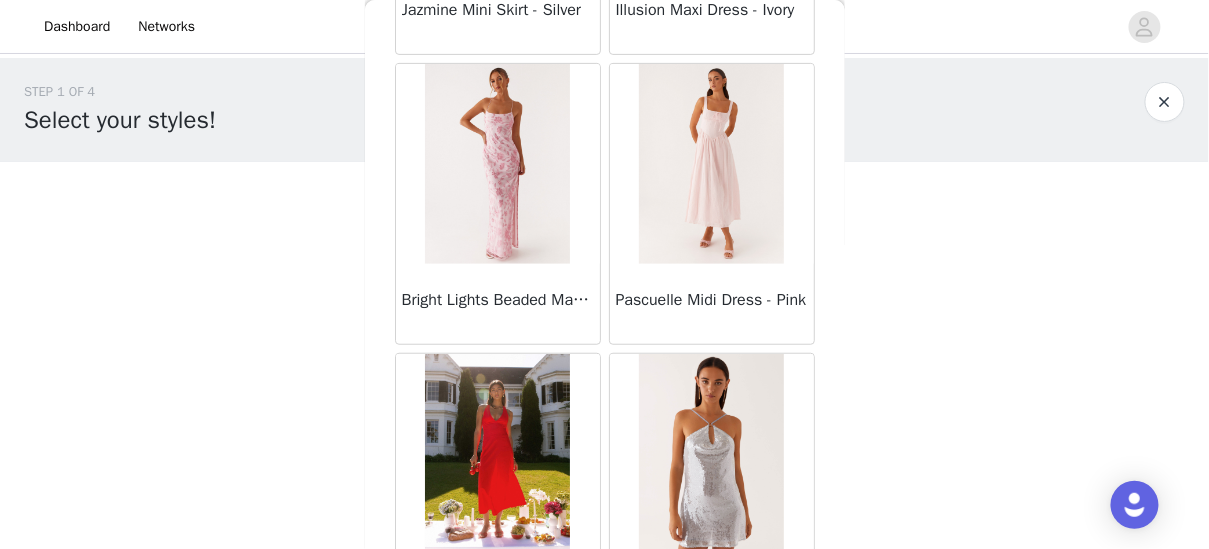 scroll, scrollTop: 24388, scrollLeft: 0, axis: vertical 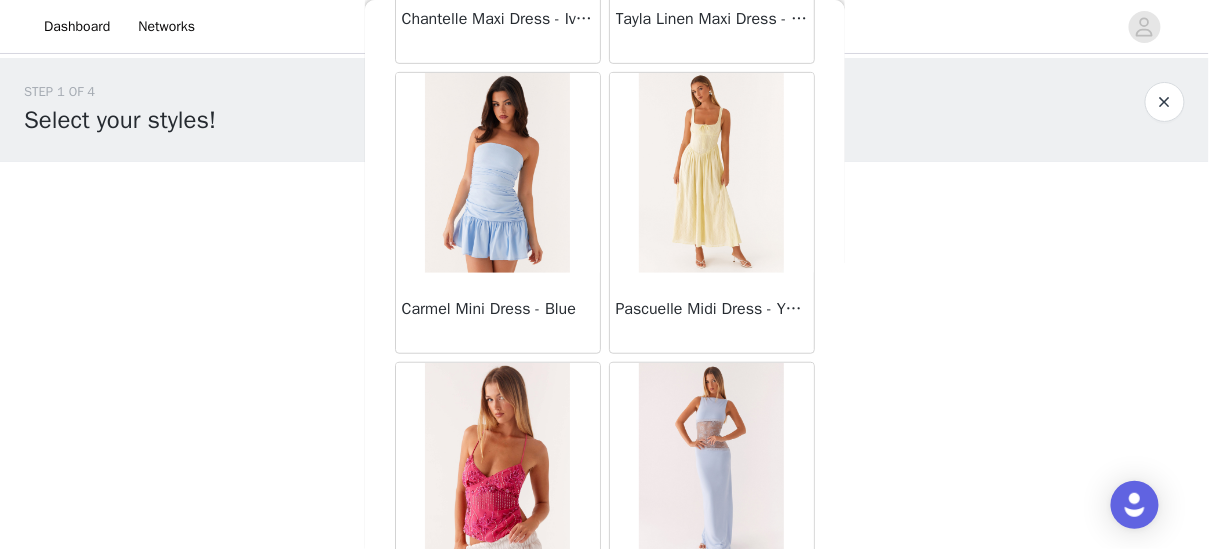 click at bounding box center [711, 173] 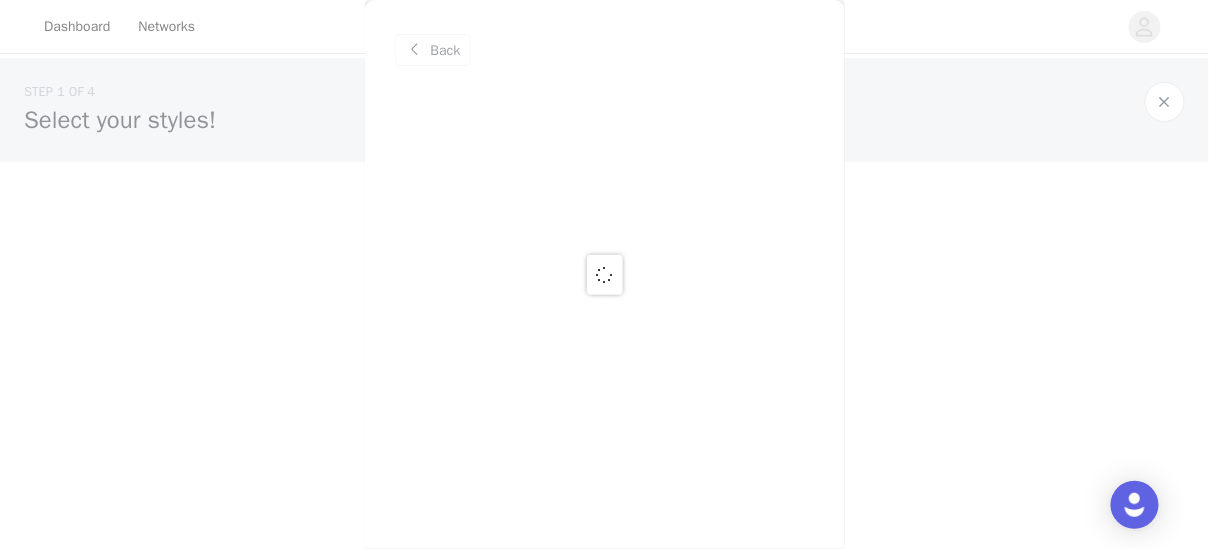 scroll, scrollTop: 0, scrollLeft: 0, axis: both 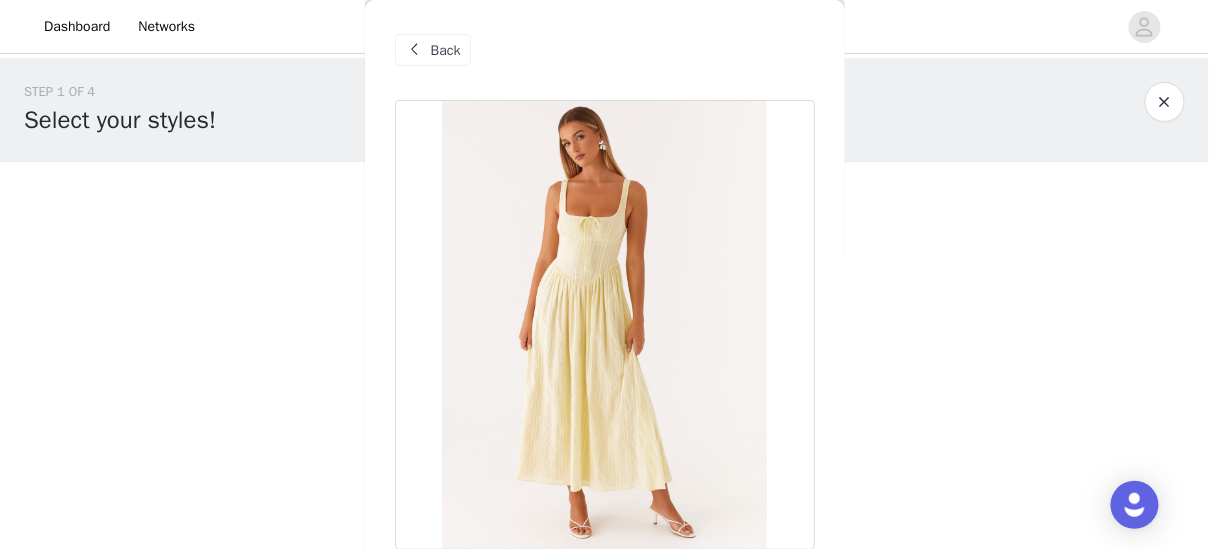 click at bounding box center (415, 50) 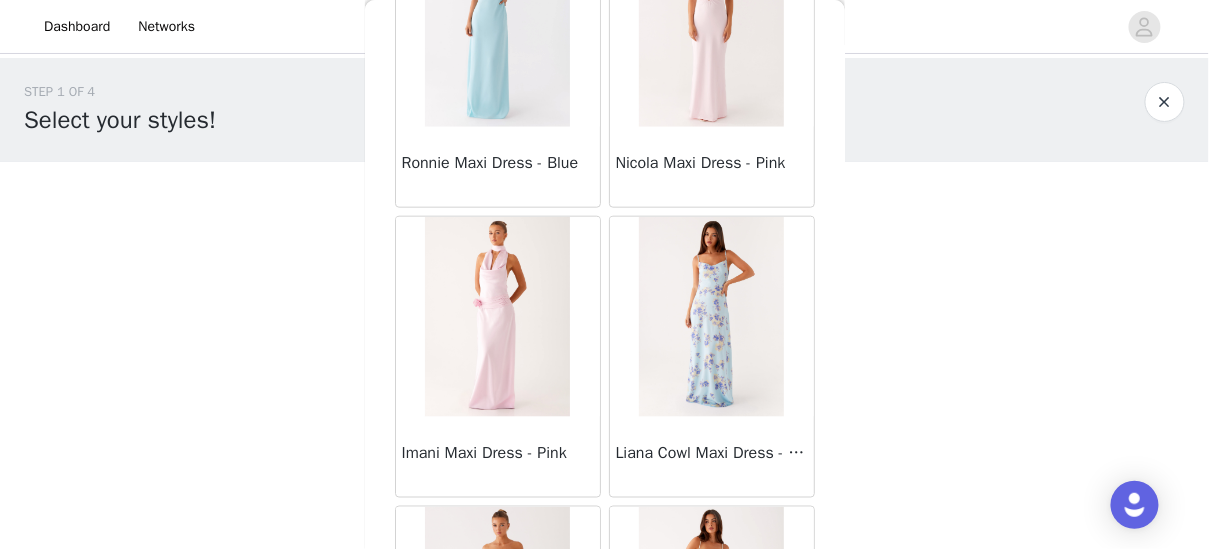 scroll, scrollTop: 656, scrollLeft: 0, axis: vertical 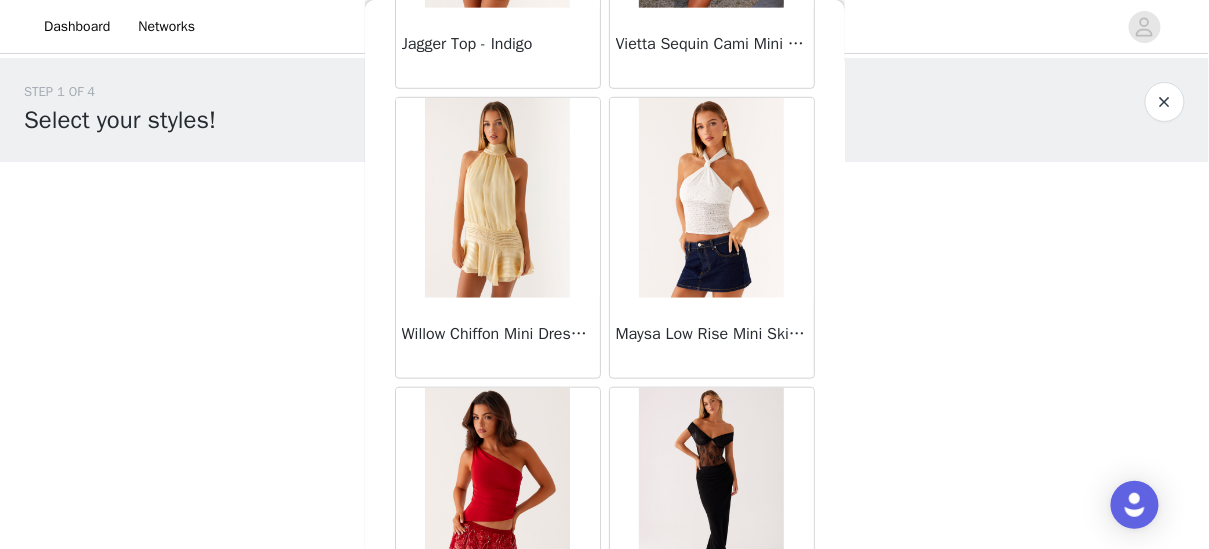 click at bounding box center [498, 198] 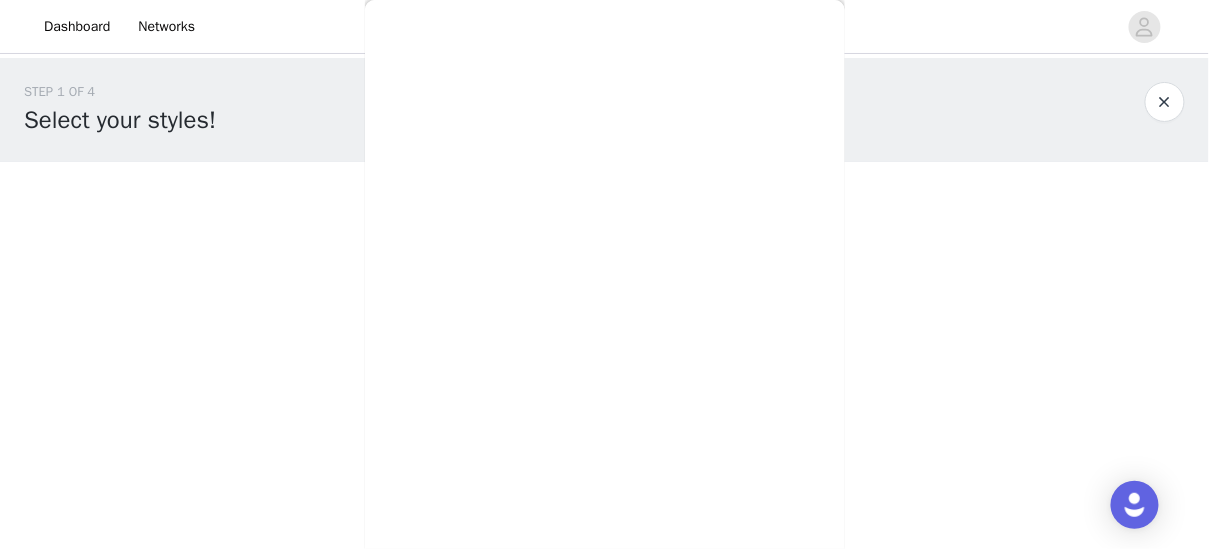 scroll, scrollTop: 0, scrollLeft: 0, axis: both 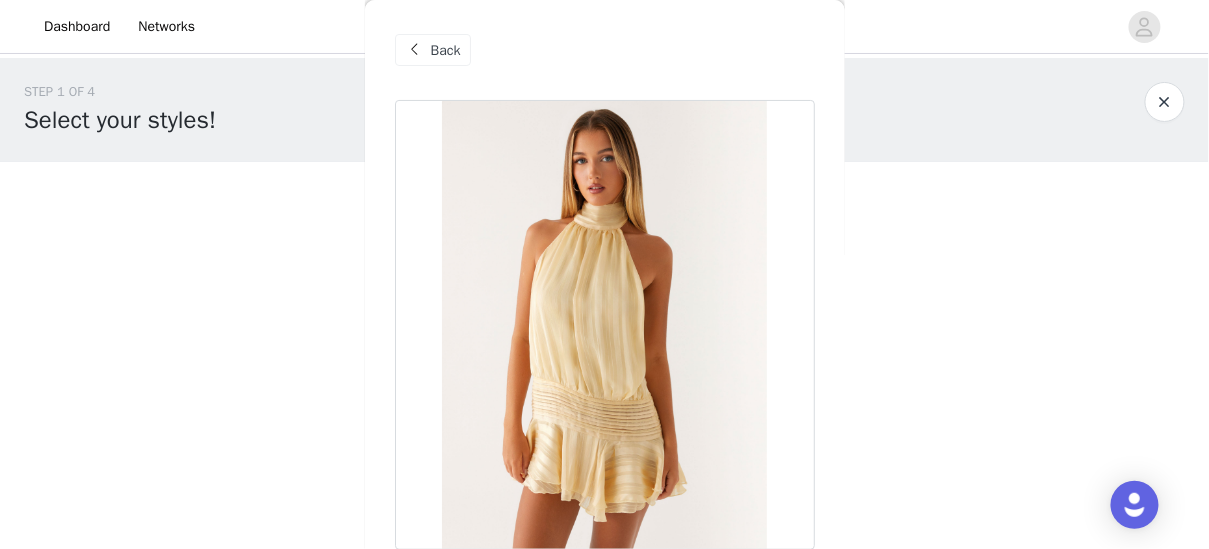 click on "Back" at bounding box center (446, 50) 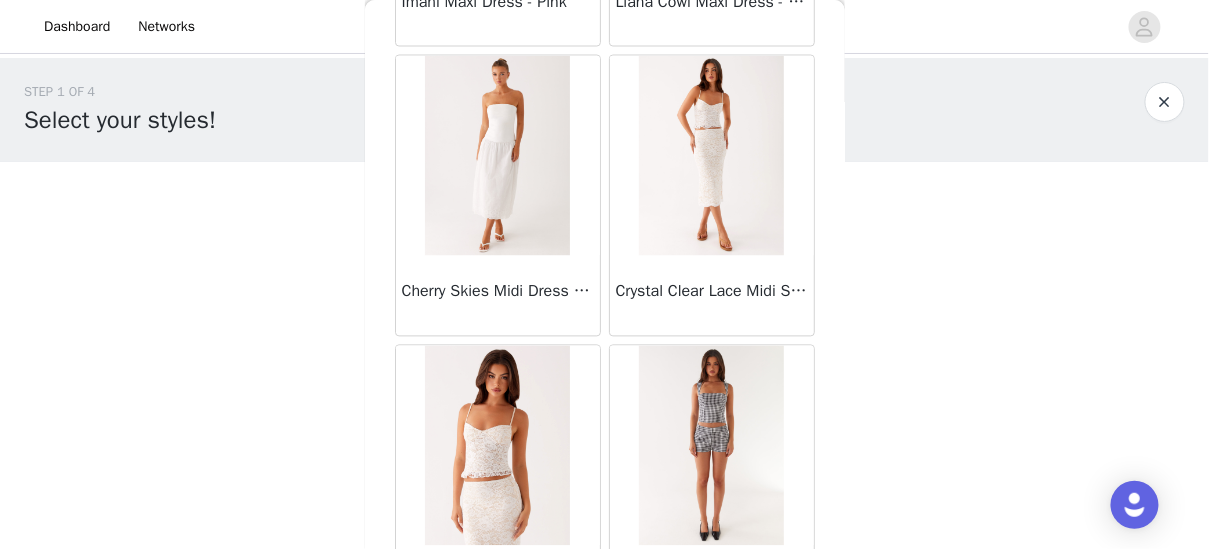 scroll, scrollTop: 1431, scrollLeft: 0, axis: vertical 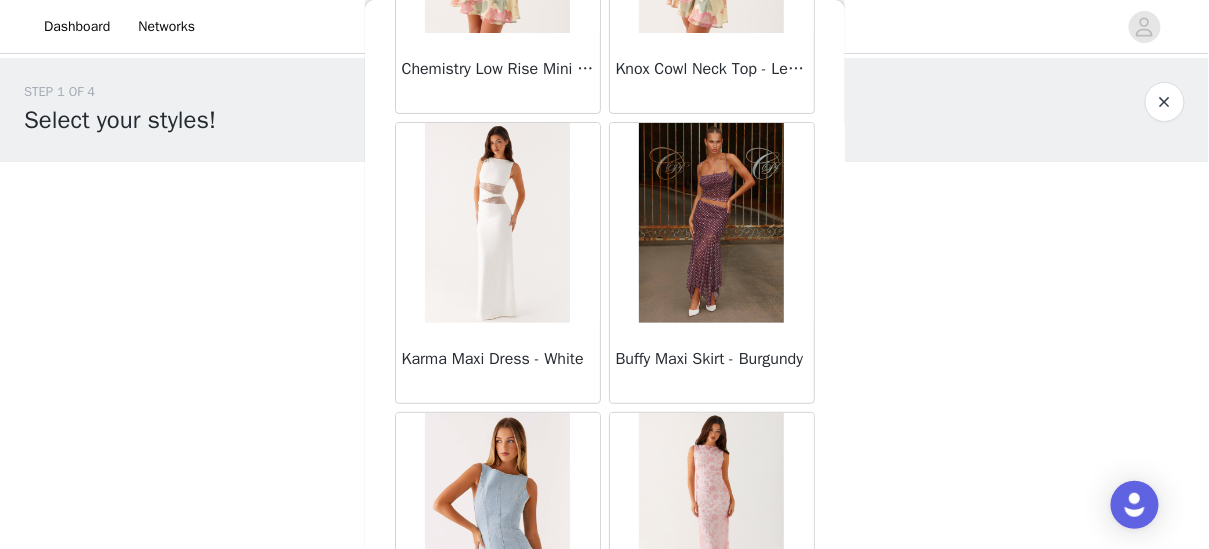 click at bounding box center [711, 223] 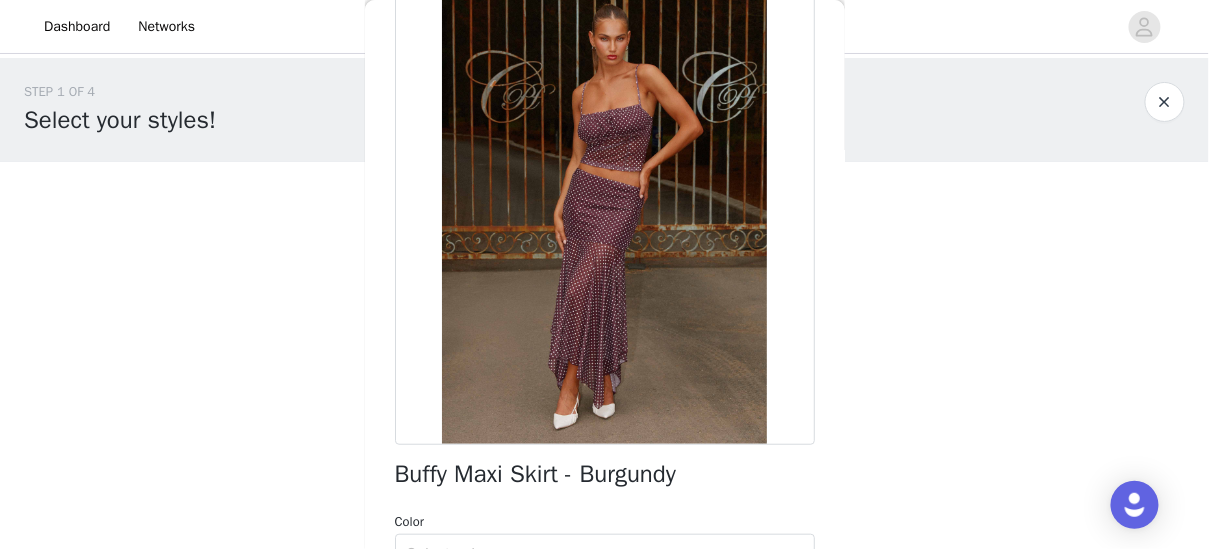 scroll, scrollTop: 0, scrollLeft: 0, axis: both 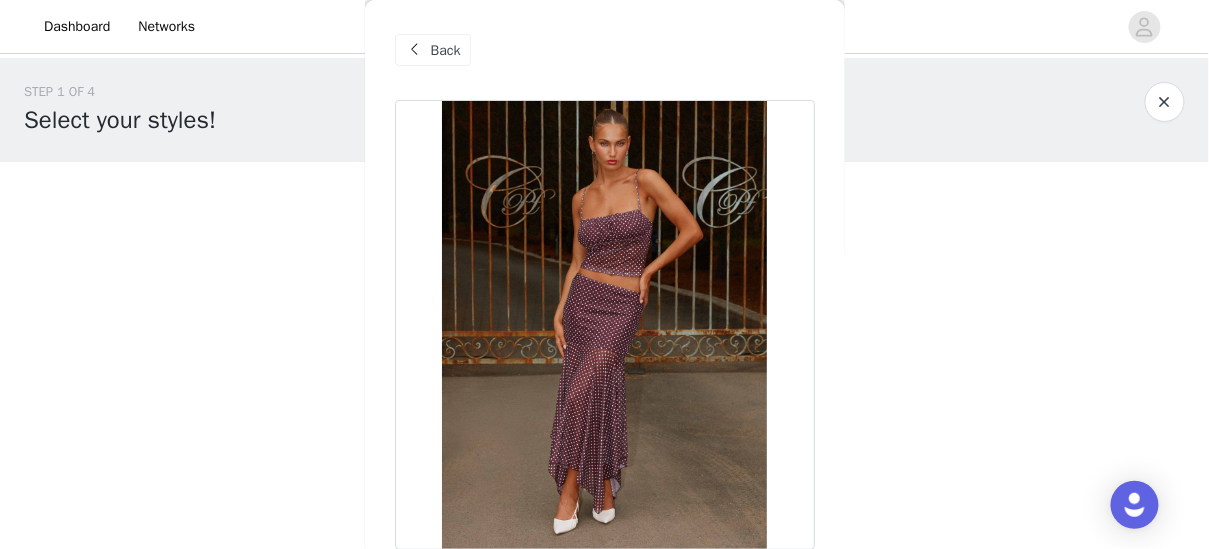 click at bounding box center [415, 50] 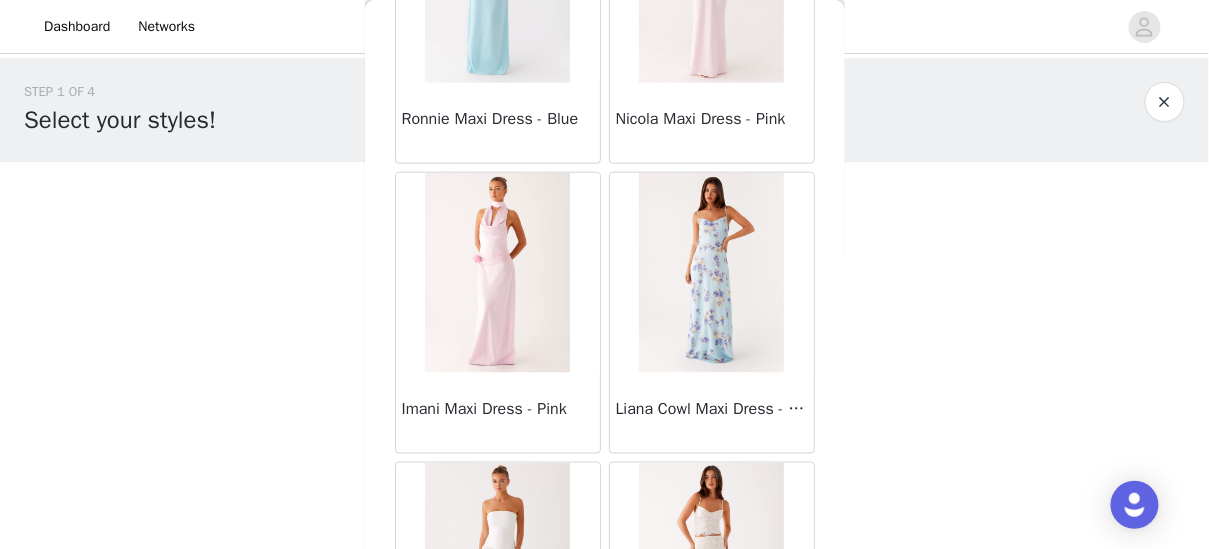 scroll, scrollTop: 980, scrollLeft: 0, axis: vertical 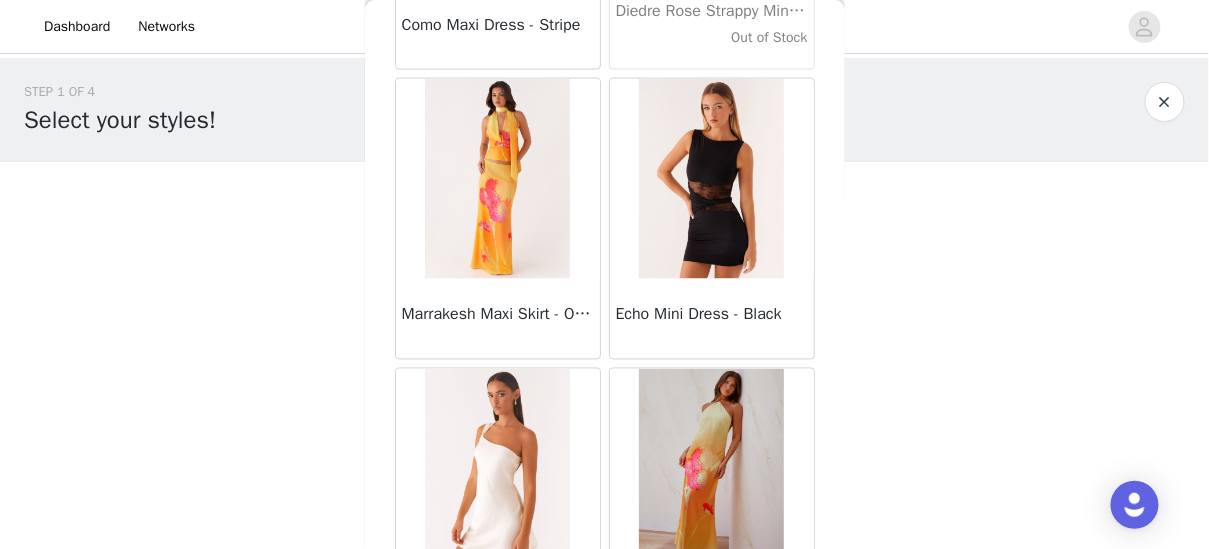 click on "Echo Mini Dress - Black" at bounding box center (712, 315) 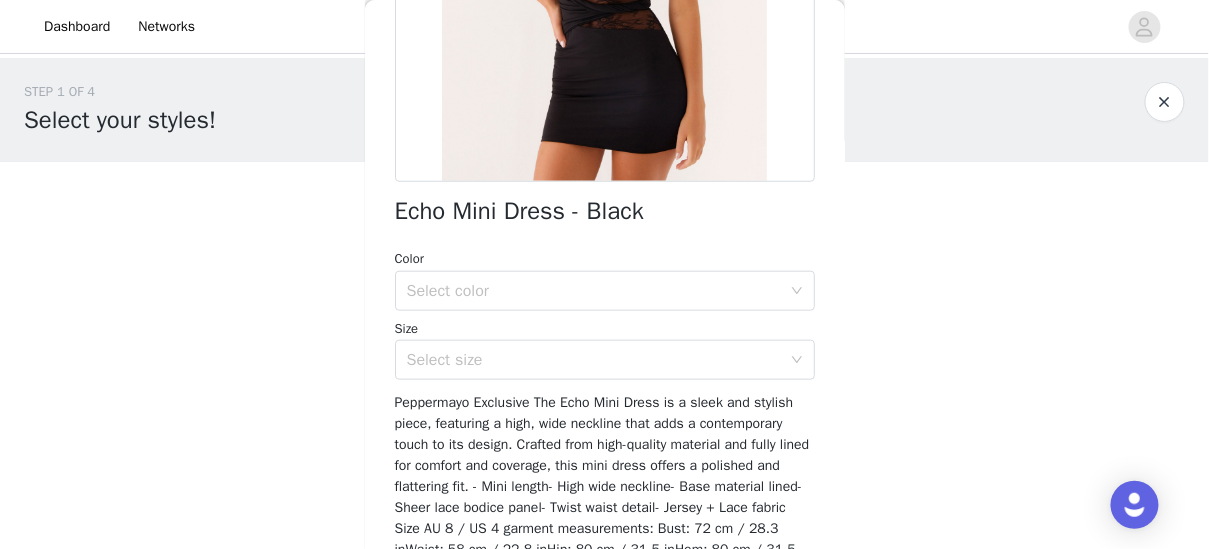 scroll, scrollTop: 382, scrollLeft: 0, axis: vertical 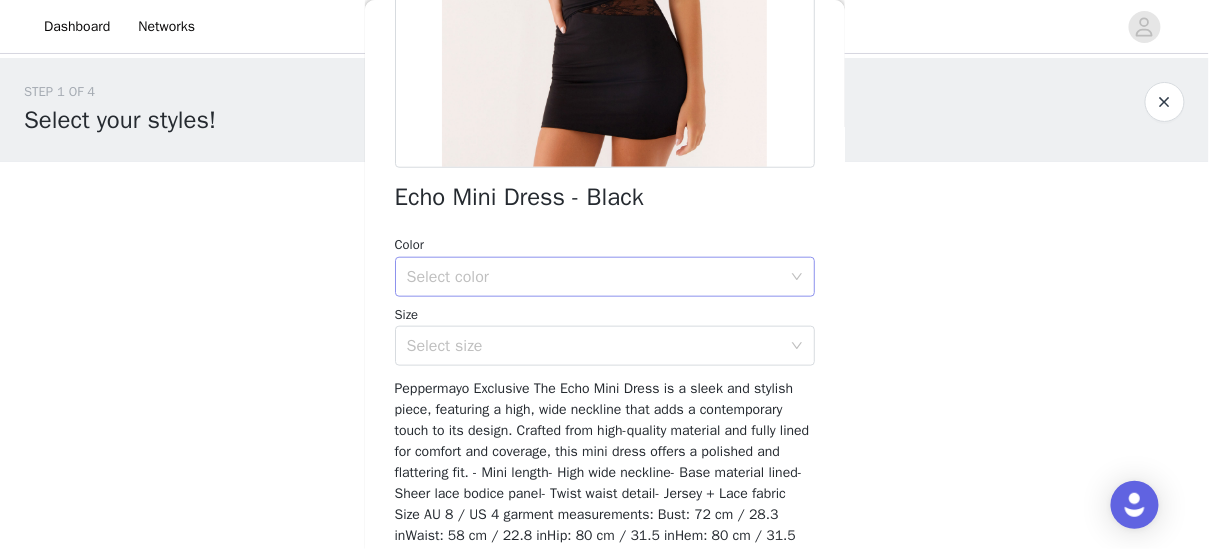 click on "Select color" at bounding box center [594, 277] 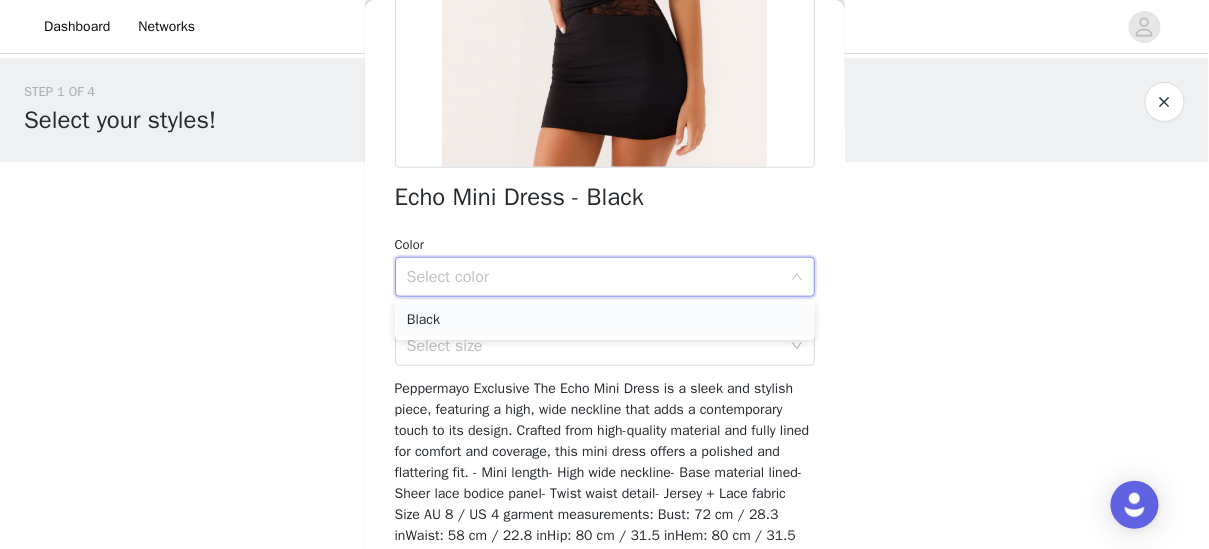 click on "Black" at bounding box center [605, 320] 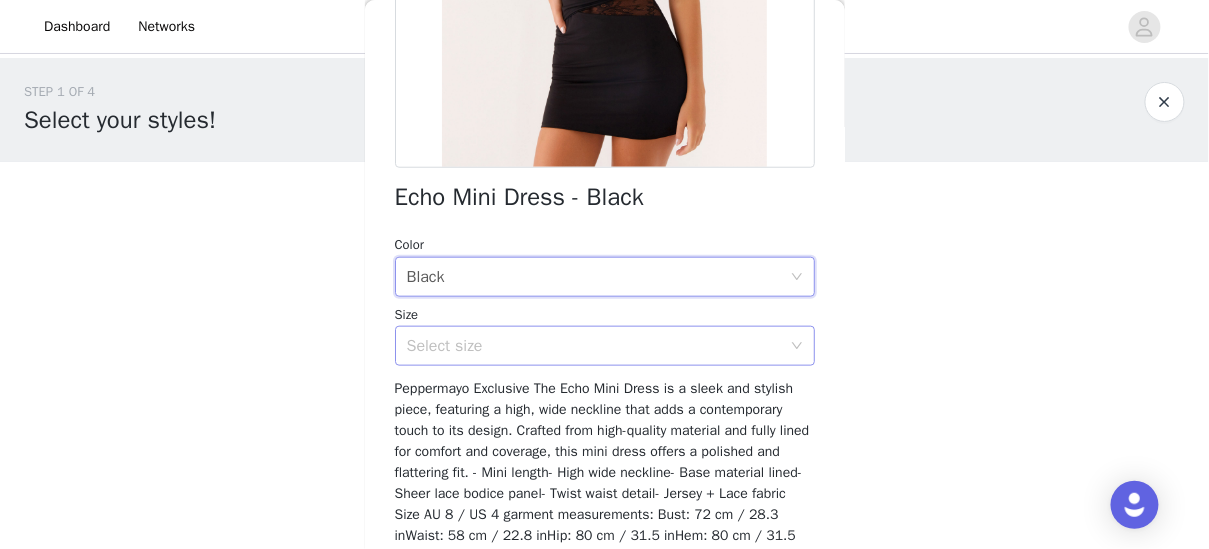 click on "Select size" at bounding box center (598, 346) 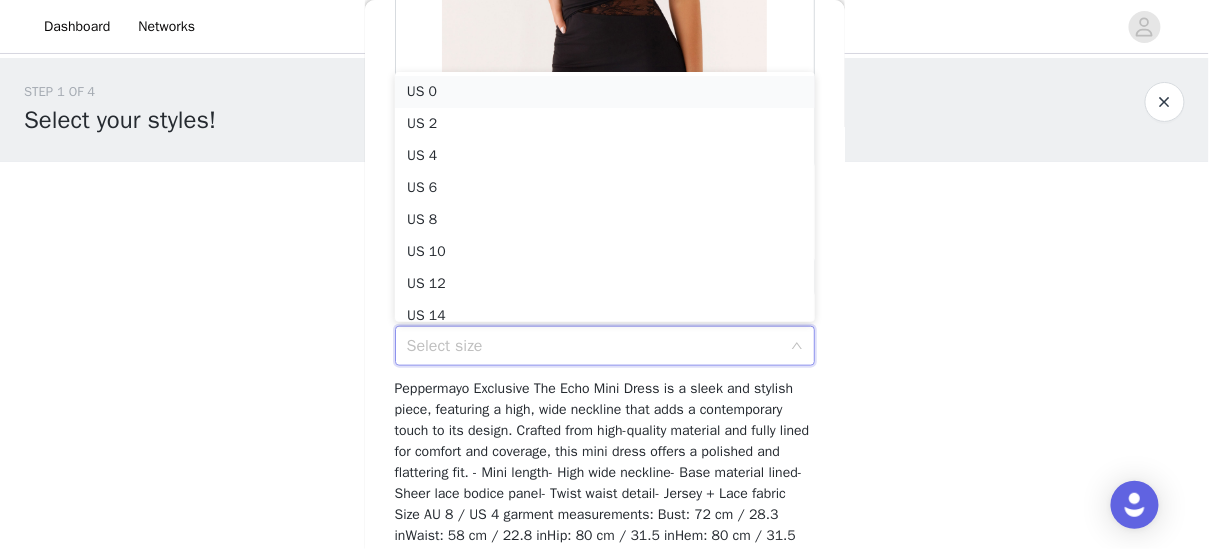 click on "US 0" at bounding box center (605, 92) 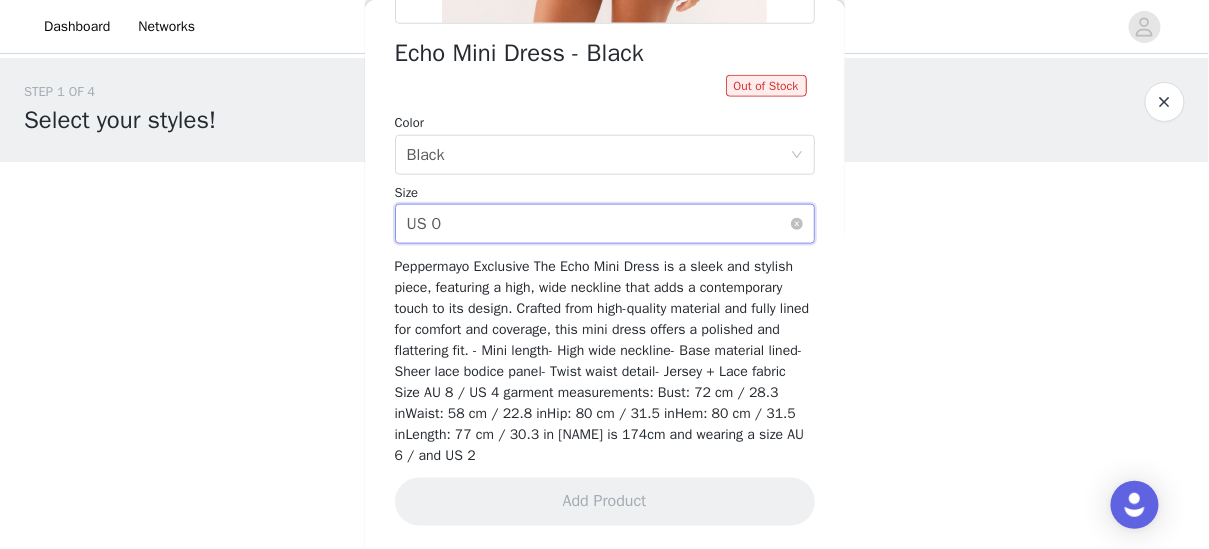 scroll, scrollTop: 0, scrollLeft: 0, axis: both 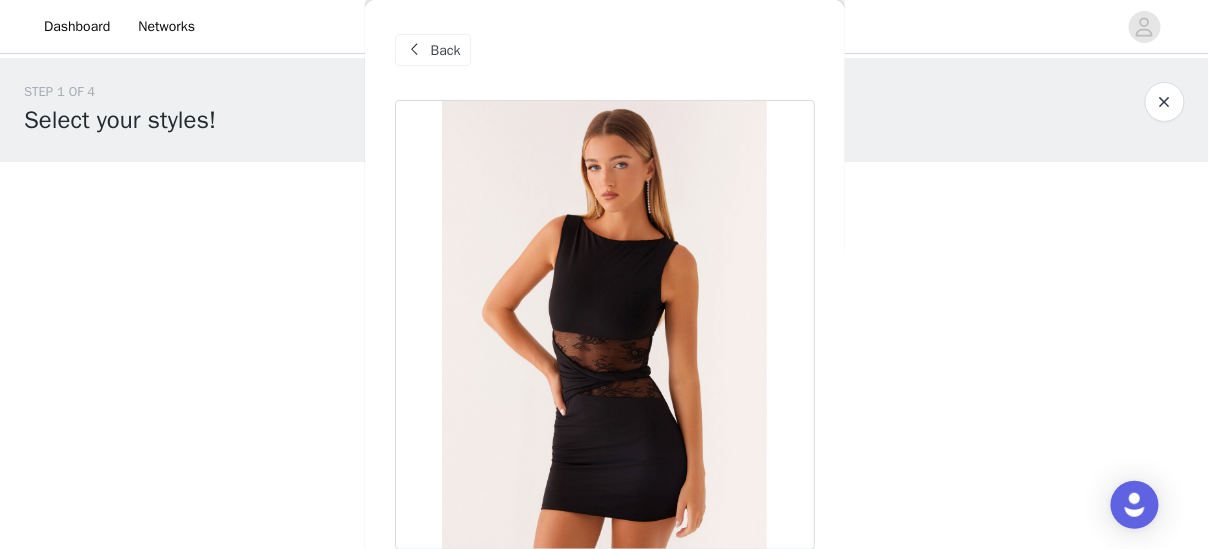 click on "Back" at bounding box center [446, 50] 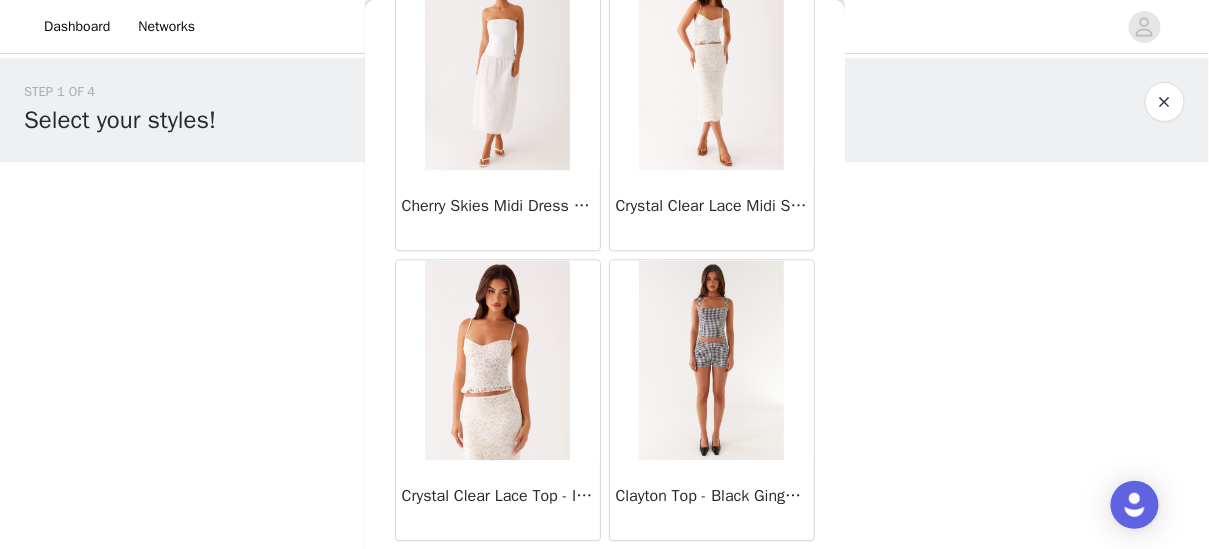 scroll, scrollTop: 1552, scrollLeft: 0, axis: vertical 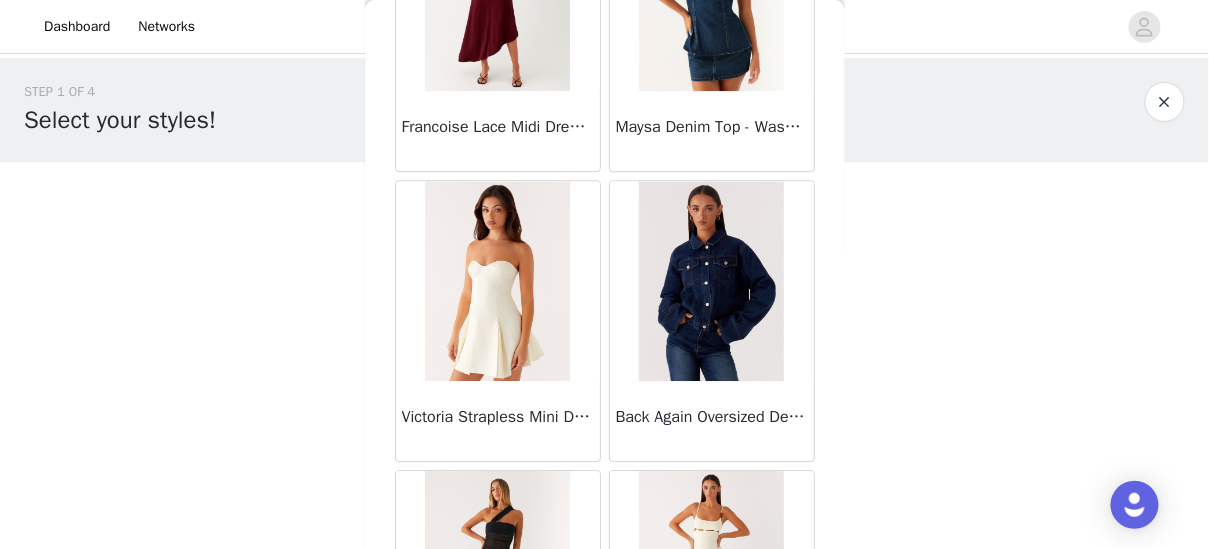 click on "Back Again Oversized Denim Jacket - Vintage Blue" at bounding box center [712, 417] 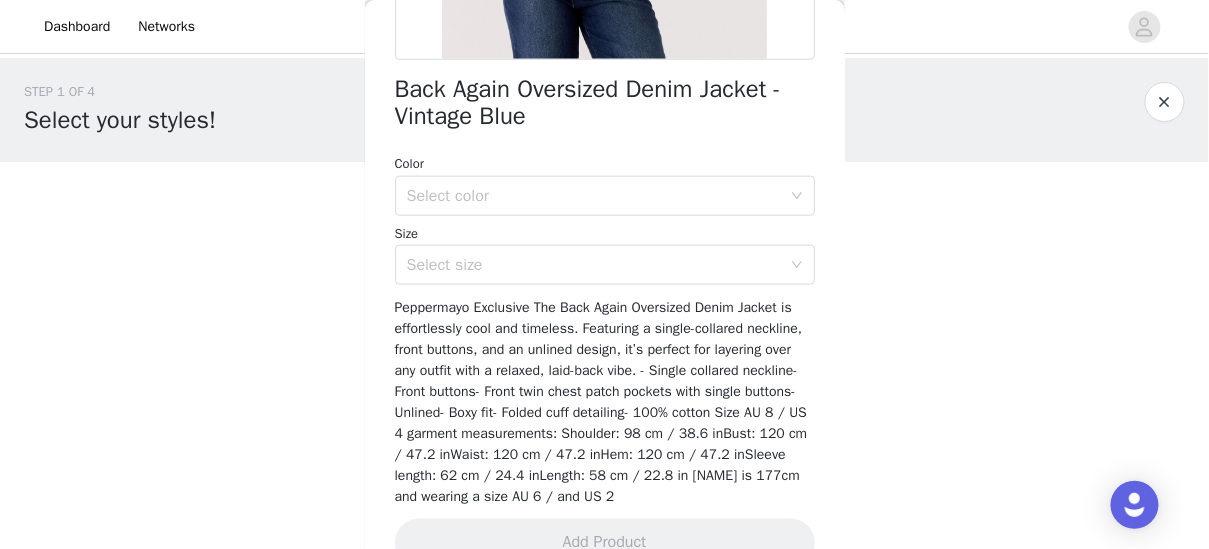 scroll, scrollTop: 478, scrollLeft: 0, axis: vertical 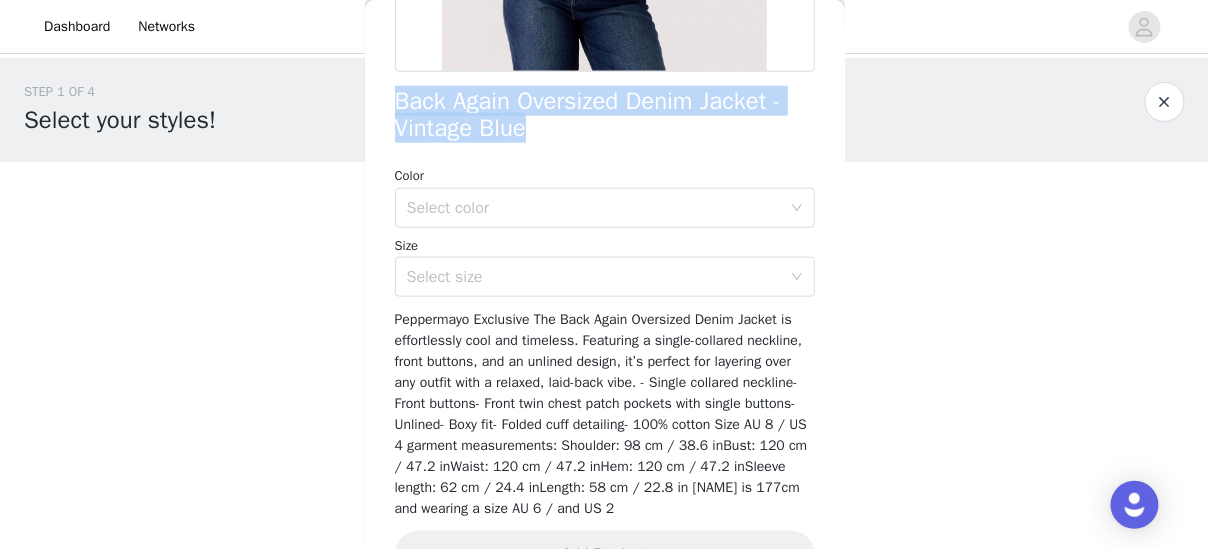 drag, startPoint x: 557, startPoint y: 122, endPoint x: 403, endPoint y: 82, distance: 159.11003 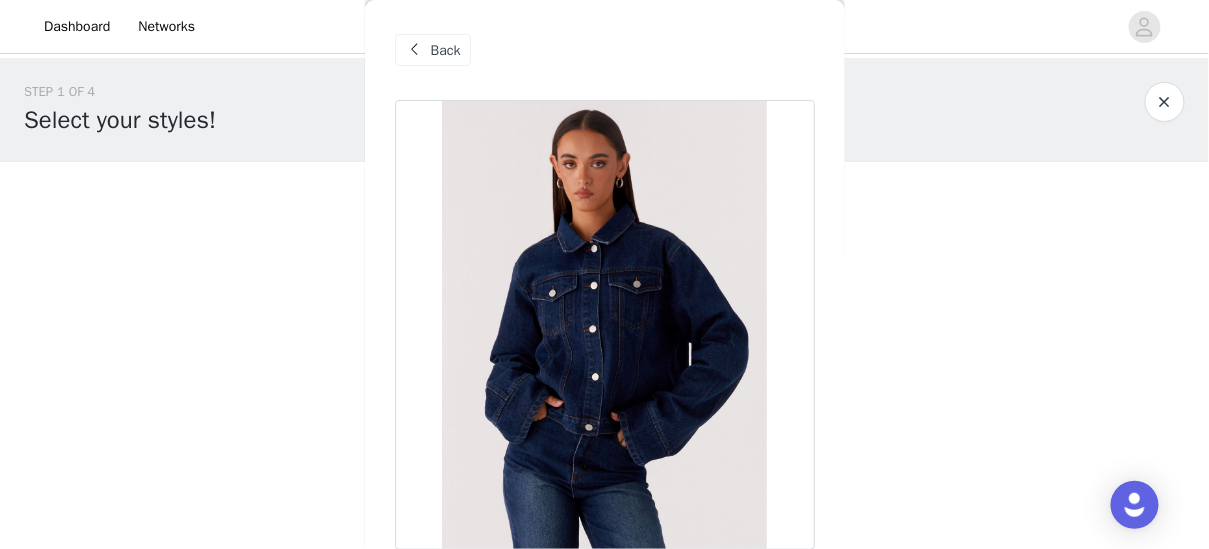 click at bounding box center [415, 50] 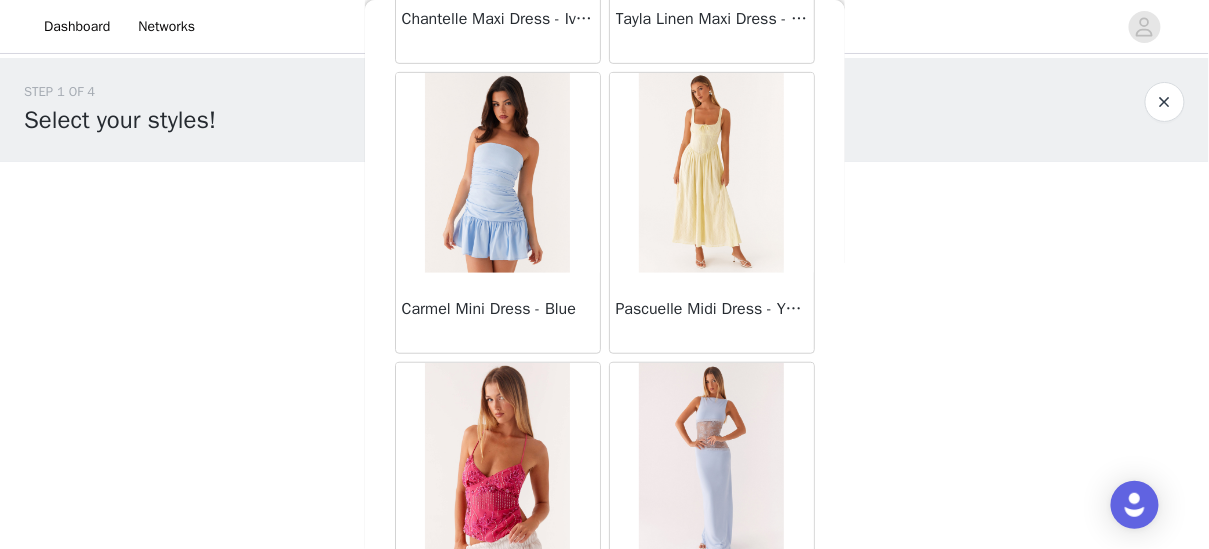 scroll, scrollTop: 18307, scrollLeft: 0, axis: vertical 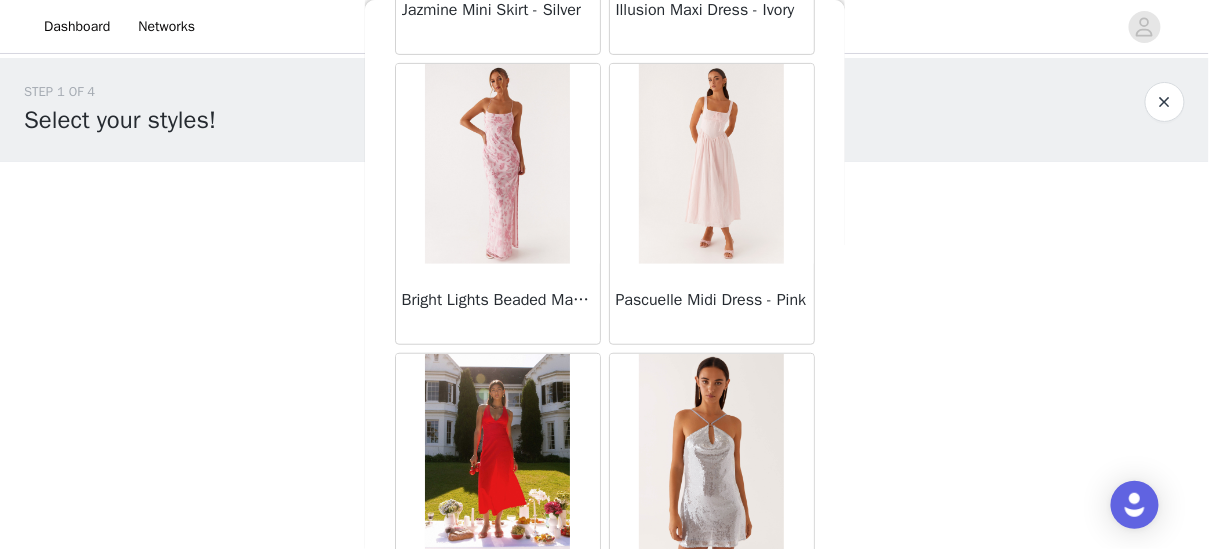 click on "STEP 1 OF 4
Select your styles!" at bounding box center (584, 110) 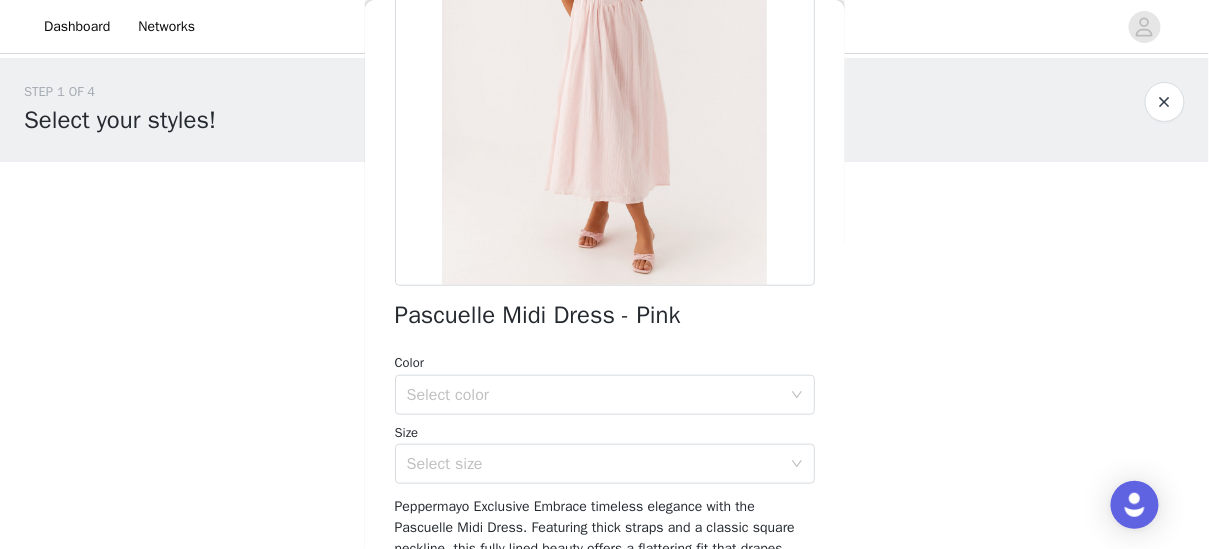 scroll, scrollTop: 268, scrollLeft: 0, axis: vertical 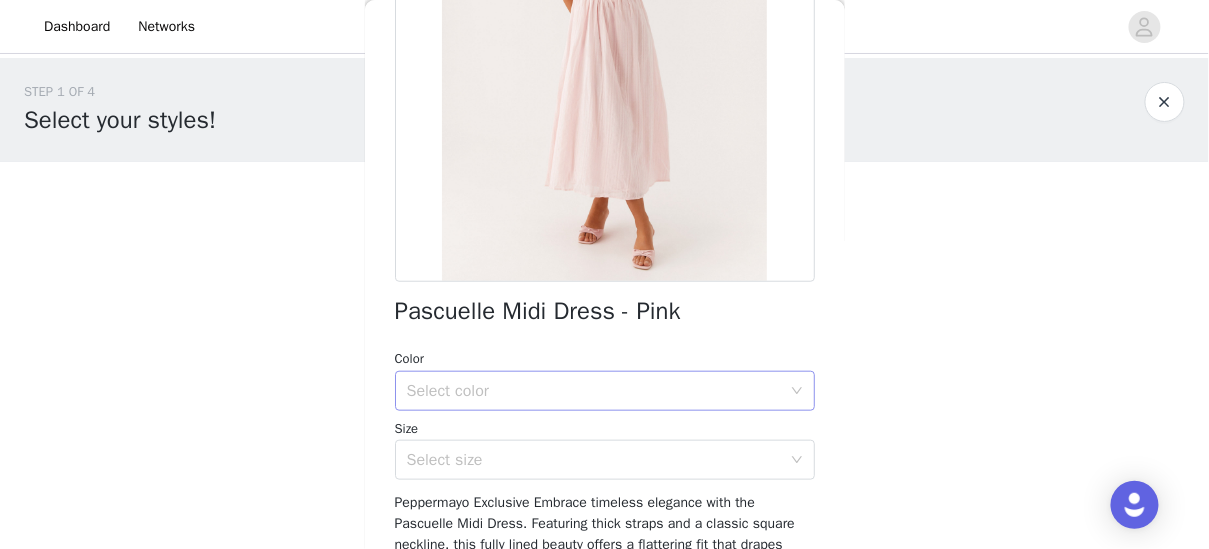 click on "Select color" at bounding box center (598, 391) 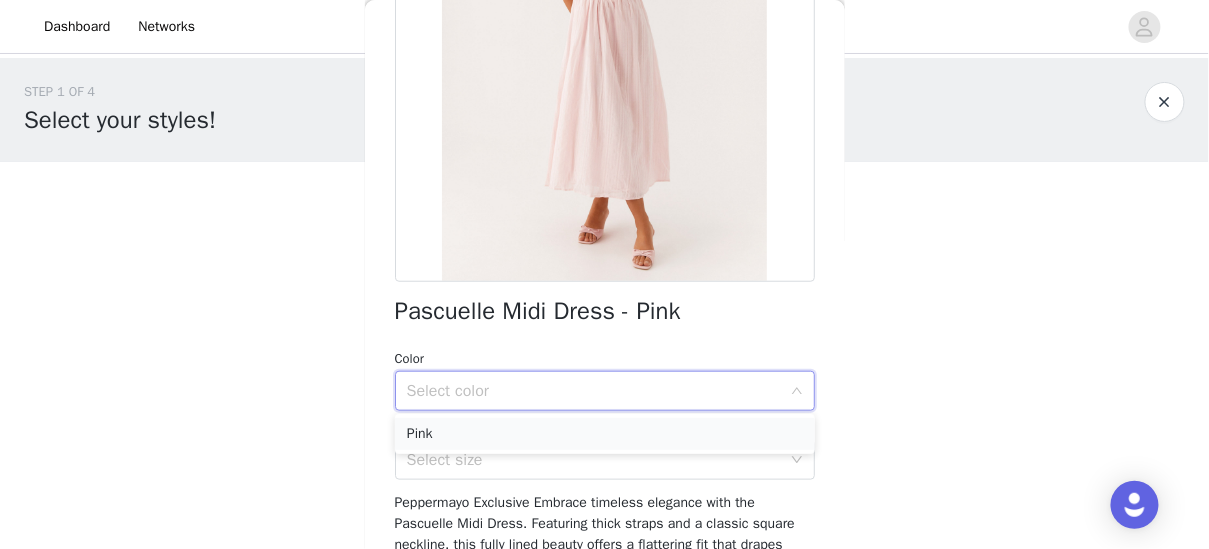 click on "Pink" at bounding box center [605, 434] 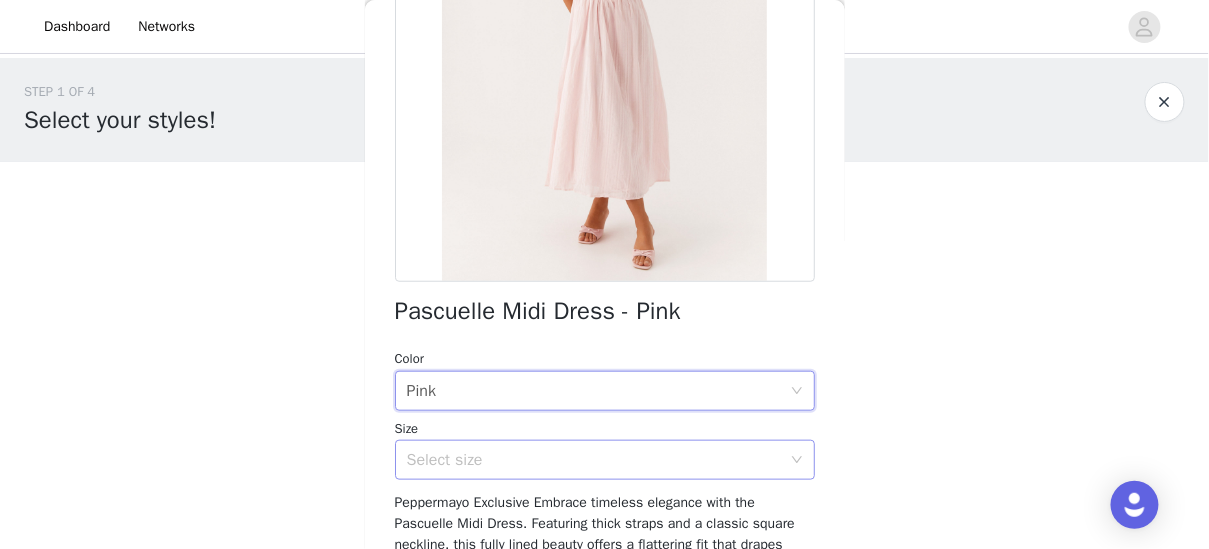 click on "Size   Select size" at bounding box center (605, 450) 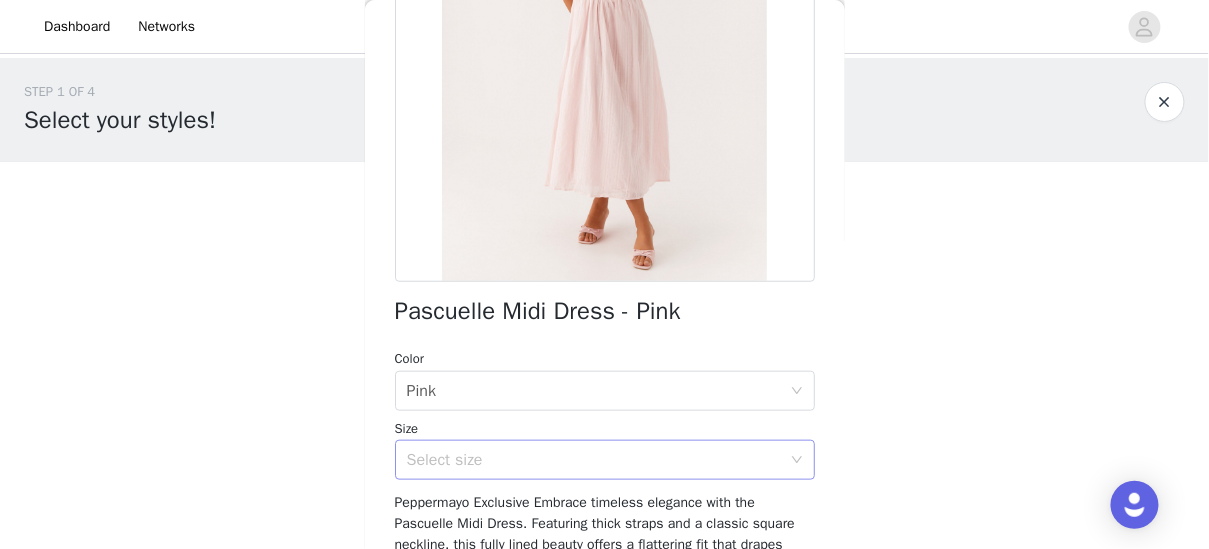 click on "Select size" at bounding box center (594, 460) 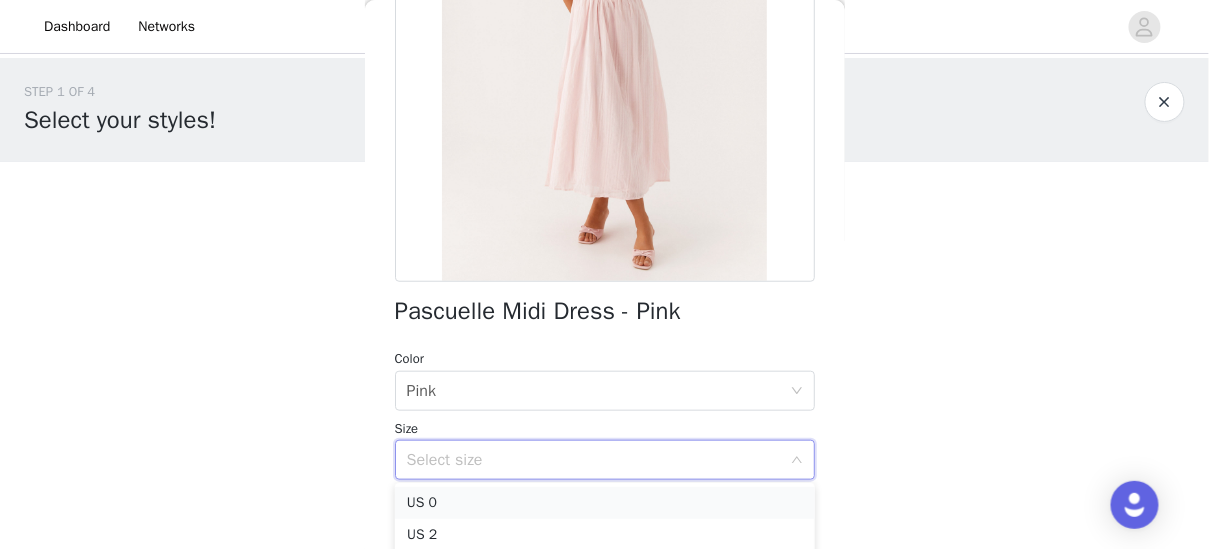 click on "US 0" at bounding box center [605, 503] 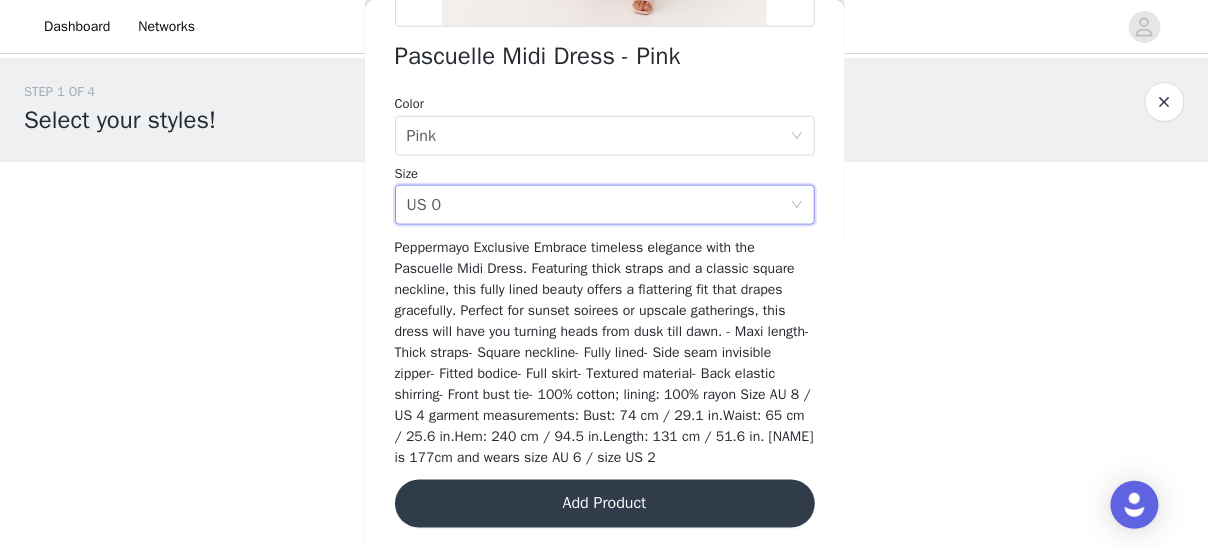 scroll, scrollTop: 526, scrollLeft: 0, axis: vertical 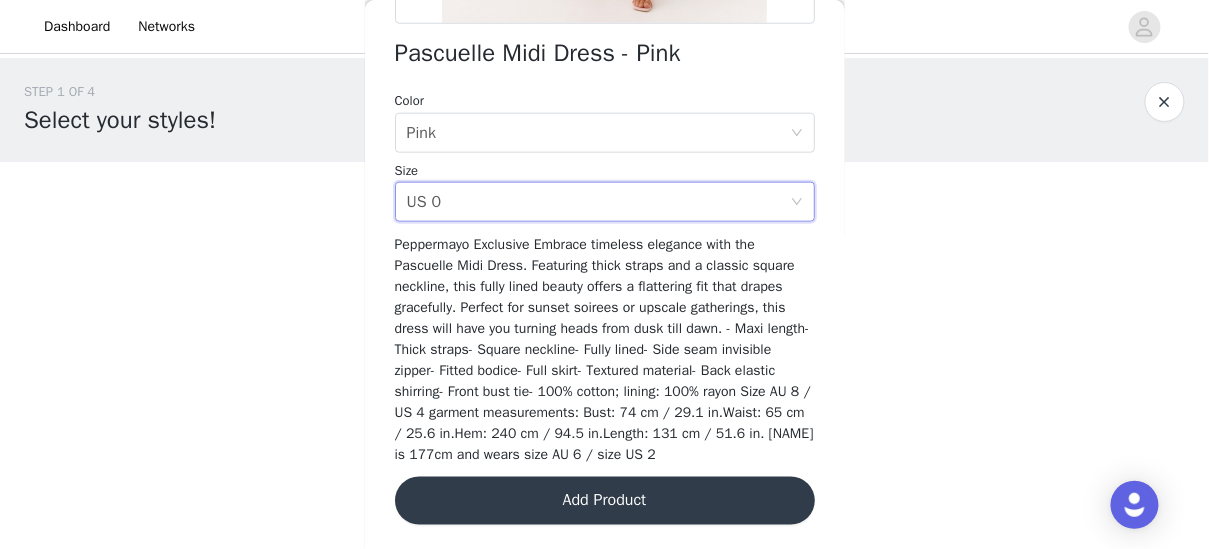 click on "Add Product" at bounding box center (605, 501) 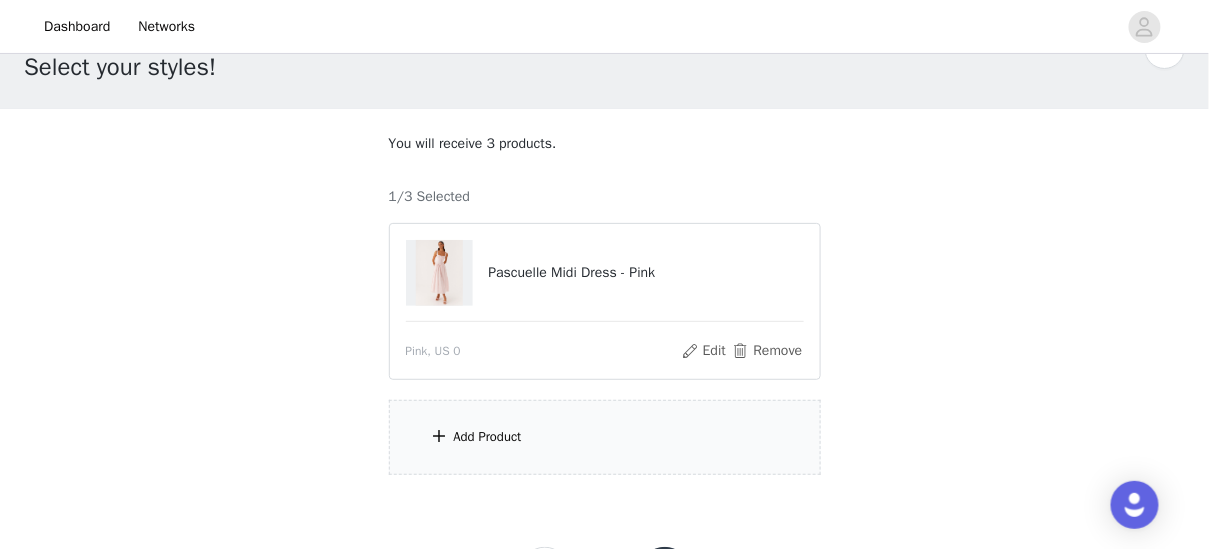 scroll, scrollTop: 75, scrollLeft: 0, axis: vertical 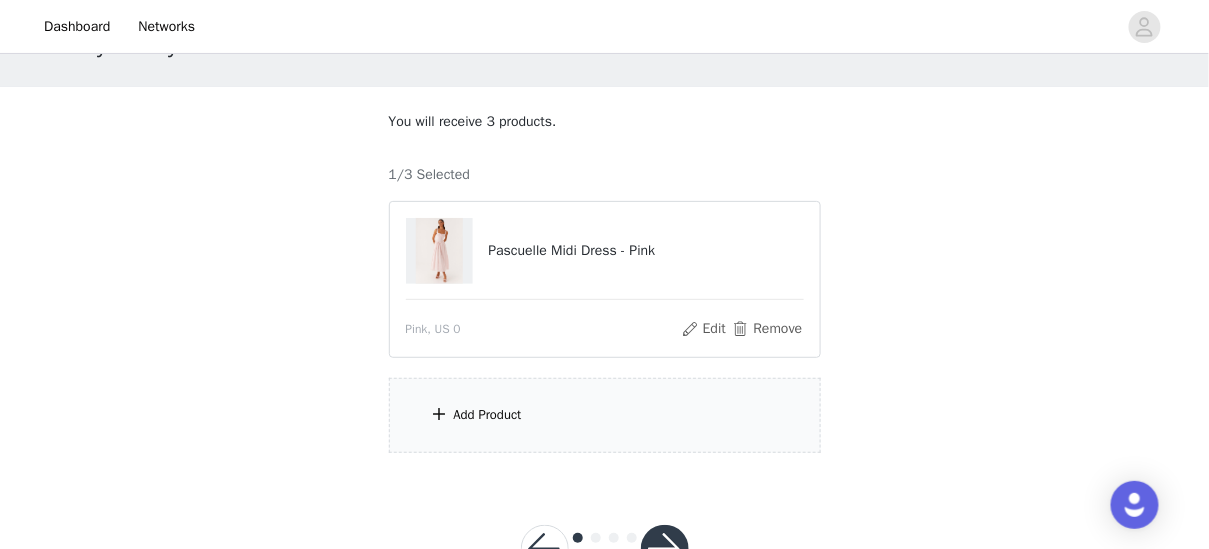 click on "Add Product" at bounding box center (605, 415) 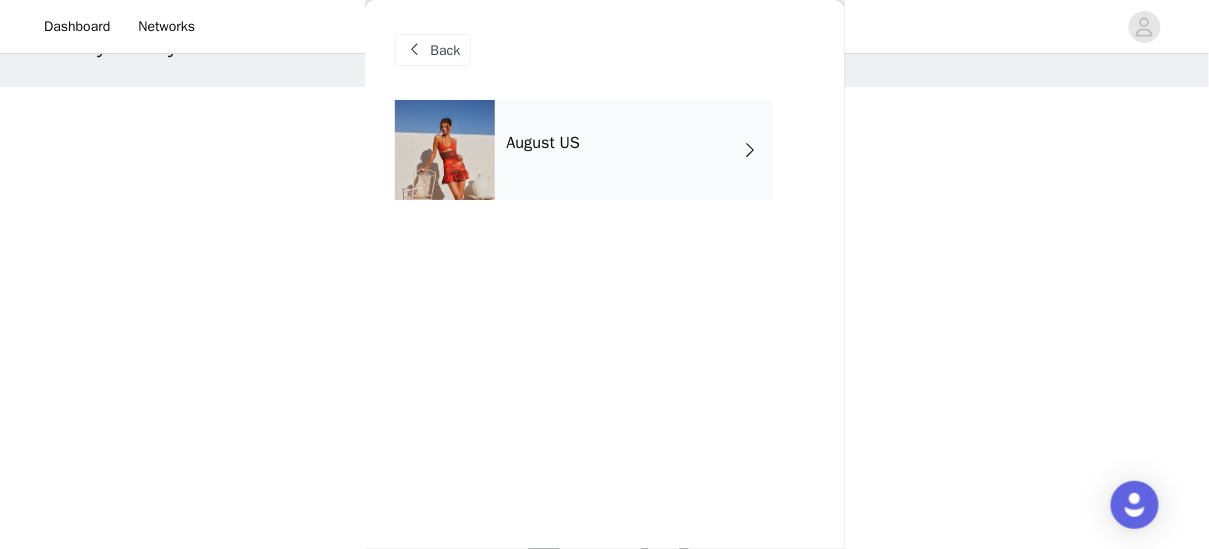 click on "August US" at bounding box center [605, 165] 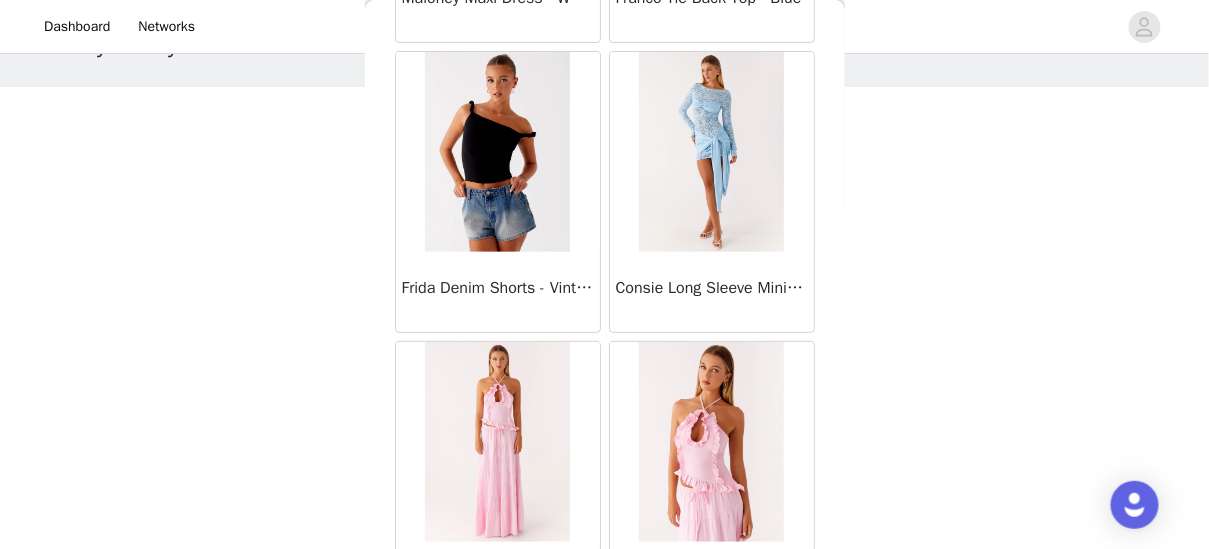 scroll, scrollTop: 2507, scrollLeft: 0, axis: vertical 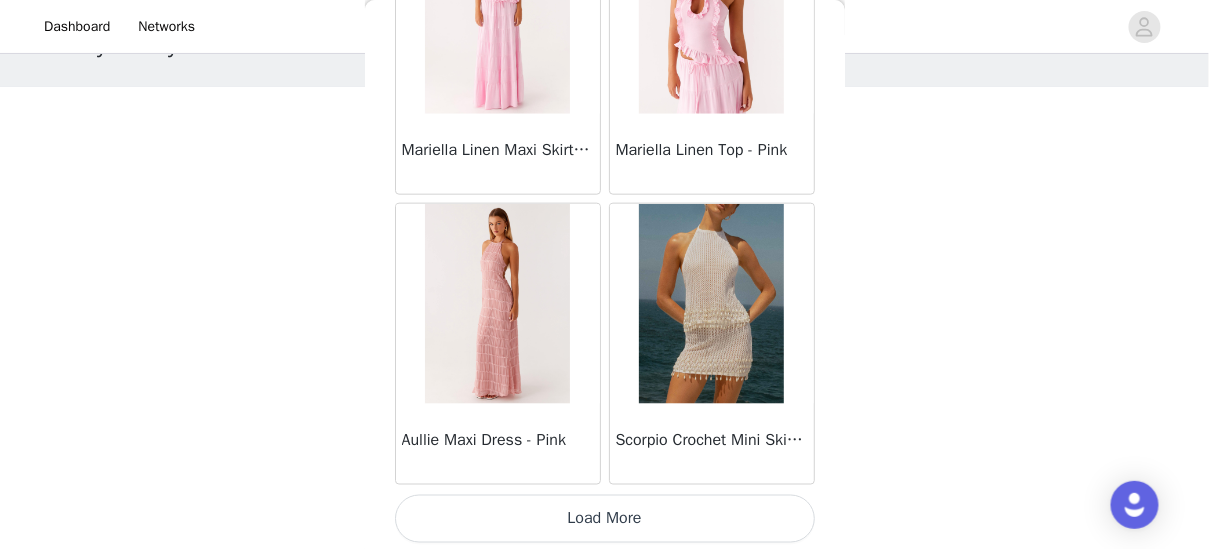 click on "Load More" at bounding box center [605, 519] 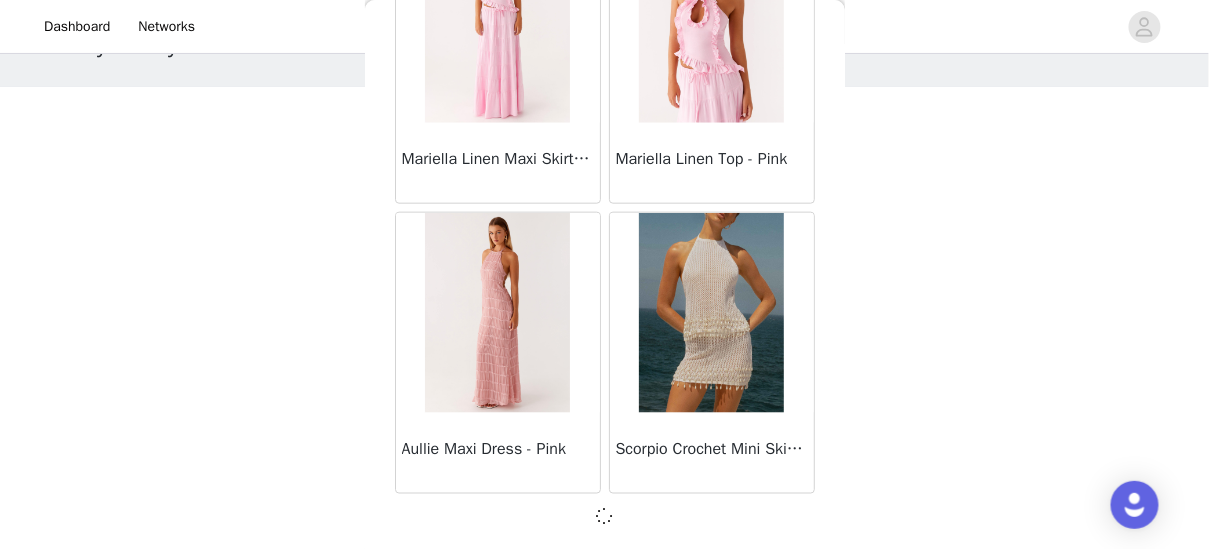 scroll, scrollTop: 146, scrollLeft: 0, axis: vertical 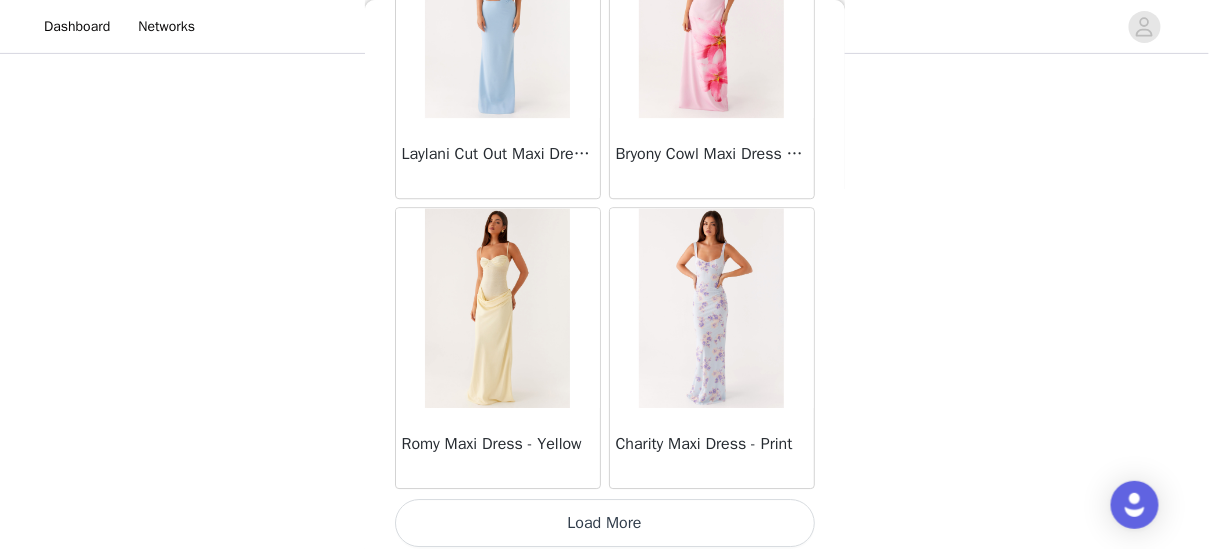 click on "Load More" at bounding box center [605, 523] 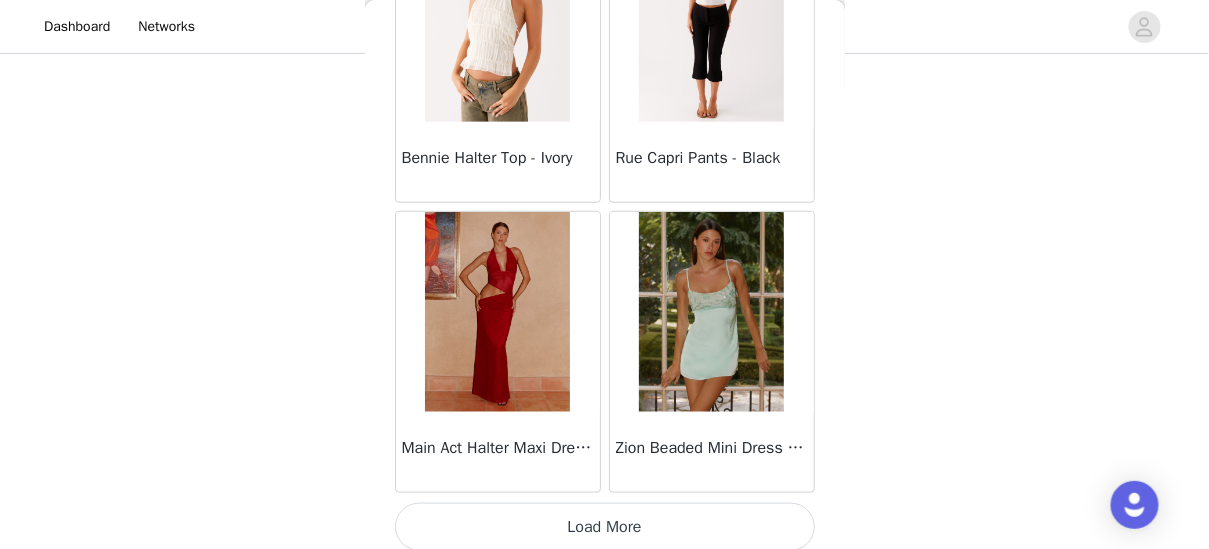 click on "Load More" at bounding box center [605, 527] 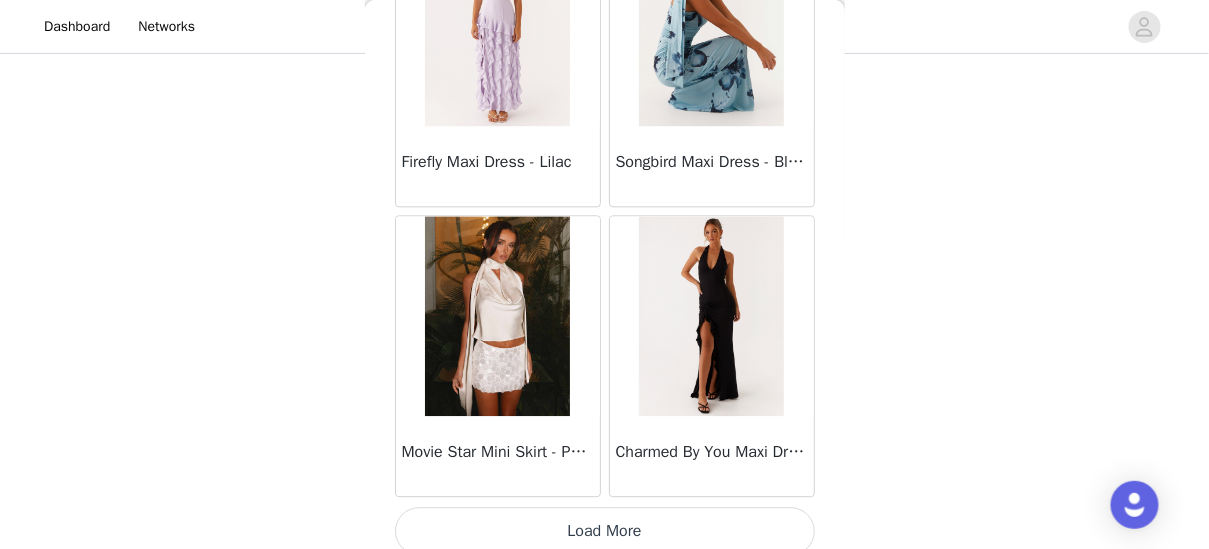 click on "Load More" at bounding box center (605, 531) 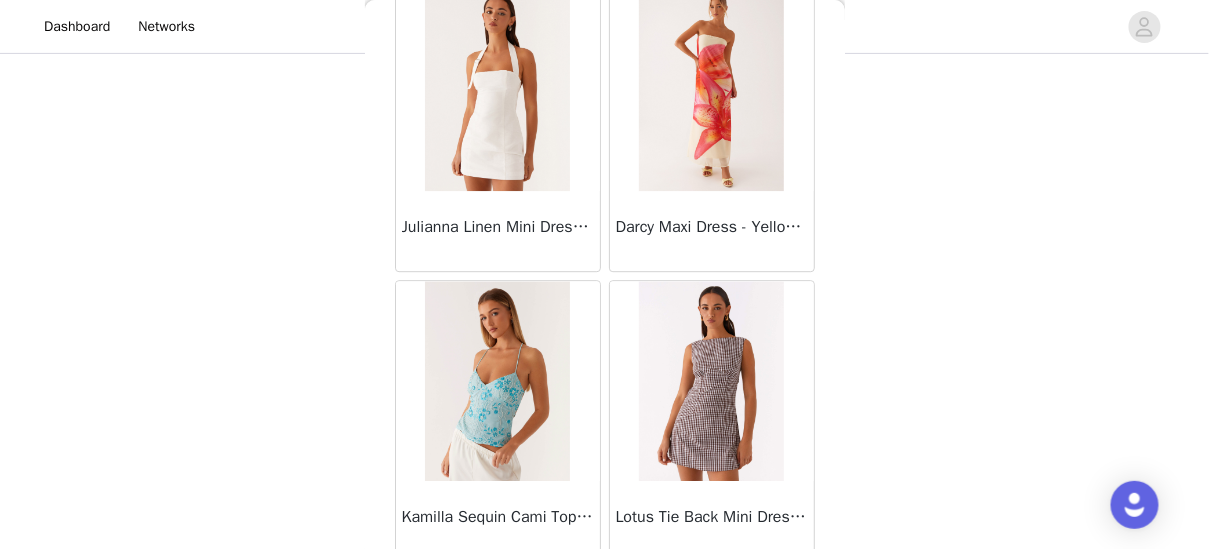 scroll, scrollTop: 14091, scrollLeft: 0, axis: vertical 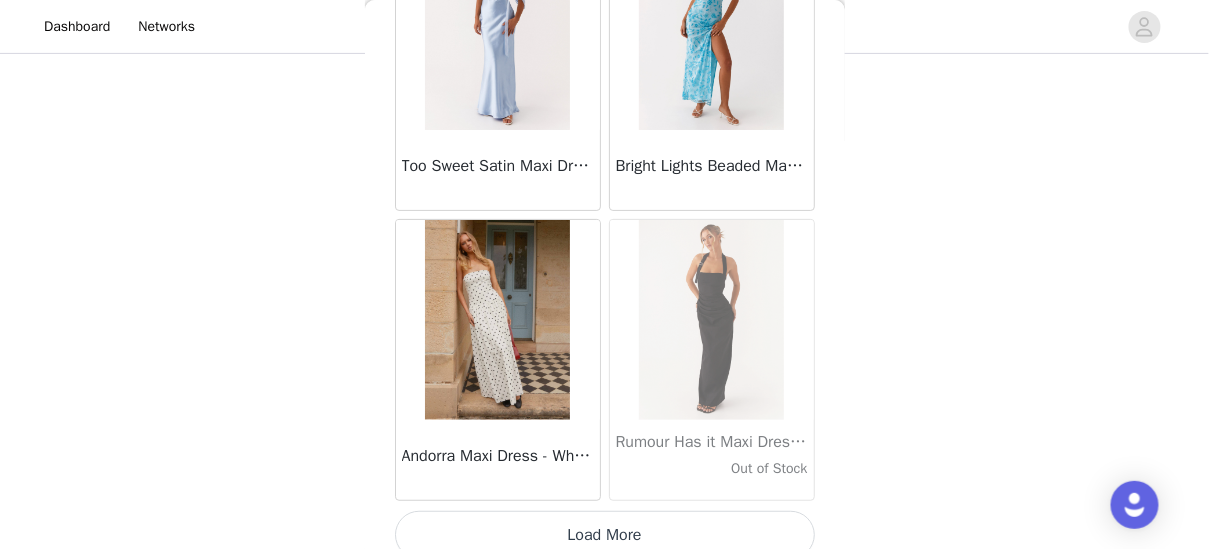 click on "Load More" at bounding box center [605, 535] 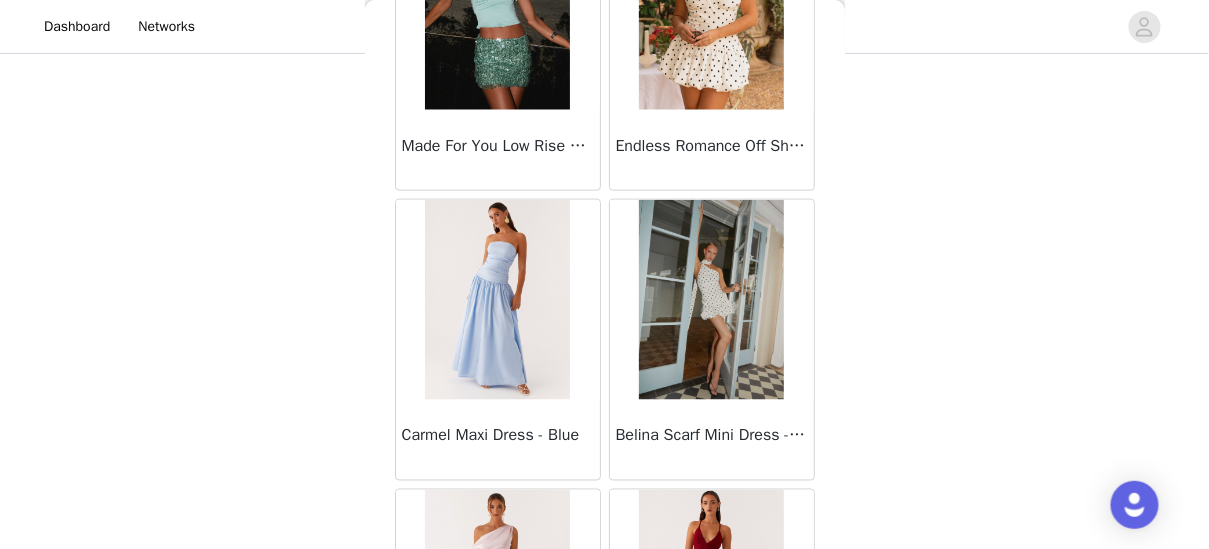 scroll, scrollTop: 16987, scrollLeft: 0, axis: vertical 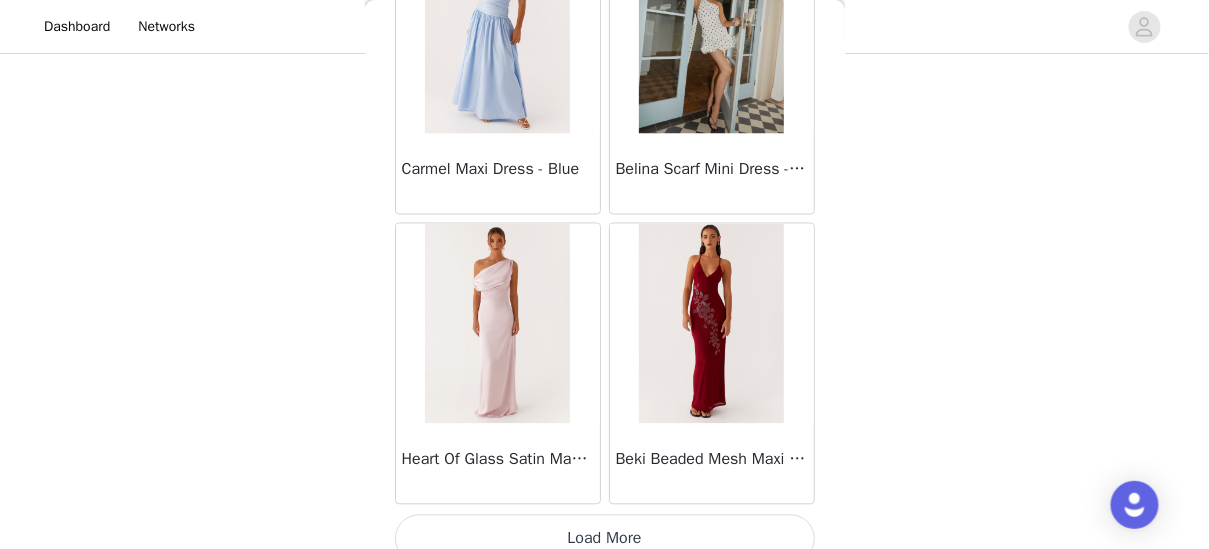 click on "Load More" at bounding box center [605, 539] 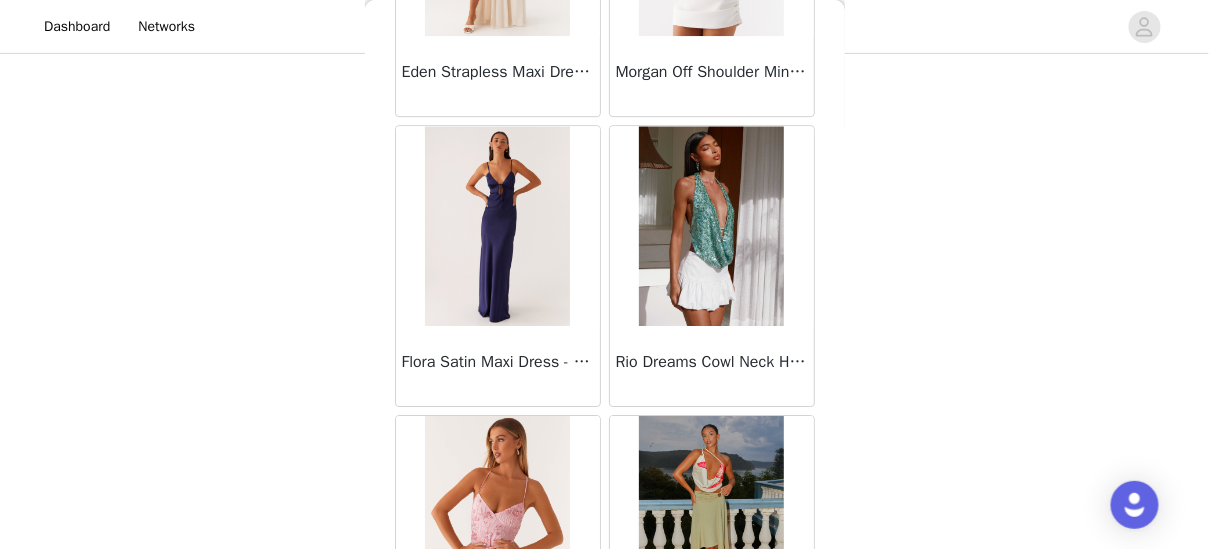 scroll, scrollTop: 19883, scrollLeft: 0, axis: vertical 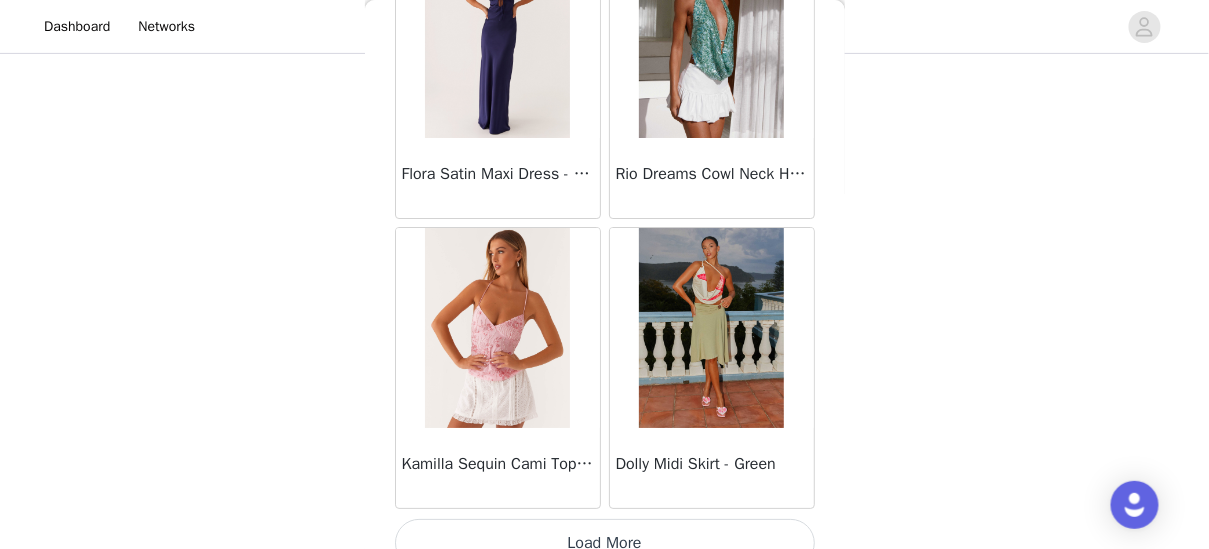click on "Load More" at bounding box center (605, 543) 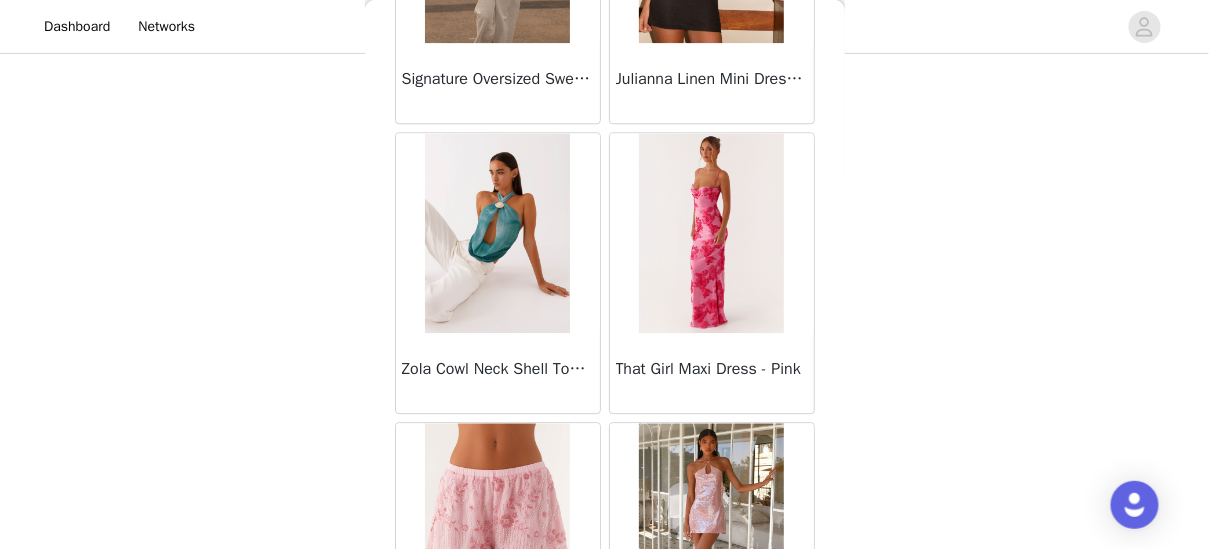 scroll, scrollTop: 20755, scrollLeft: 0, axis: vertical 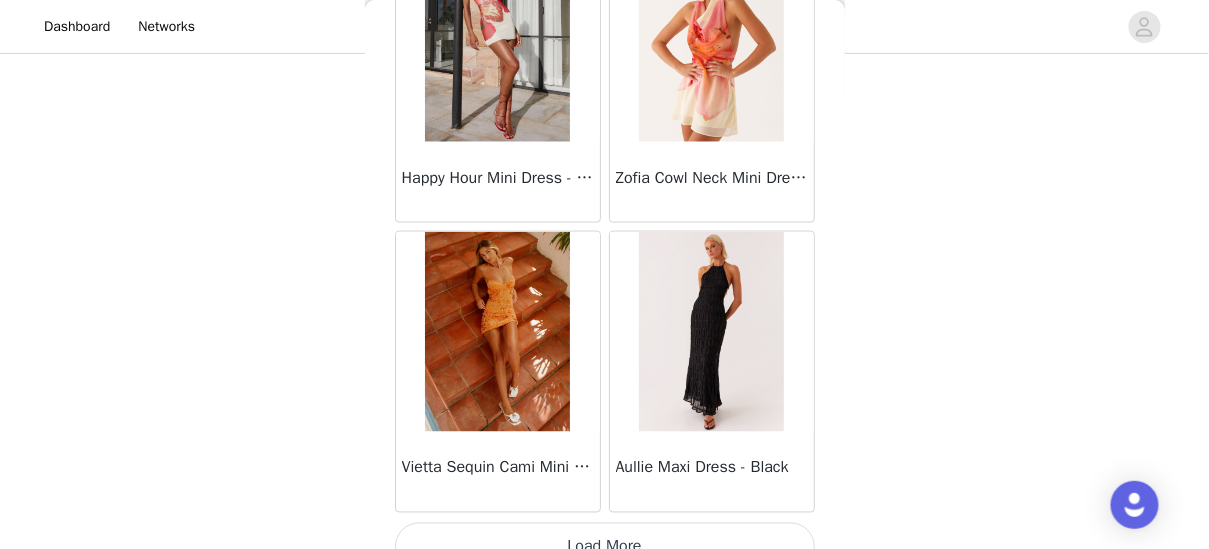 click on "Load More" at bounding box center (605, 547) 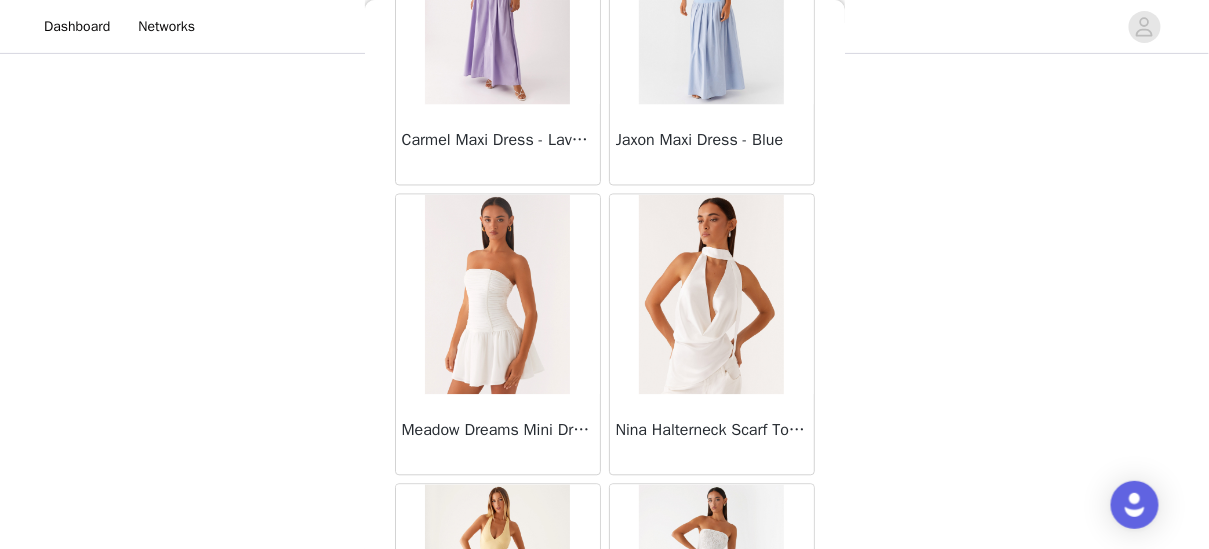 scroll, scrollTop: 25675, scrollLeft: 0, axis: vertical 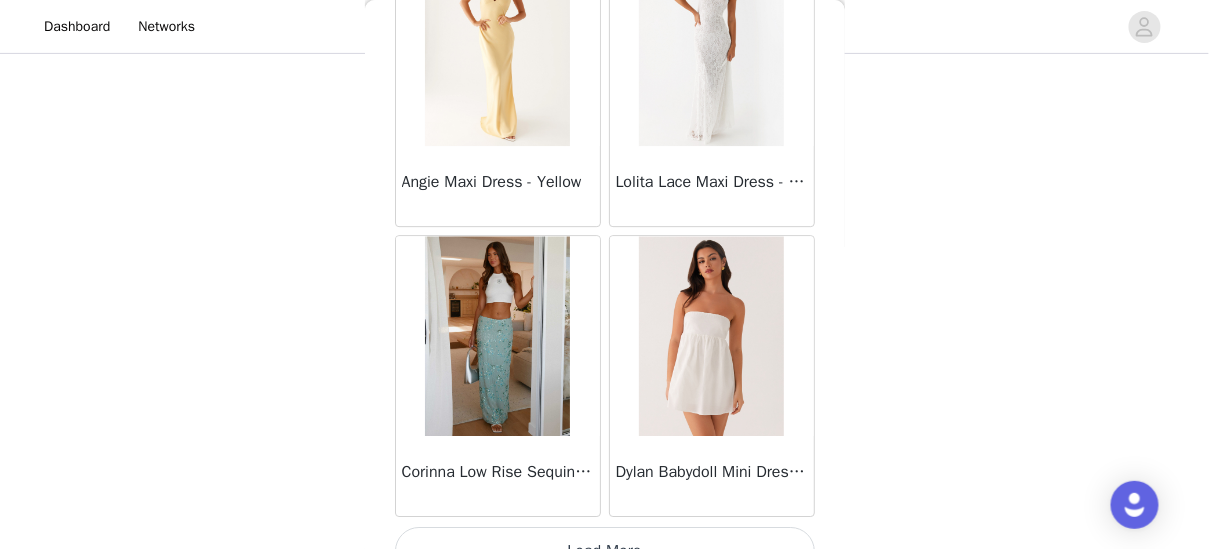 click on "Load More" at bounding box center [605, 551] 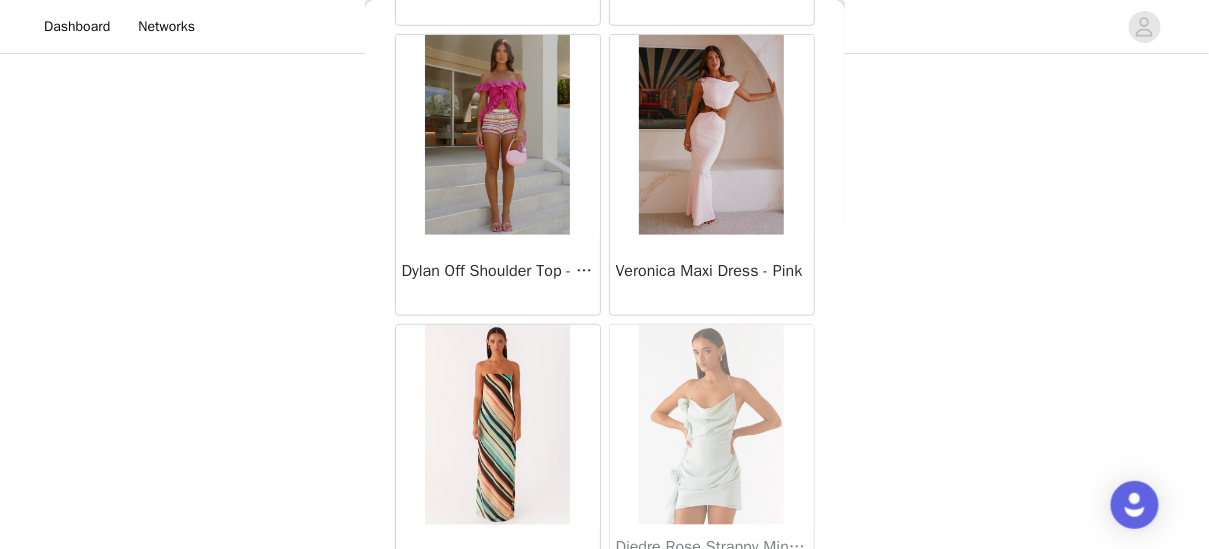 scroll, scrollTop: 28571, scrollLeft: 0, axis: vertical 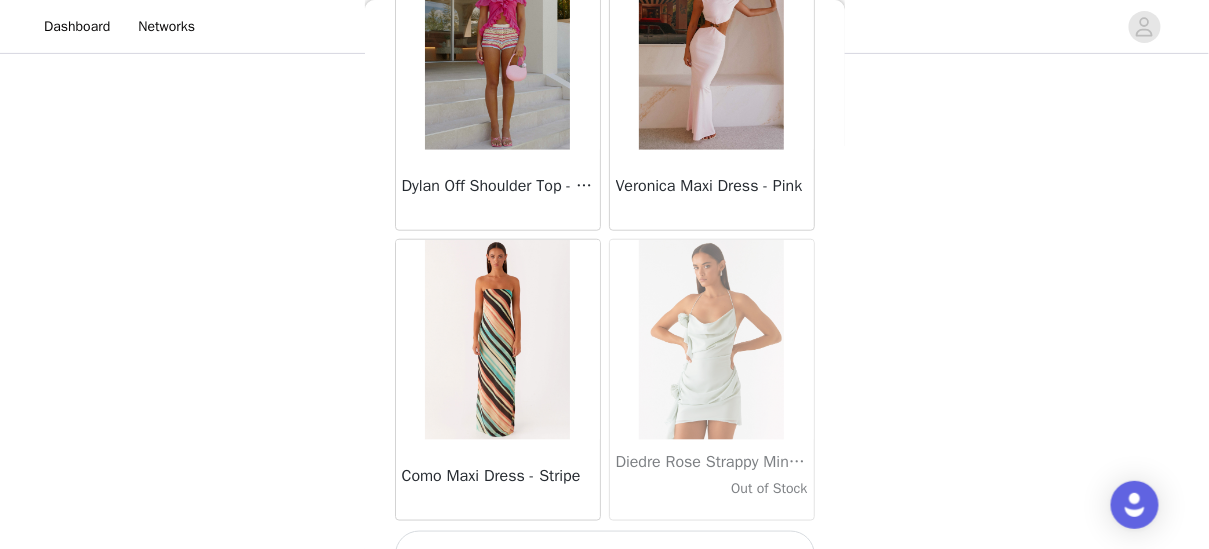 click on "Load More" at bounding box center [605, 555] 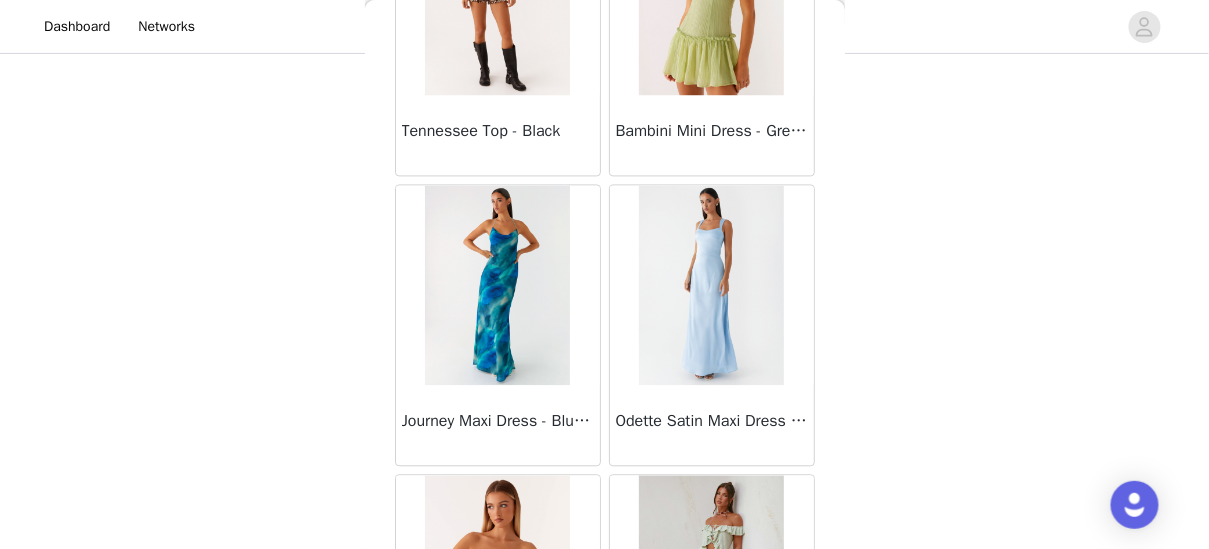 scroll, scrollTop: 31467, scrollLeft: 0, axis: vertical 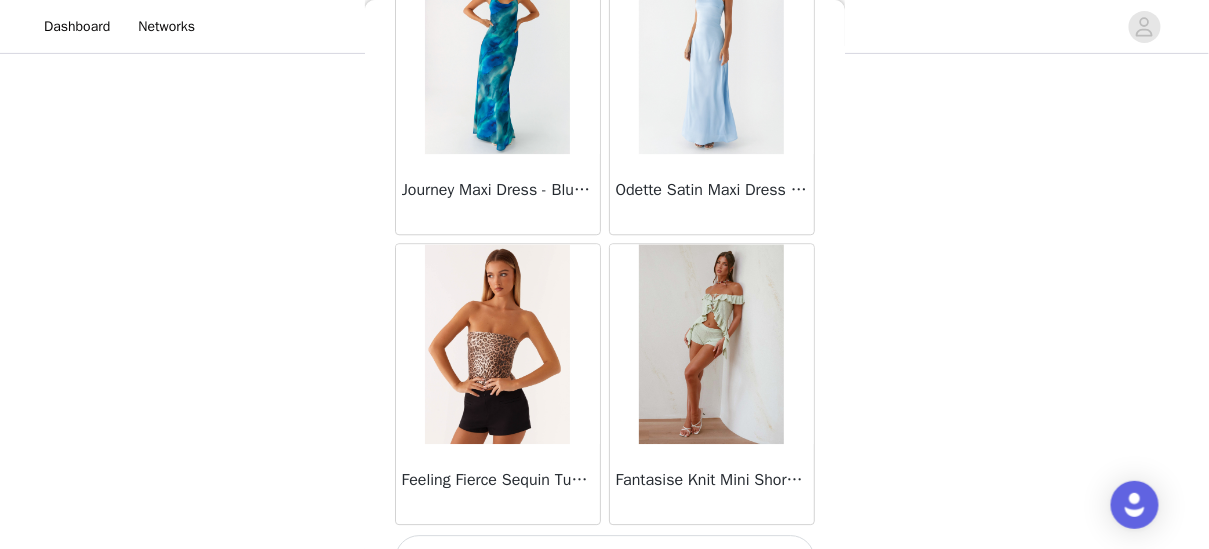 click on "Load More" at bounding box center [605, 559] 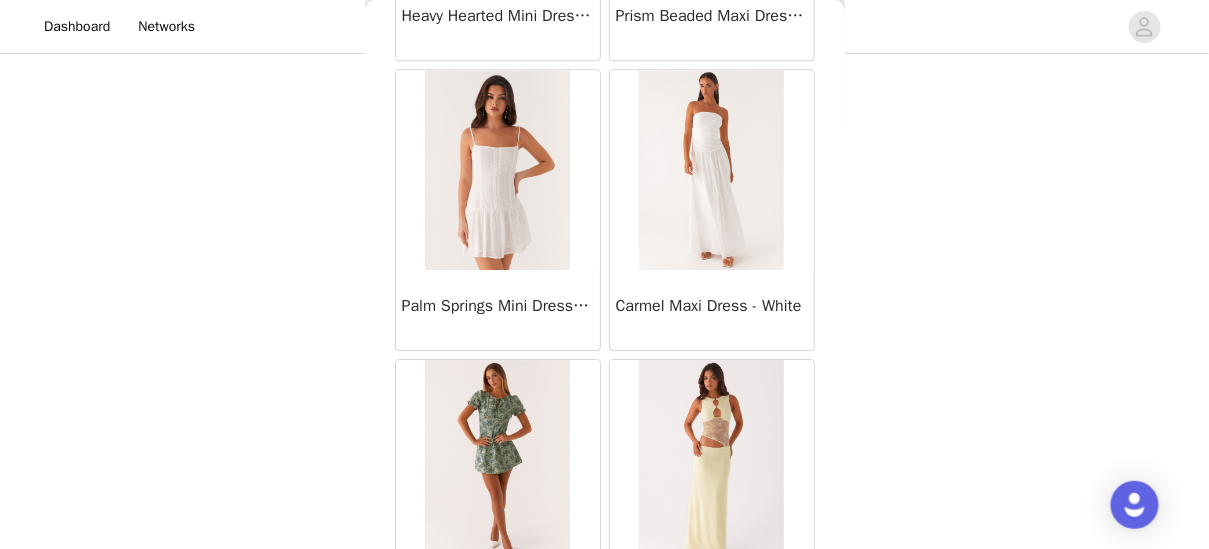 scroll, scrollTop: 34363, scrollLeft: 0, axis: vertical 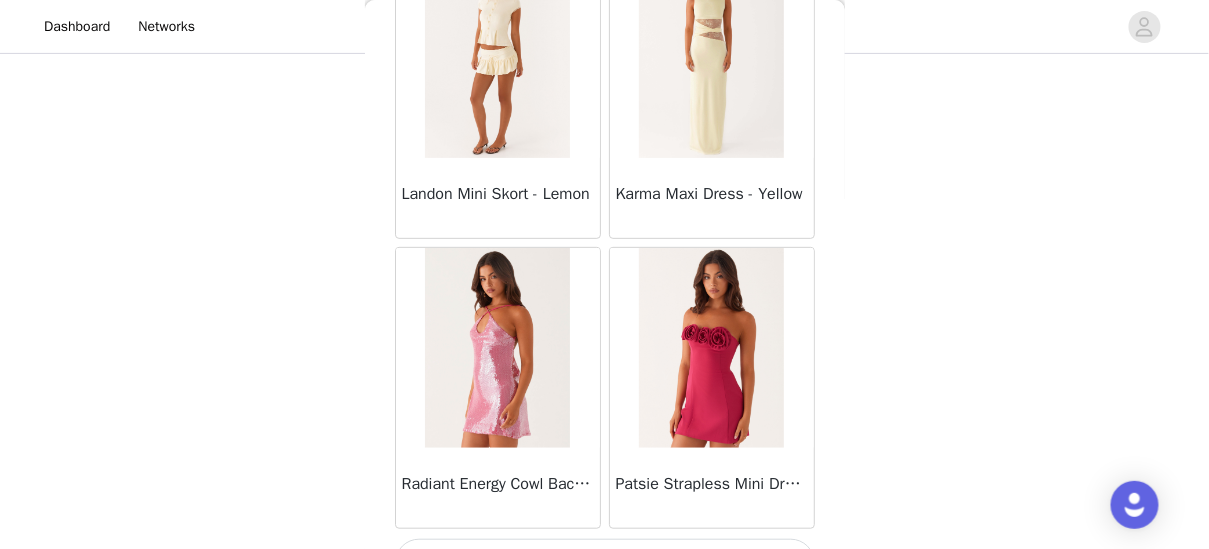 click on "Load More" at bounding box center [605, 563] 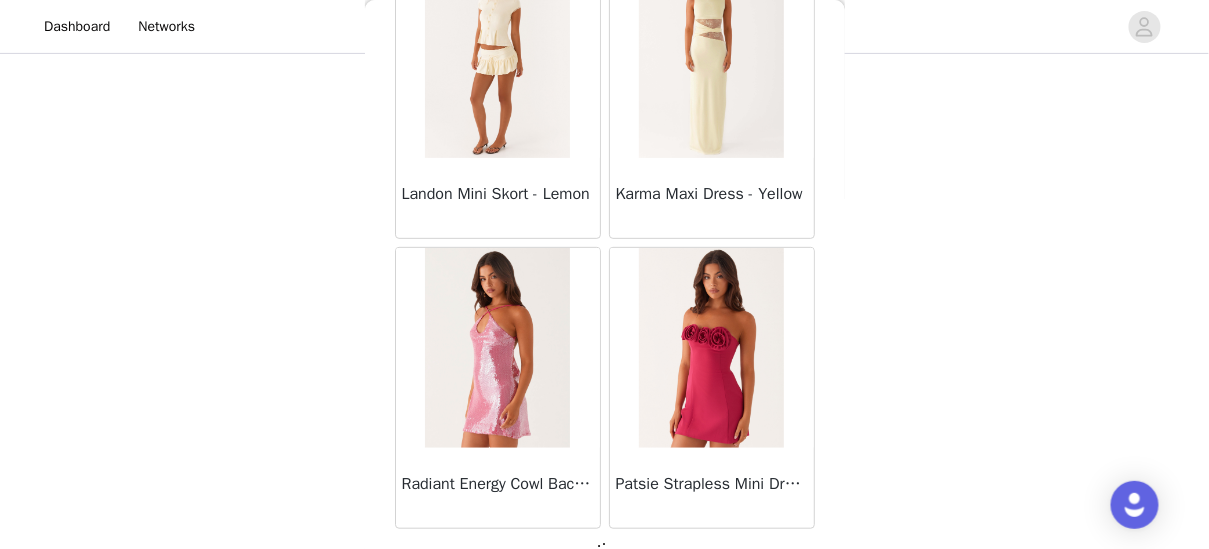 scroll, scrollTop: 34354, scrollLeft: 0, axis: vertical 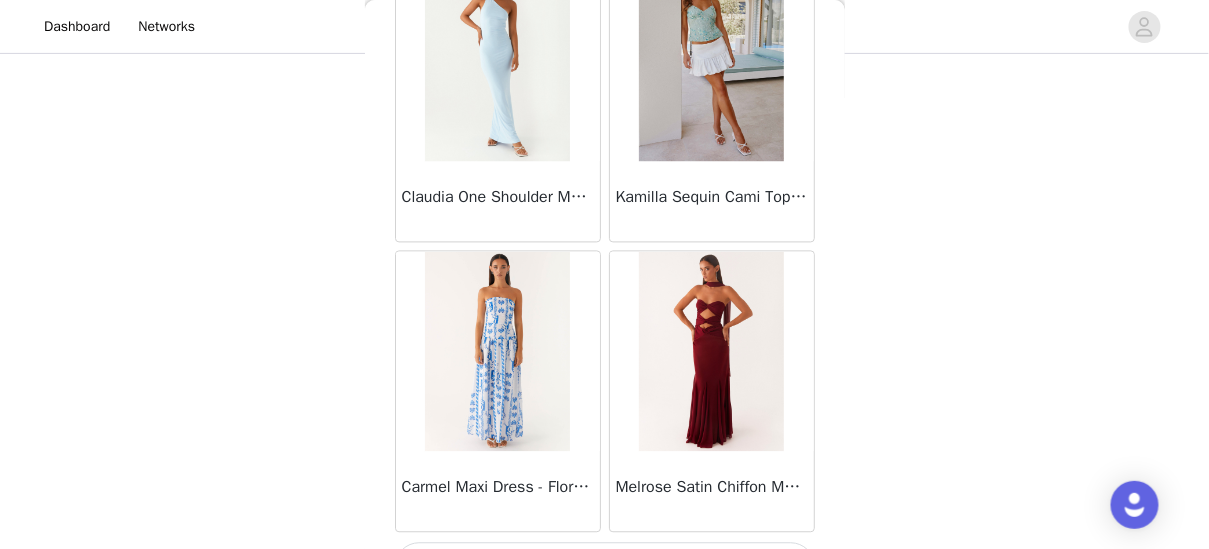 click on "Load More" at bounding box center [605, 567] 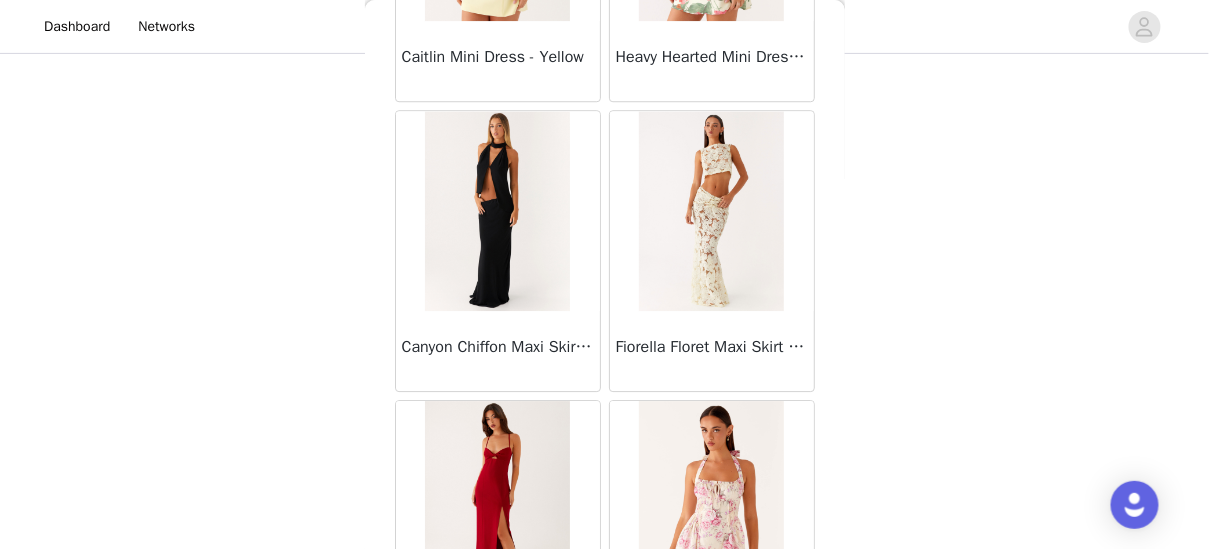 scroll, scrollTop: 40155, scrollLeft: 0, axis: vertical 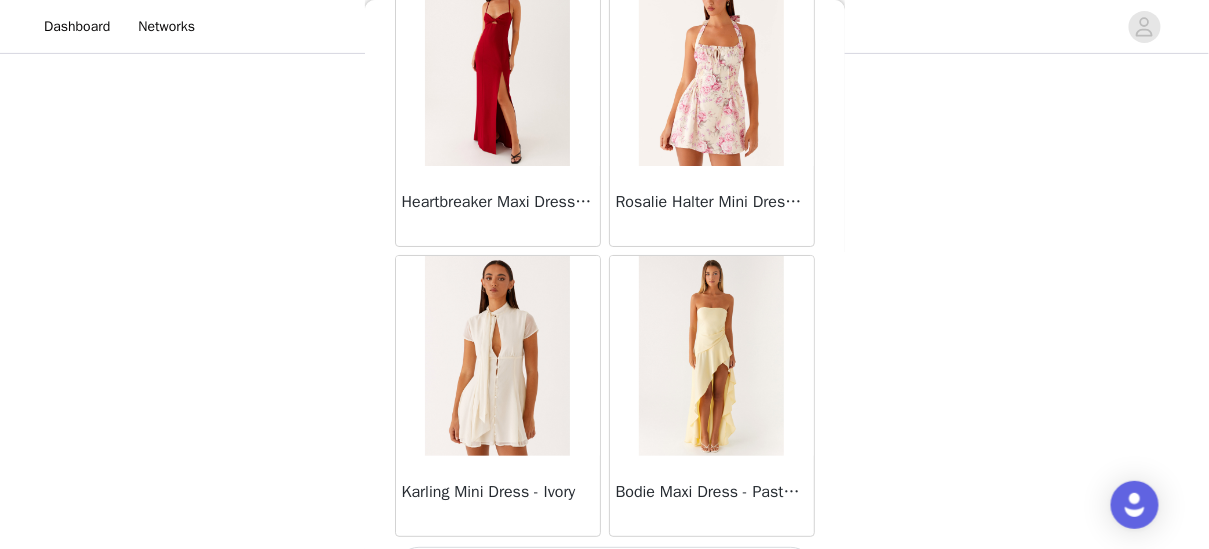 click on "Load More" at bounding box center [605, 571] 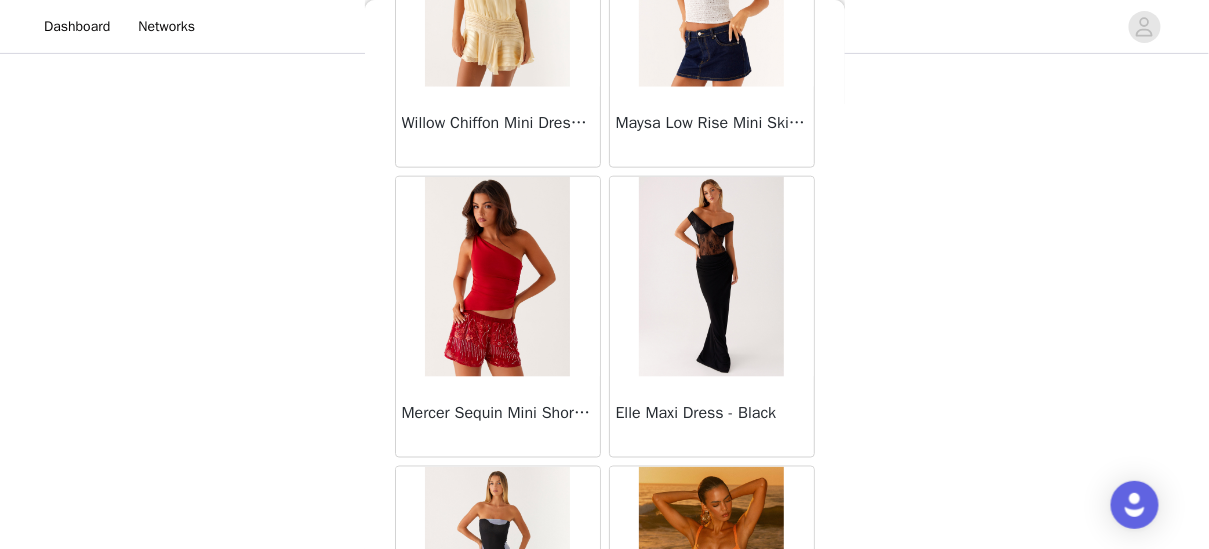 scroll, scrollTop: 43051, scrollLeft: 0, axis: vertical 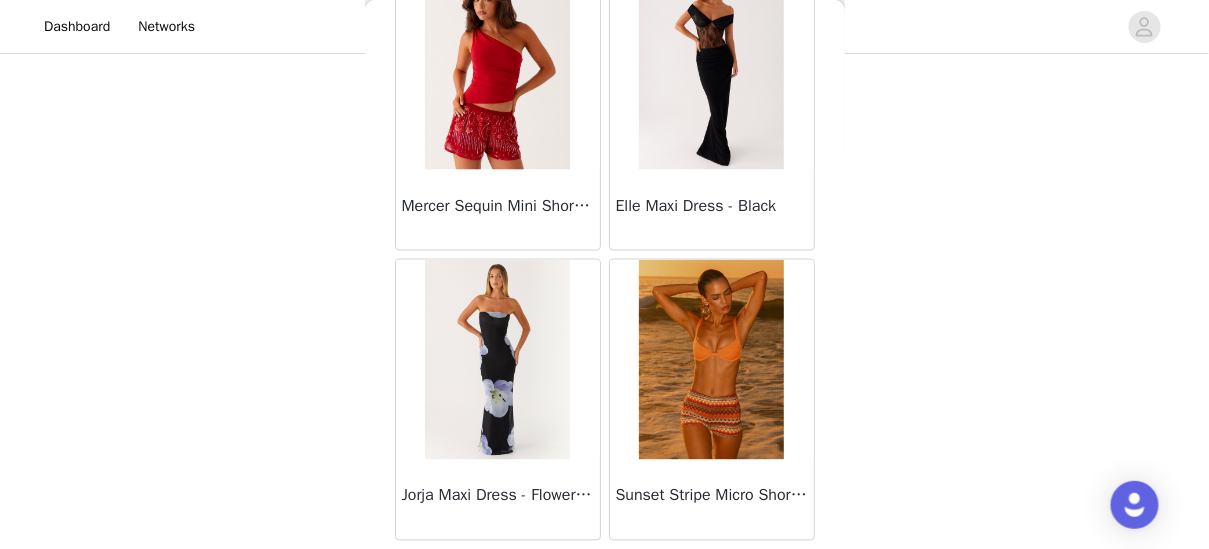 click on "Load More" at bounding box center (605, 575) 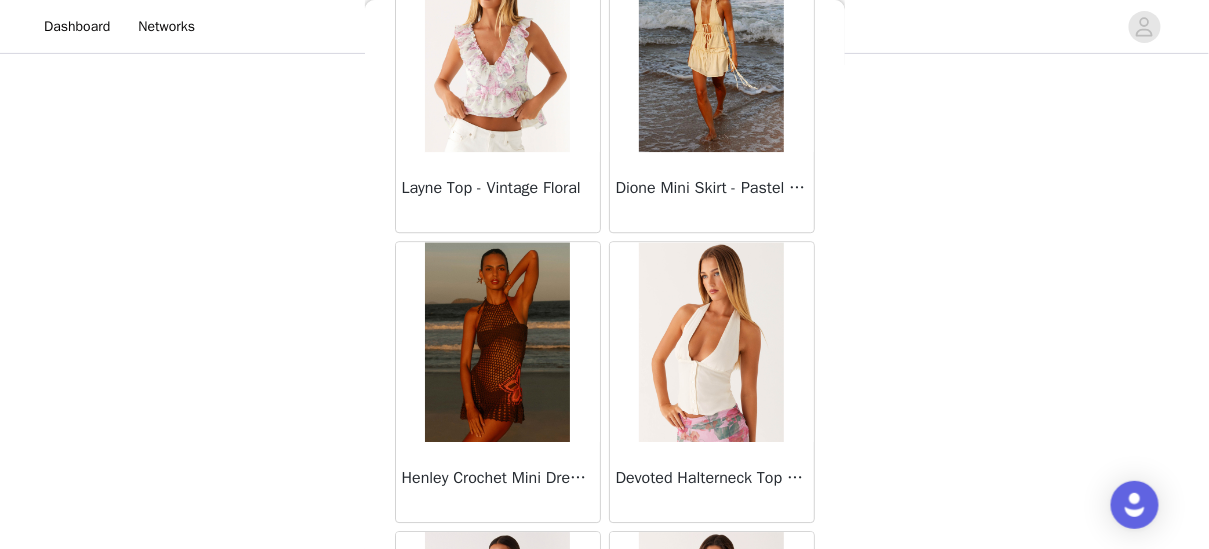scroll, scrollTop: 45947, scrollLeft: 0, axis: vertical 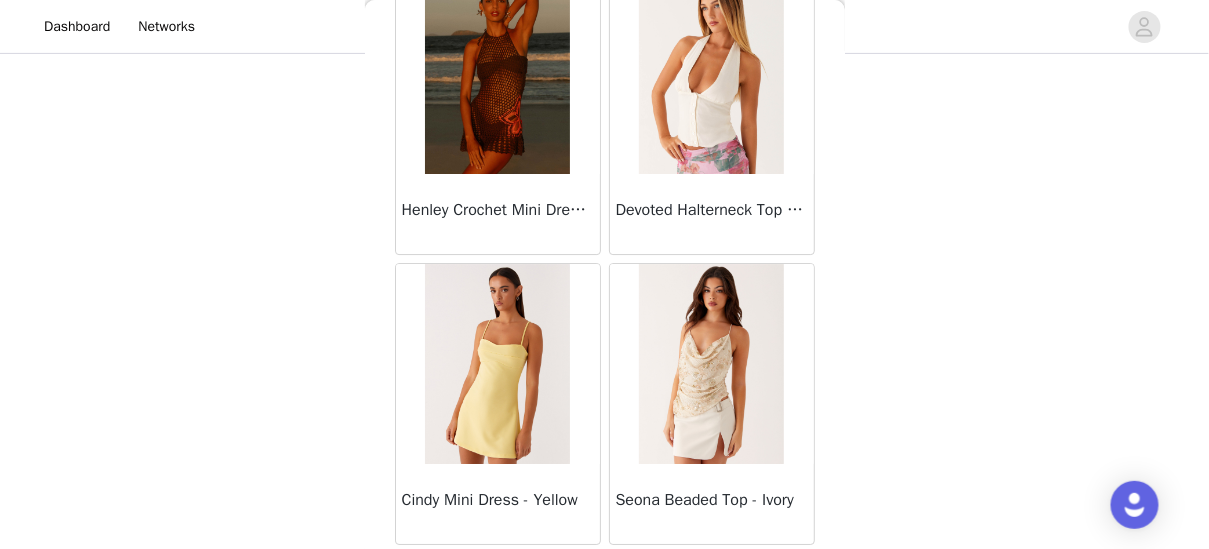 click on "Load More" at bounding box center (605, 579) 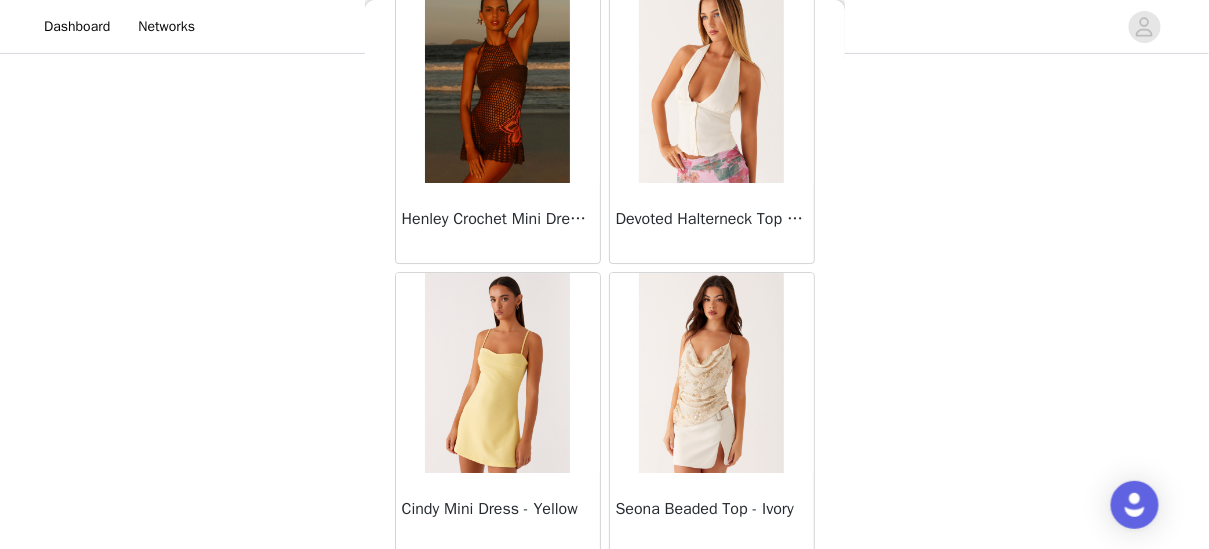 scroll, scrollTop: 45947, scrollLeft: 0, axis: vertical 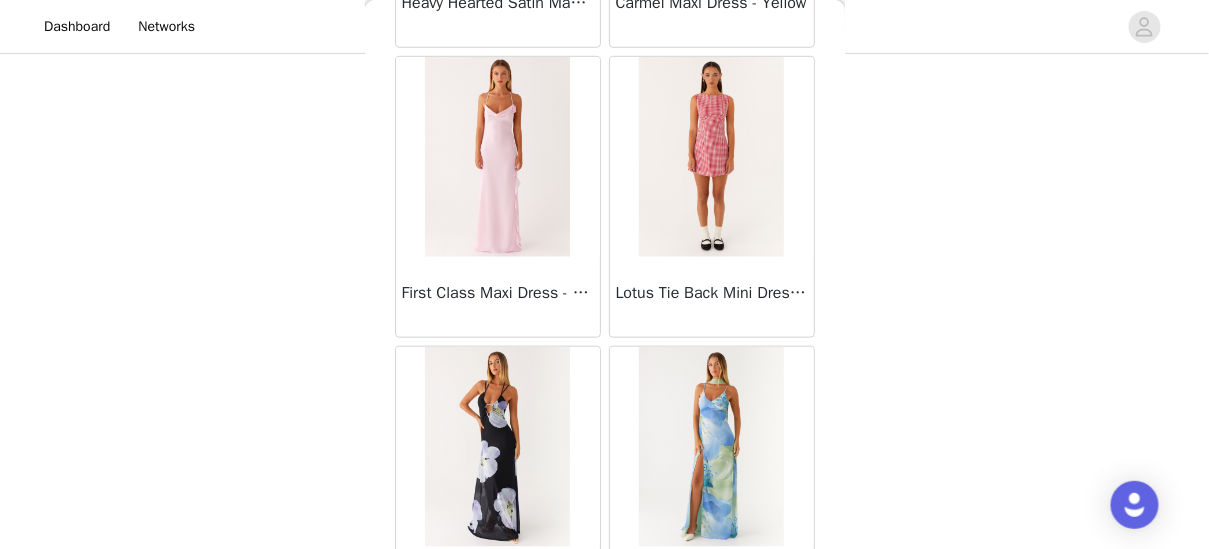 click on "Lotus Tie Back Mini Dress - Red Gingham" at bounding box center (712, 297) 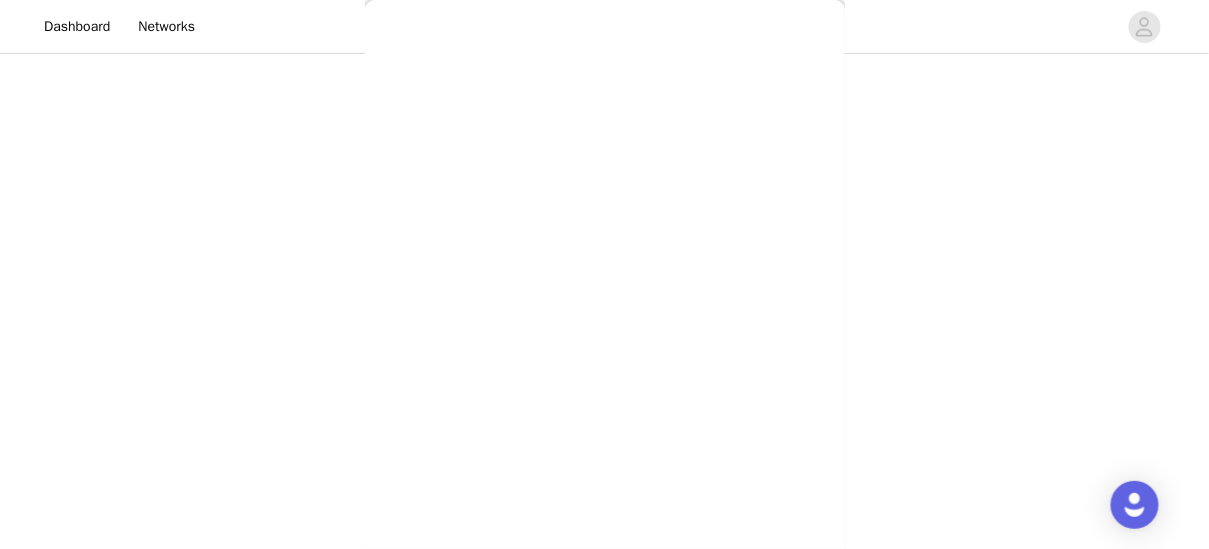 scroll, scrollTop: 0, scrollLeft: 0, axis: both 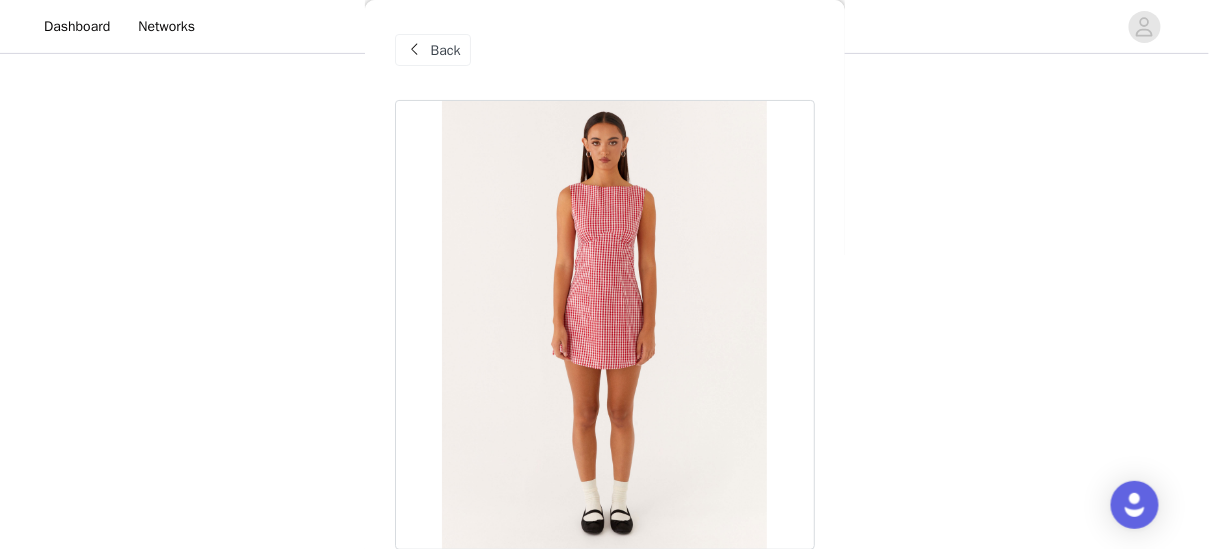 click on "Back" at bounding box center (433, 50) 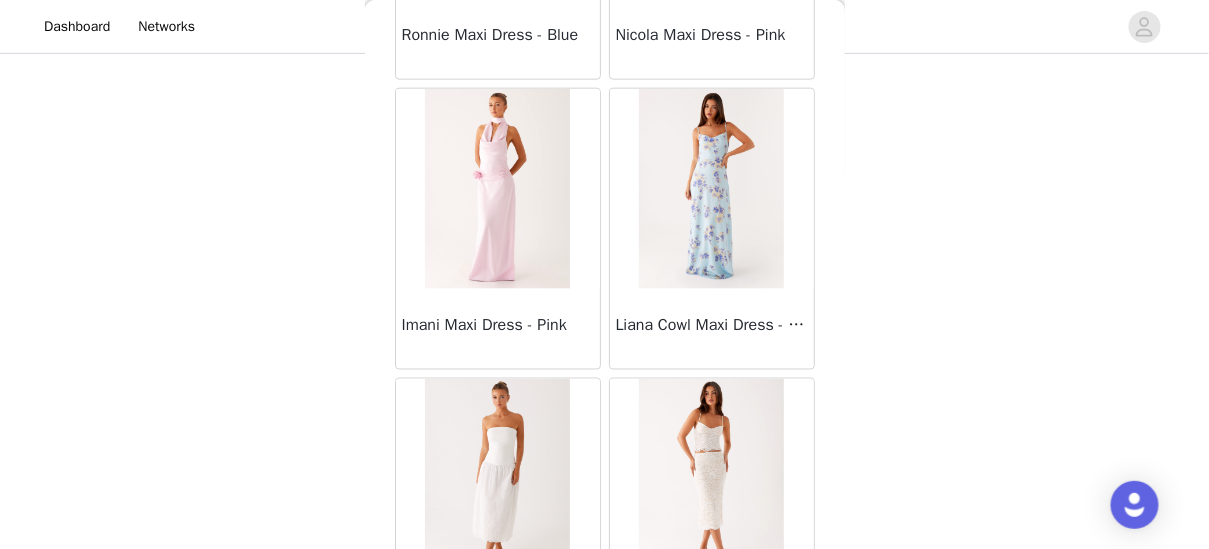 scroll, scrollTop: 992, scrollLeft: 0, axis: vertical 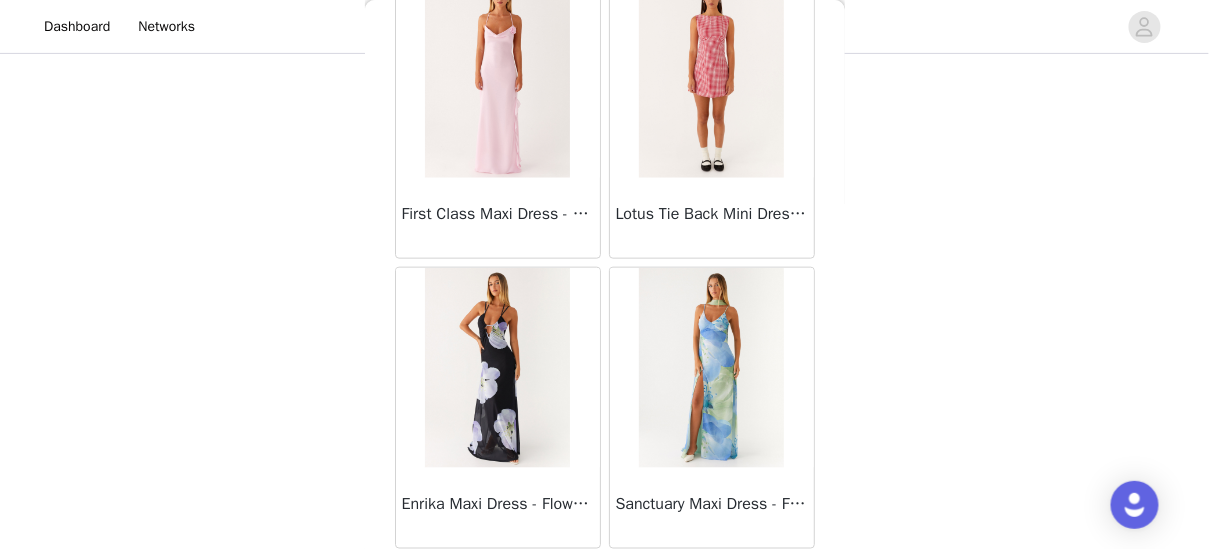click on "Load More" at bounding box center [605, 583] 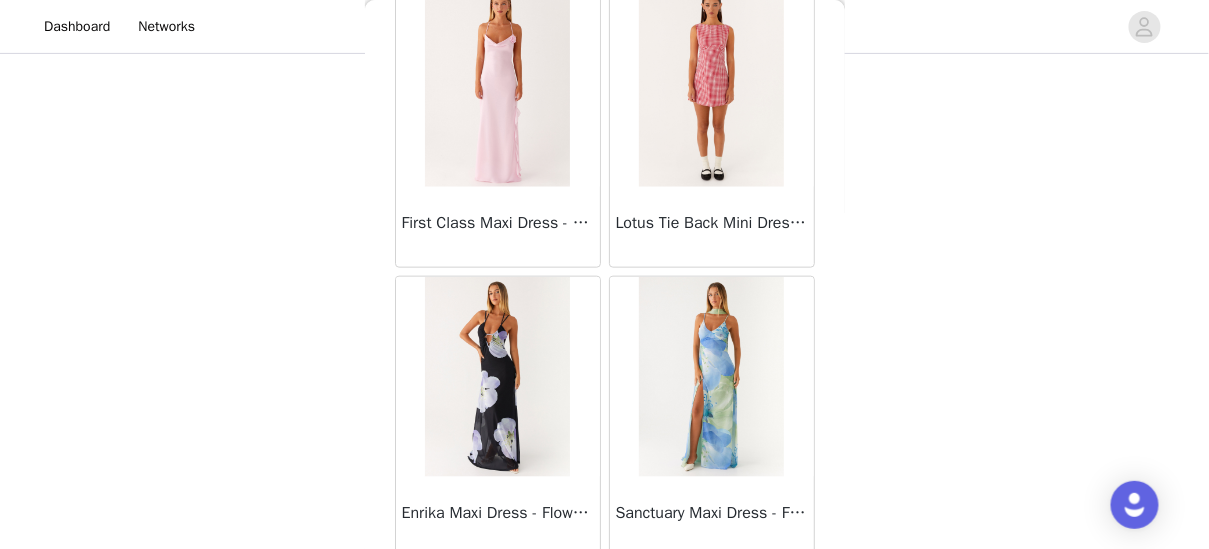 scroll, scrollTop: 146, scrollLeft: 0, axis: vertical 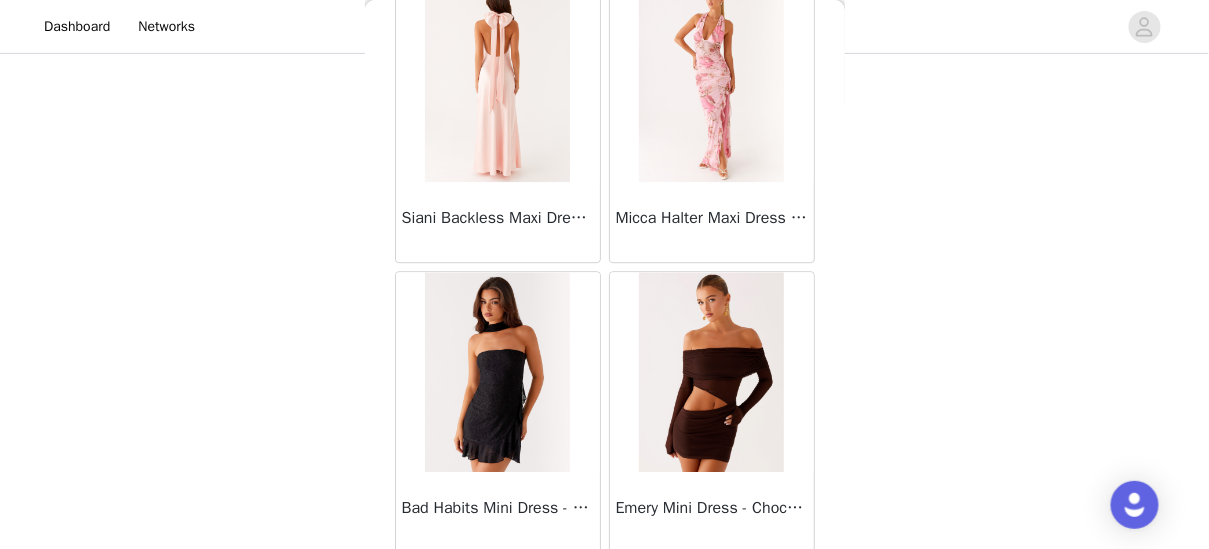 click on "Load More" at bounding box center (605, 587) 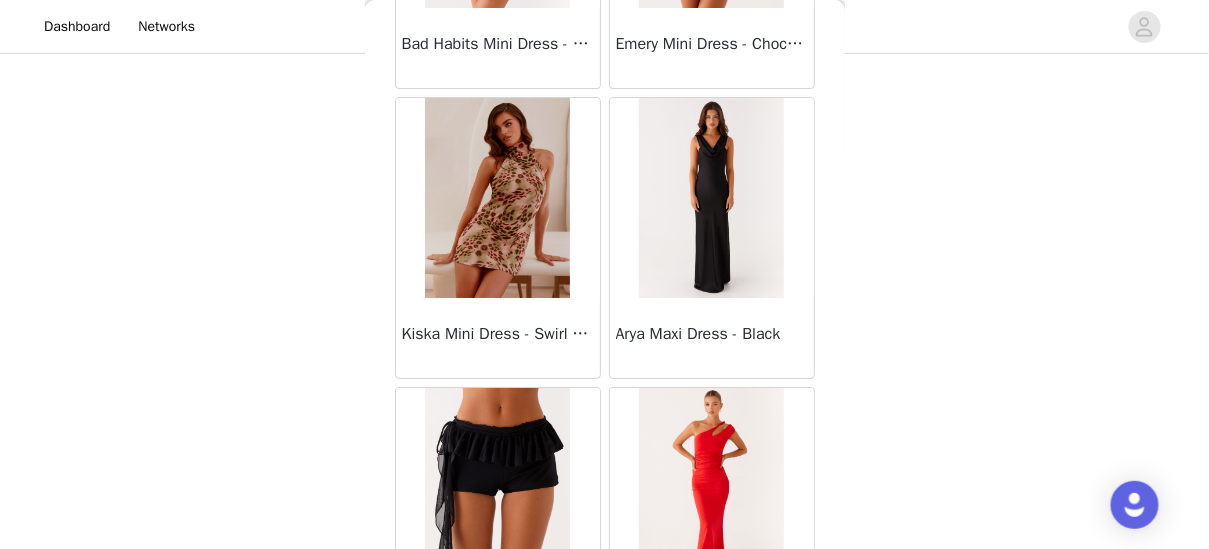 scroll, scrollTop: 52204, scrollLeft: 0, axis: vertical 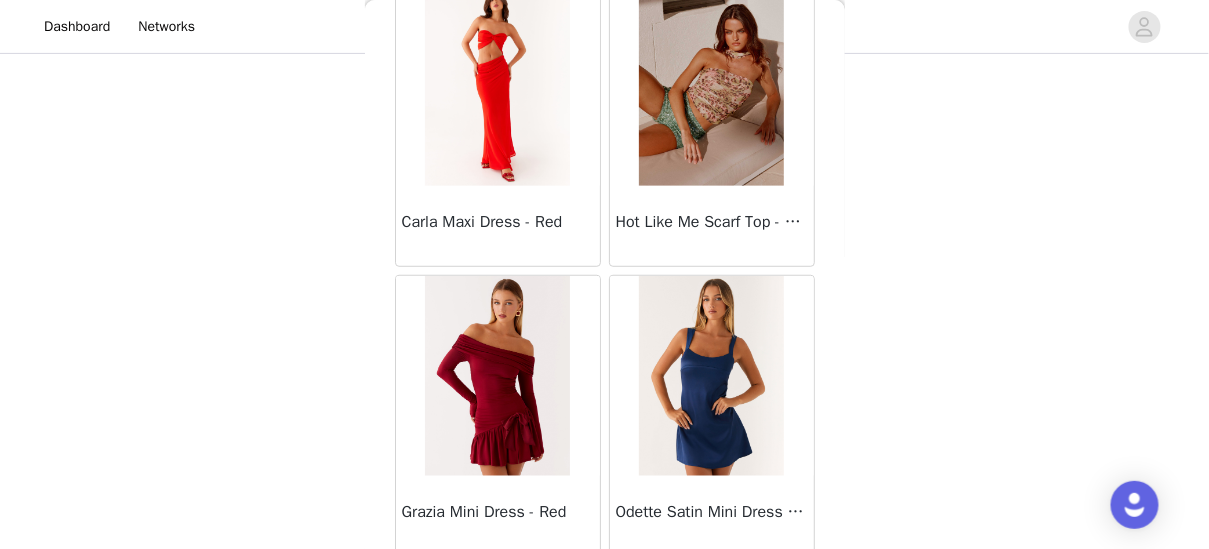 click on "Load More" at bounding box center [605, 591] 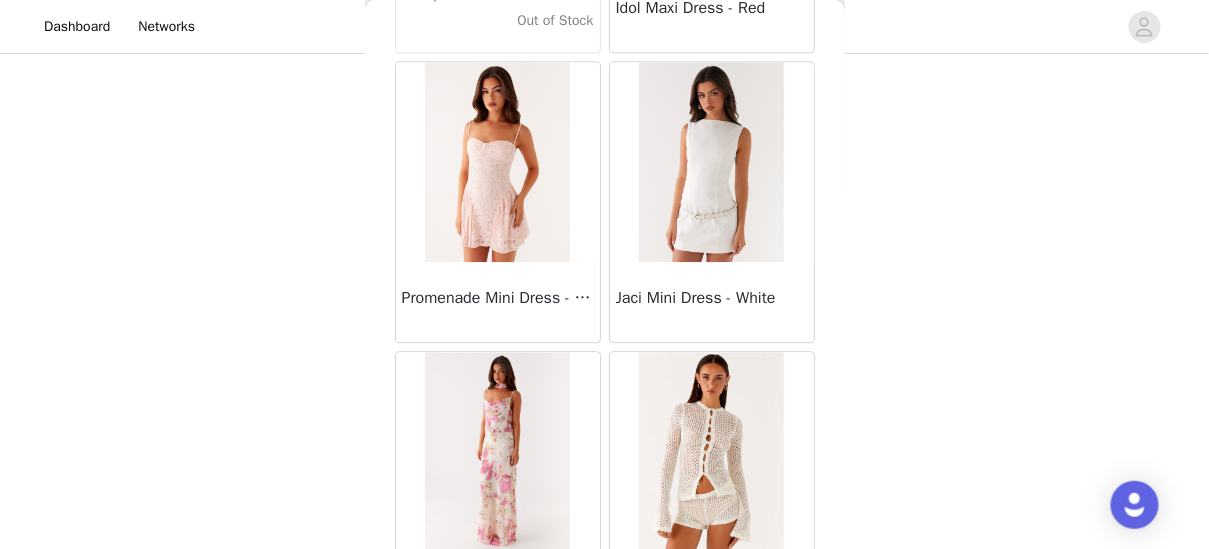 scroll, scrollTop: 55736, scrollLeft: 0, axis: vertical 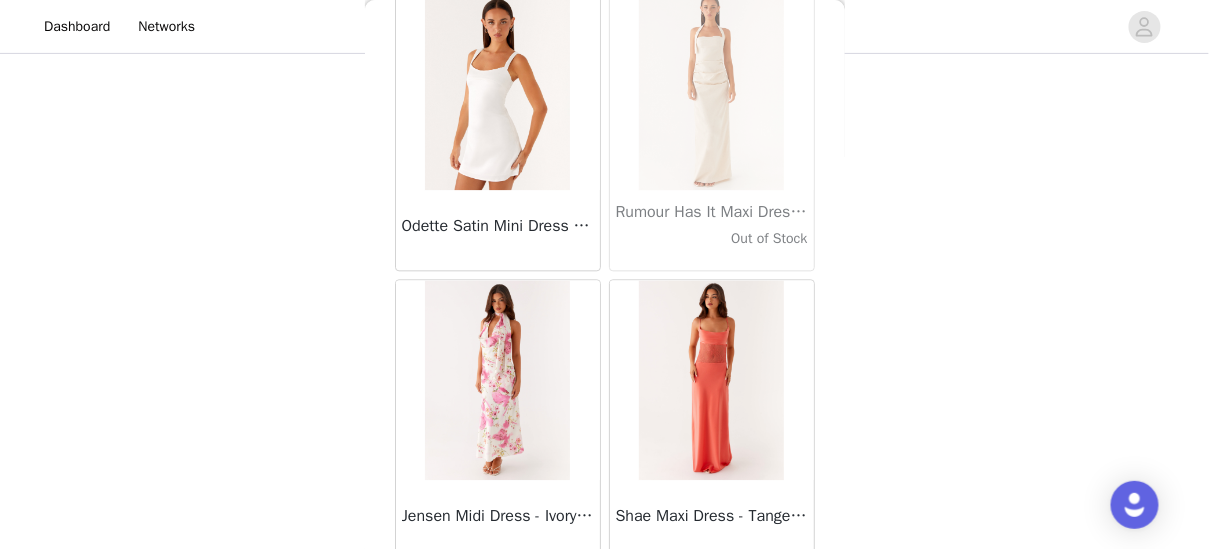 click on "Load More" at bounding box center (605, 595) 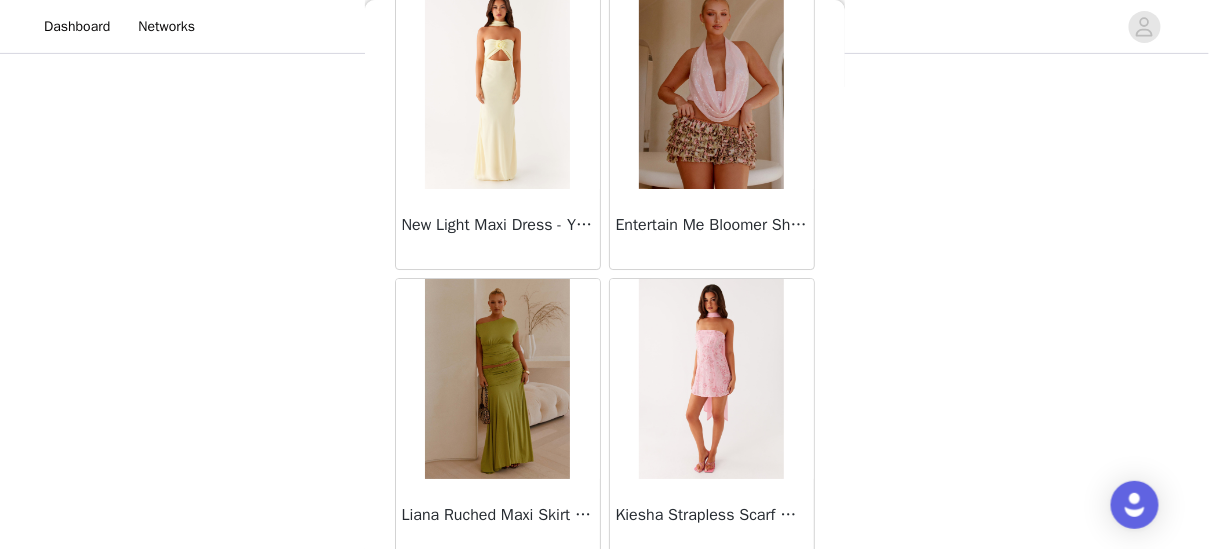 scroll, scrollTop: 60427, scrollLeft: 0, axis: vertical 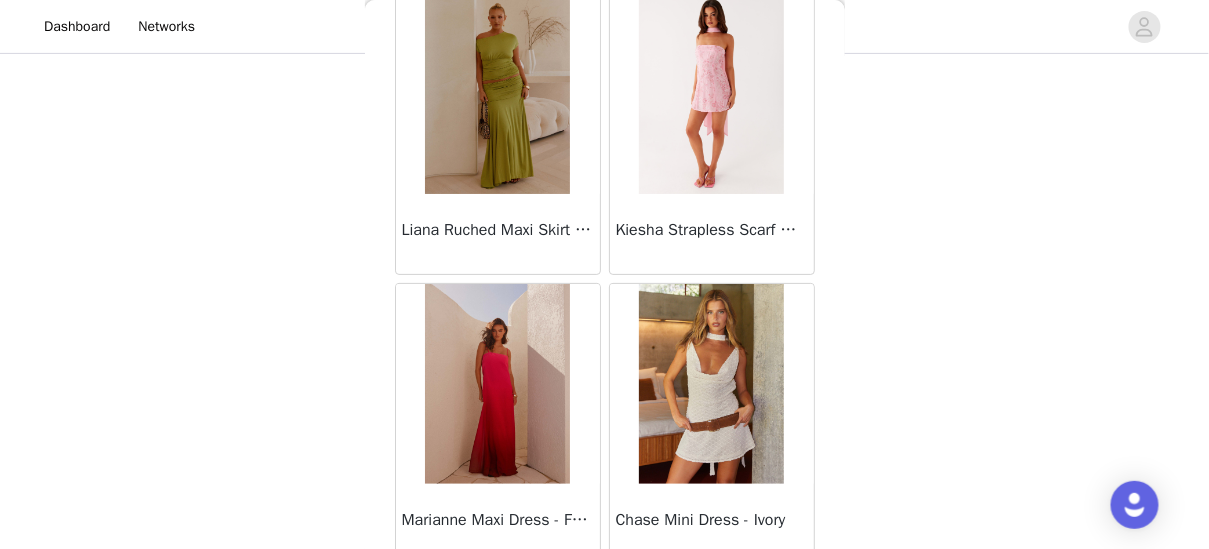 click on "Load More" at bounding box center (605, 599) 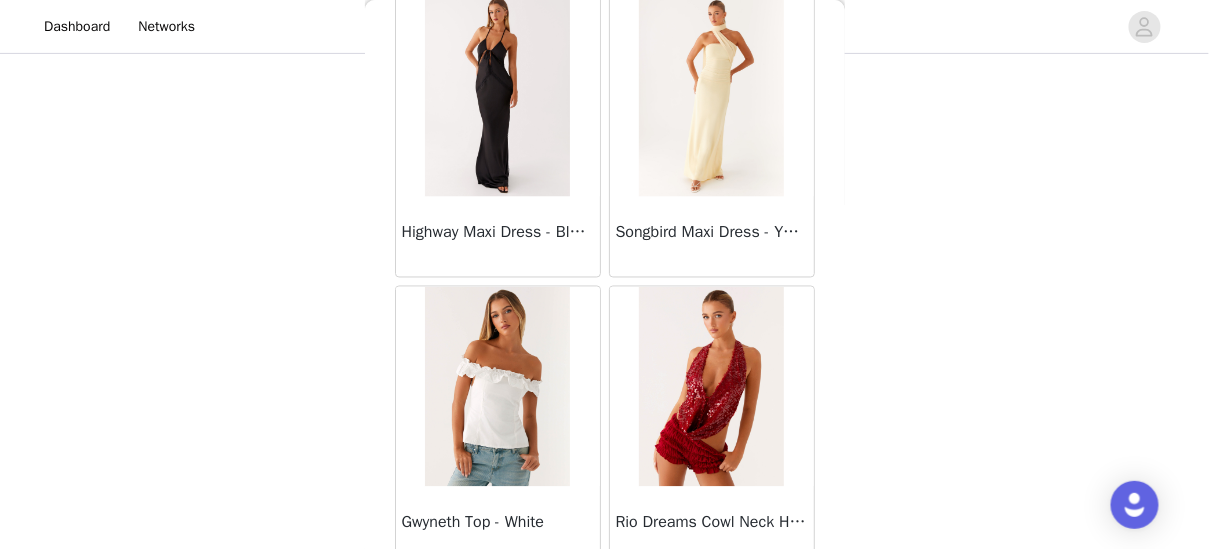 scroll, scrollTop: 61300, scrollLeft: 0, axis: vertical 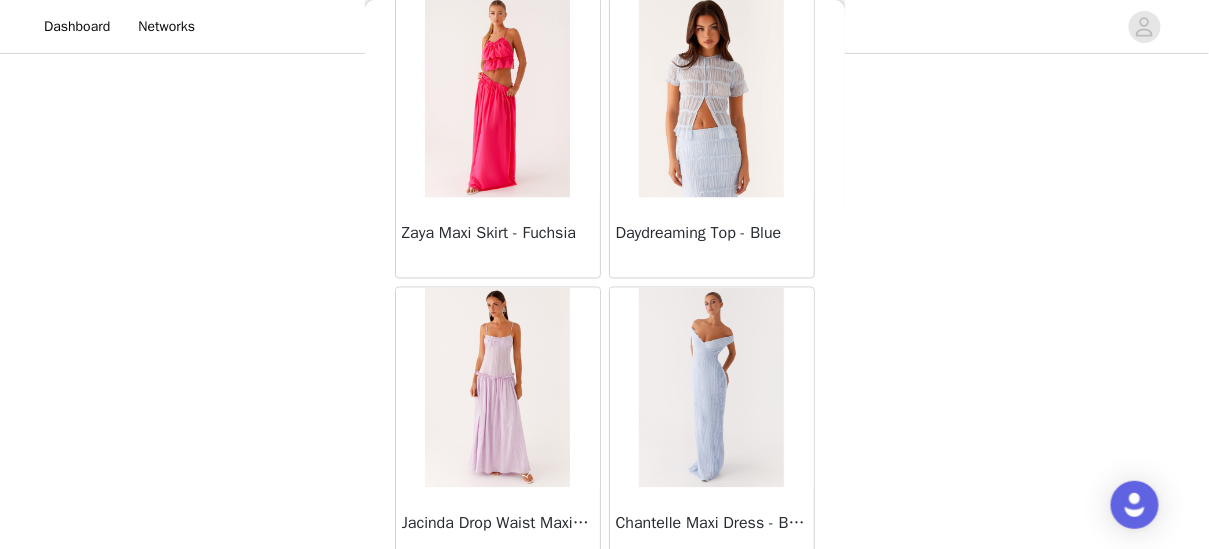 click on "Load More" at bounding box center (605, 603) 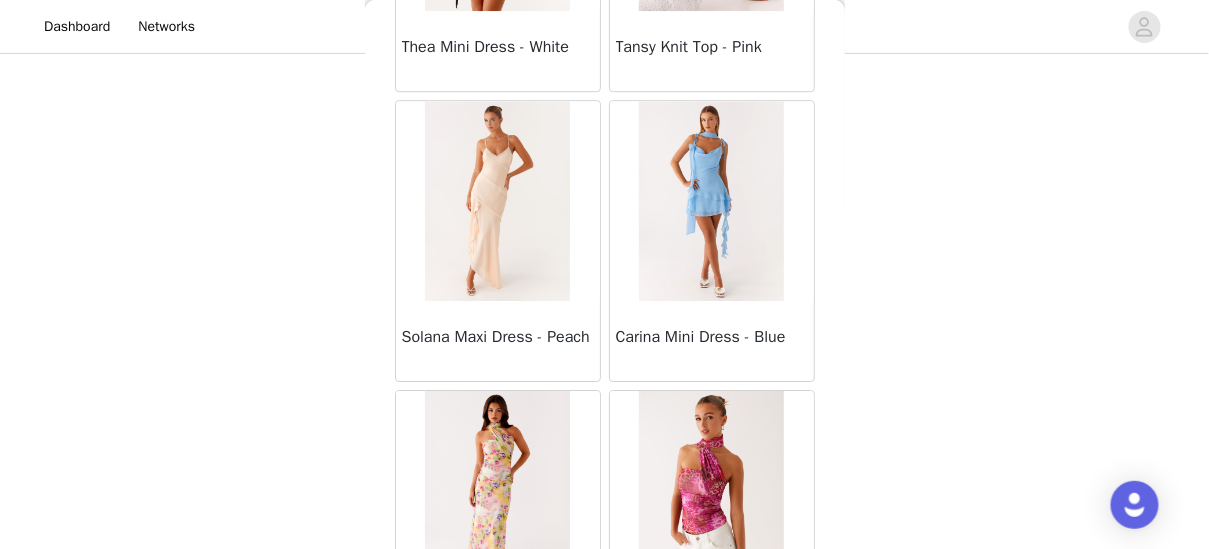 scroll, scrollTop: 66219, scrollLeft: 0, axis: vertical 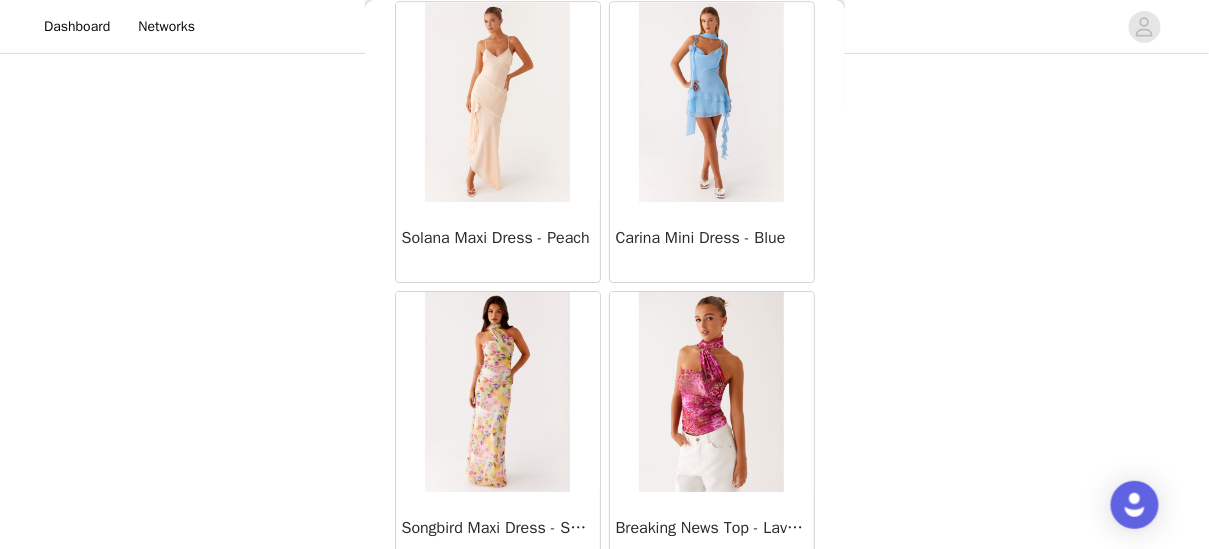 click on "Load More" at bounding box center [605, 607] 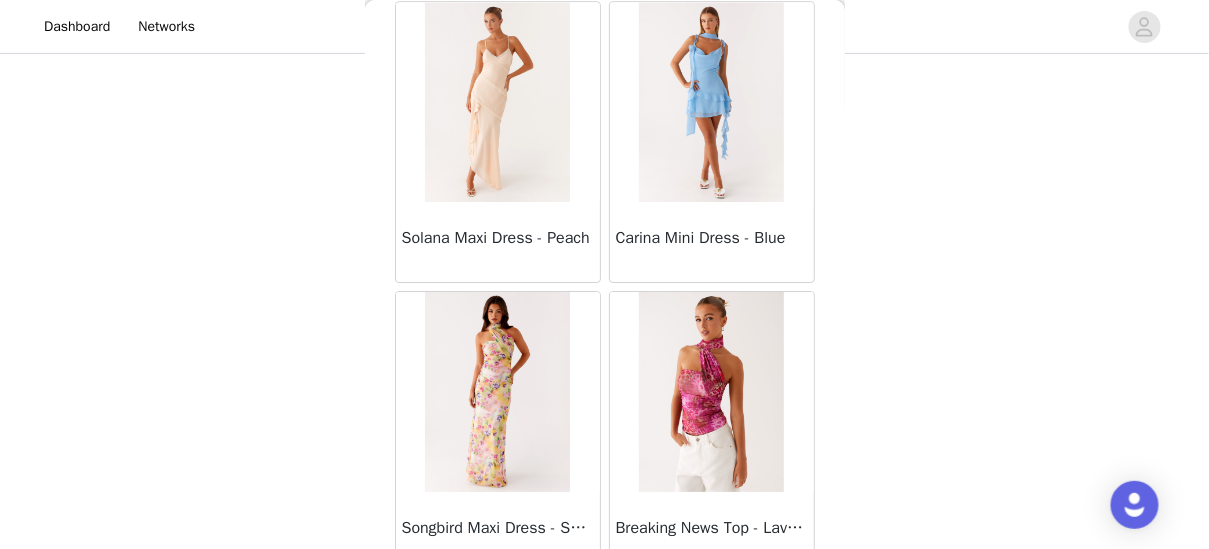scroll, scrollTop: 66210, scrollLeft: 0, axis: vertical 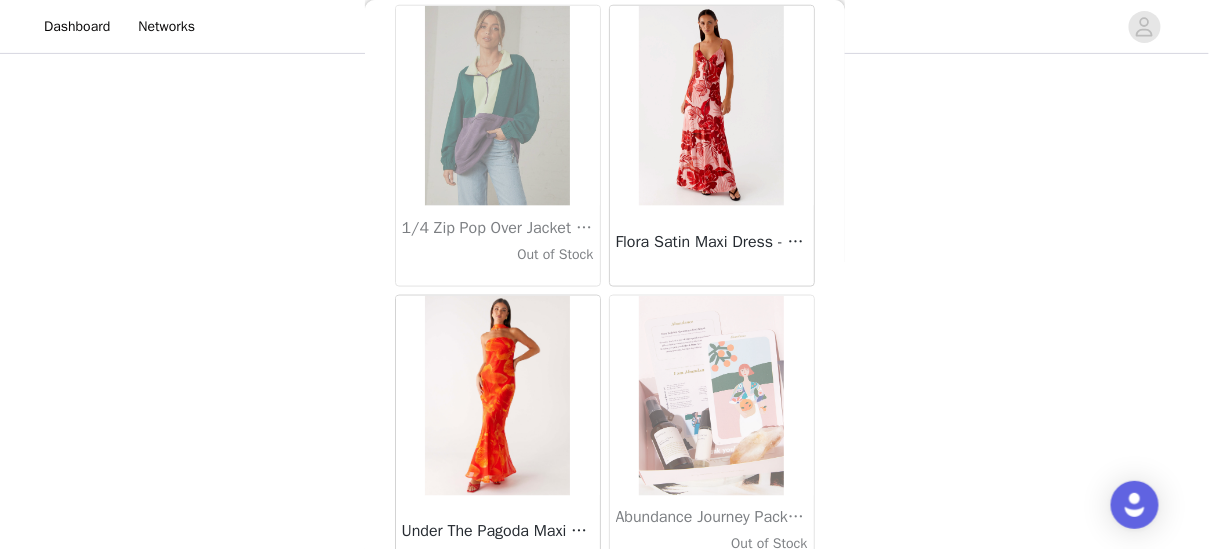 click on "Load More" at bounding box center [605, 611] 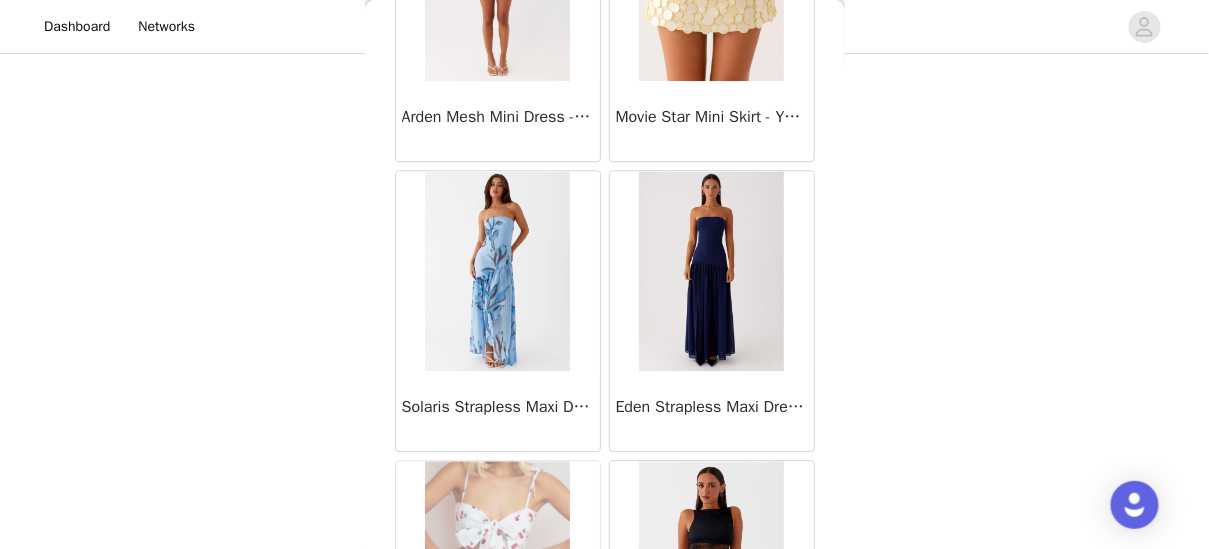 scroll, scrollTop: 72011, scrollLeft: 0, axis: vertical 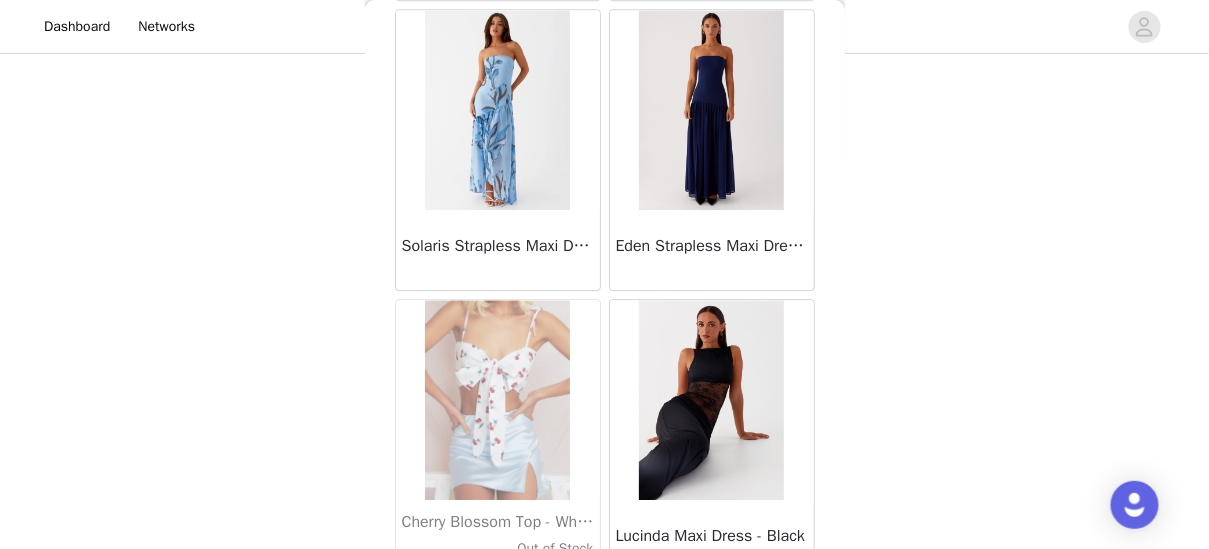click on "Load More" at bounding box center (605, 615) 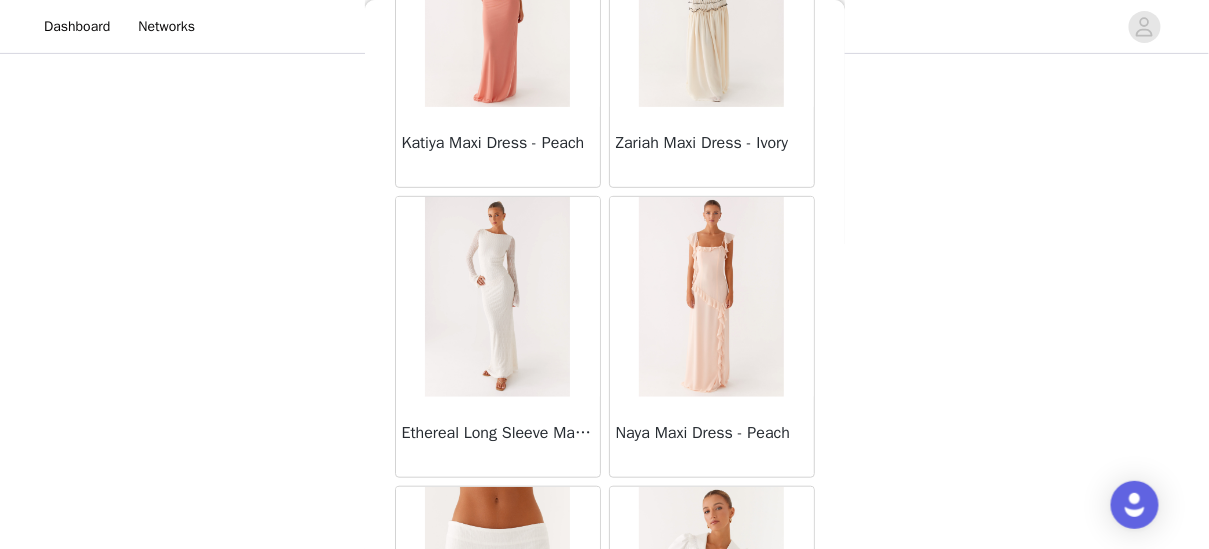 scroll, scrollTop: 74907, scrollLeft: 0, axis: vertical 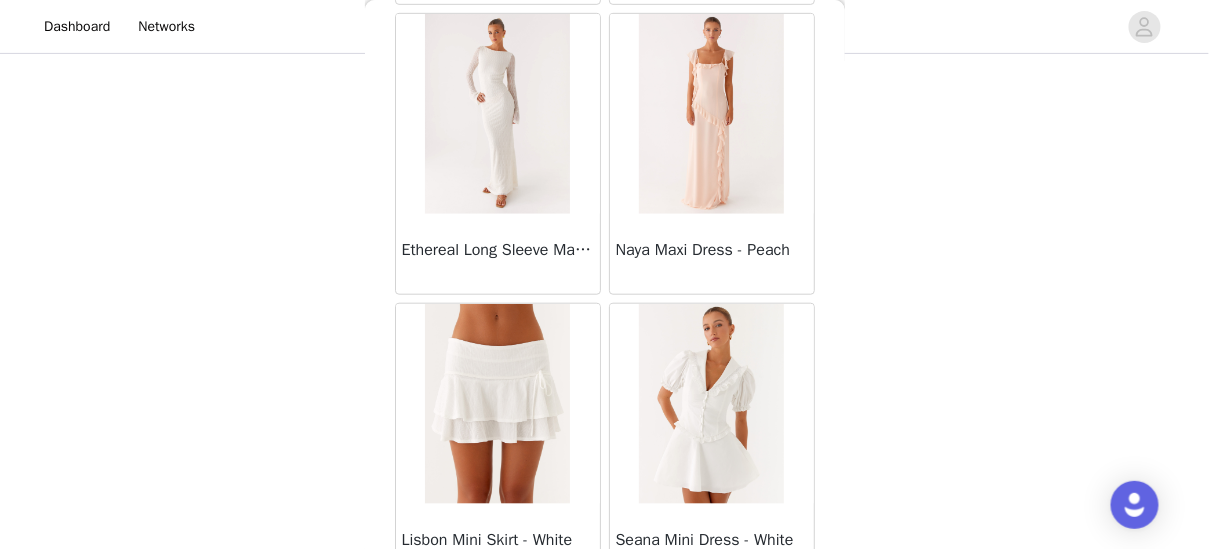 click on "Load More" at bounding box center (605, 619) 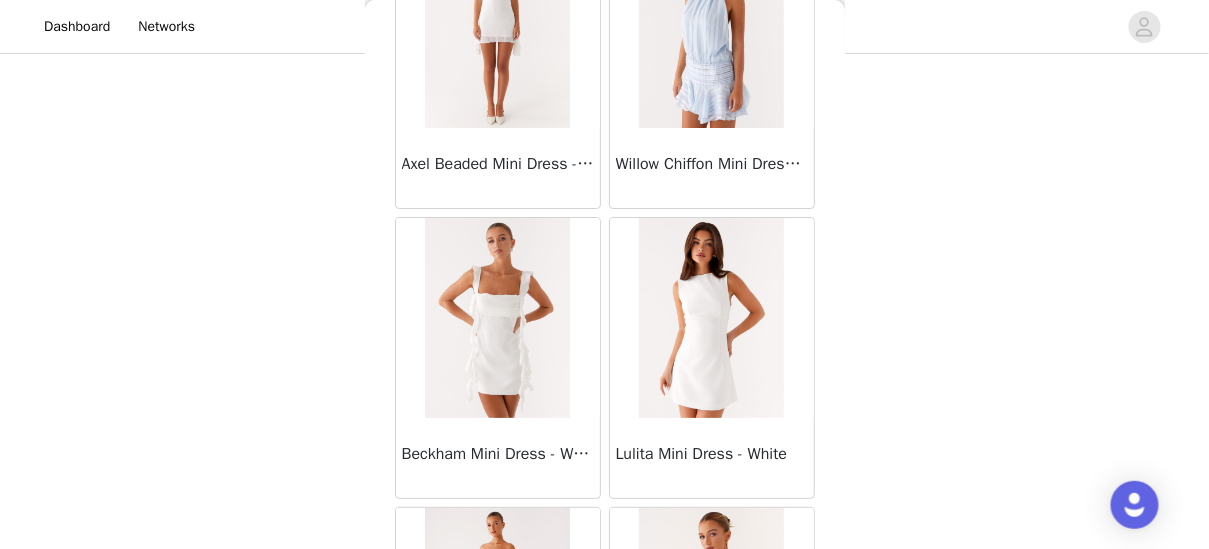 scroll, scrollTop: 76460, scrollLeft: 0, axis: vertical 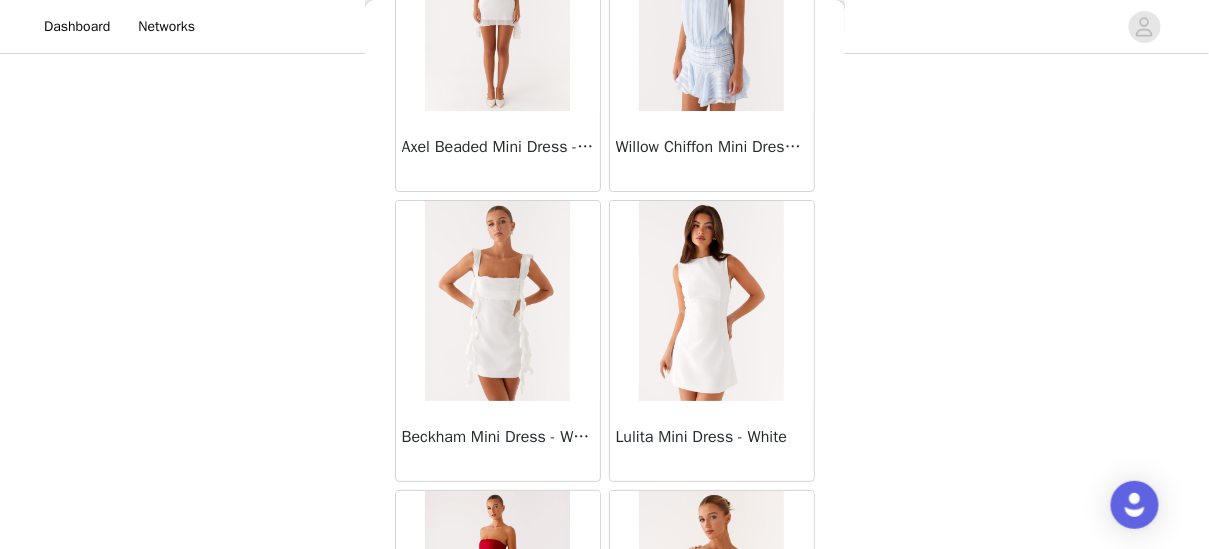 click on "Lulita Mini Dress - White" at bounding box center [712, 441] 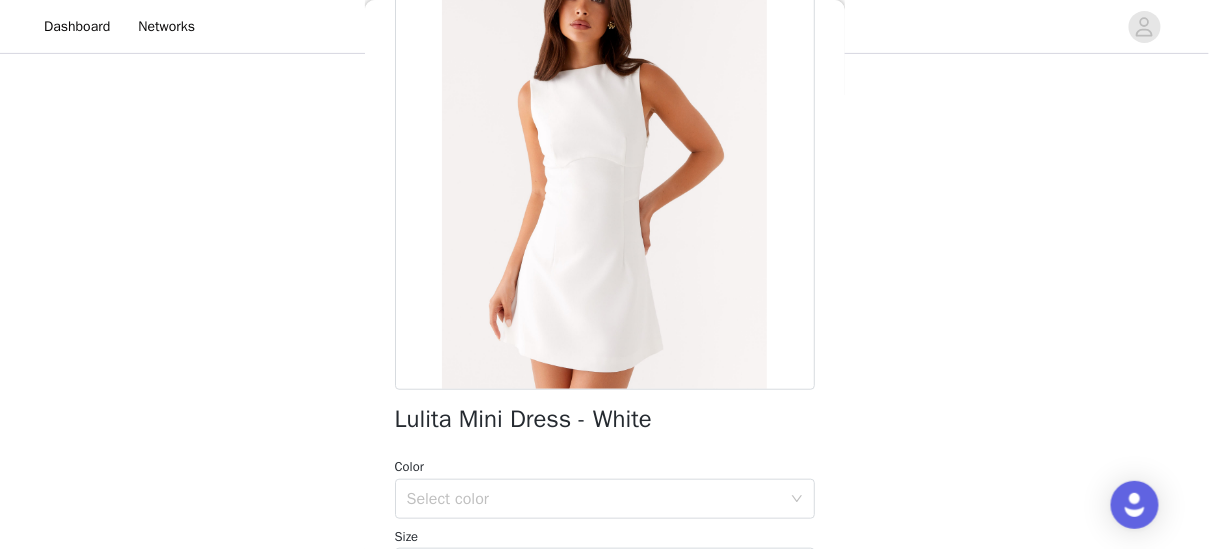 scroll, scrollTop: 164, scrollLeft: 0, axis: vertical 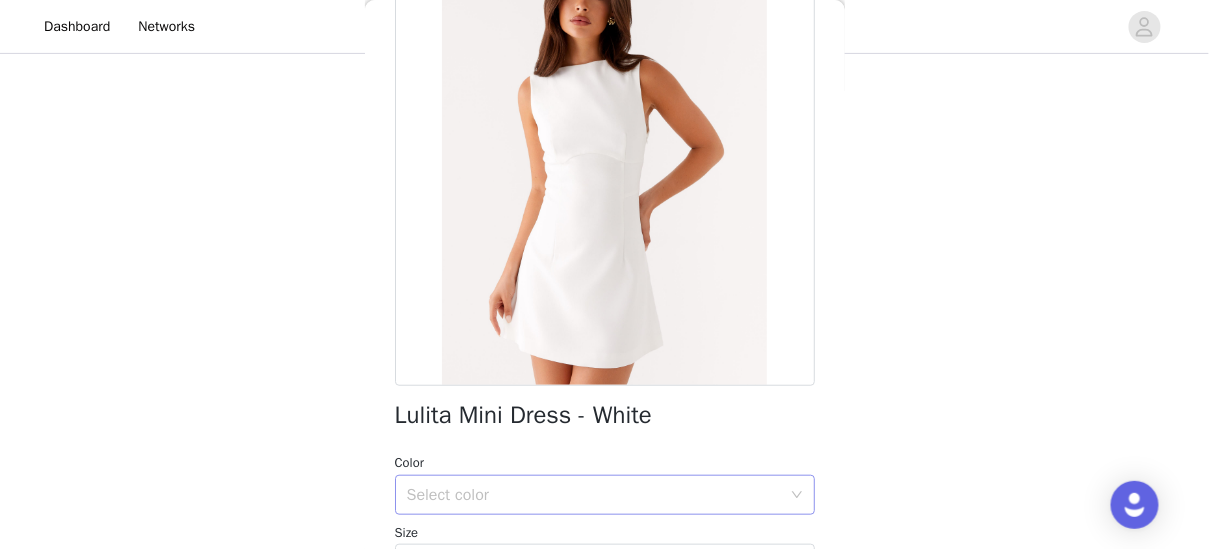 click on "Select color" at bounding box center [594, 495] 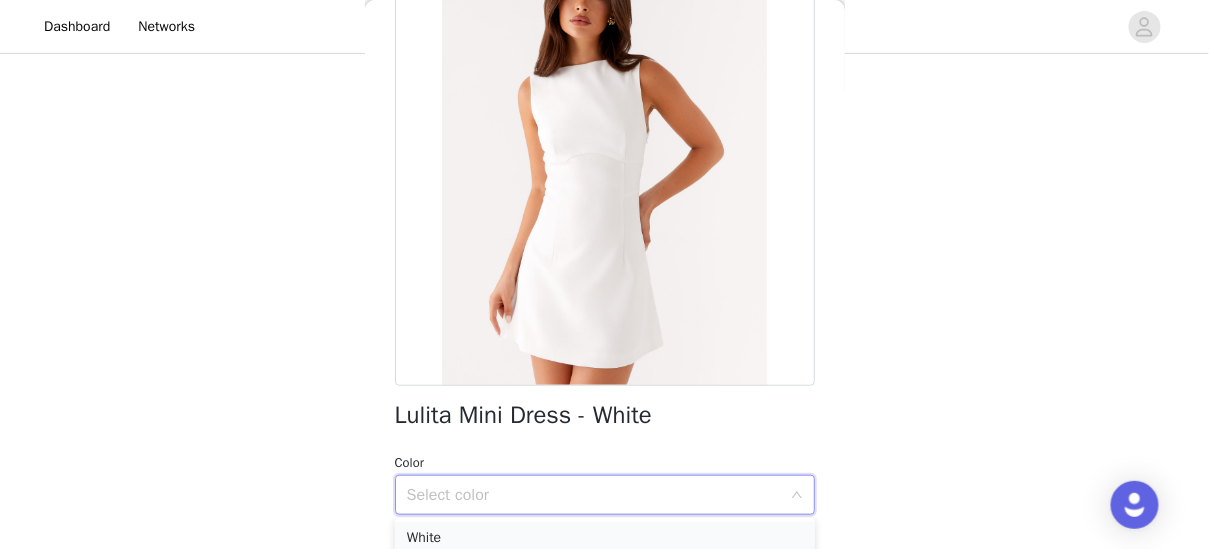 click on "White" at bounding box center (605, 538) 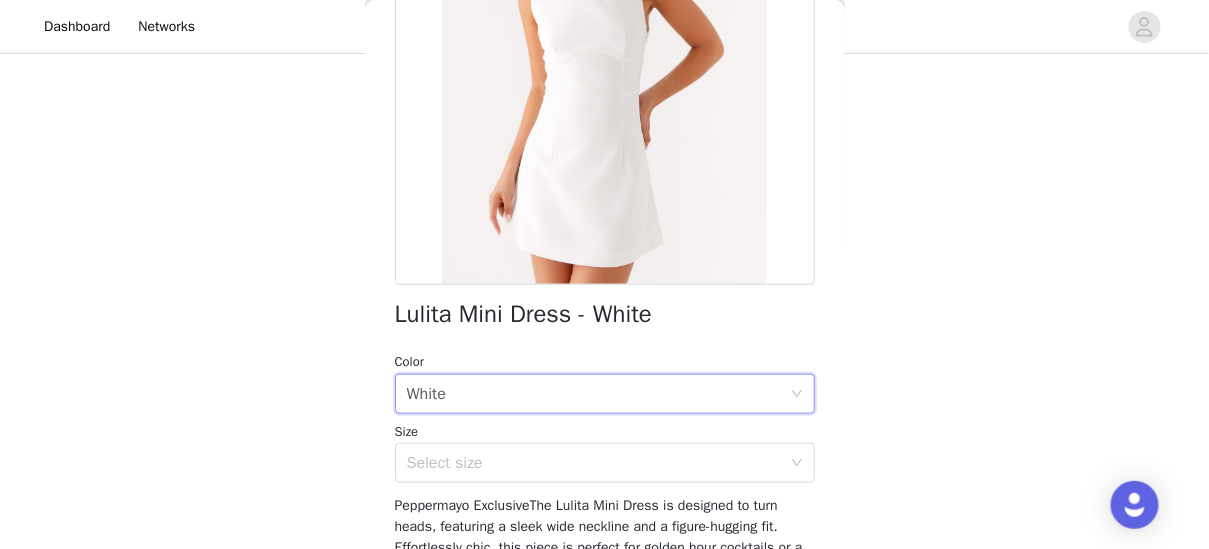 scroll, scrollTop: 292, scrollLeft: 0, axis: vertical 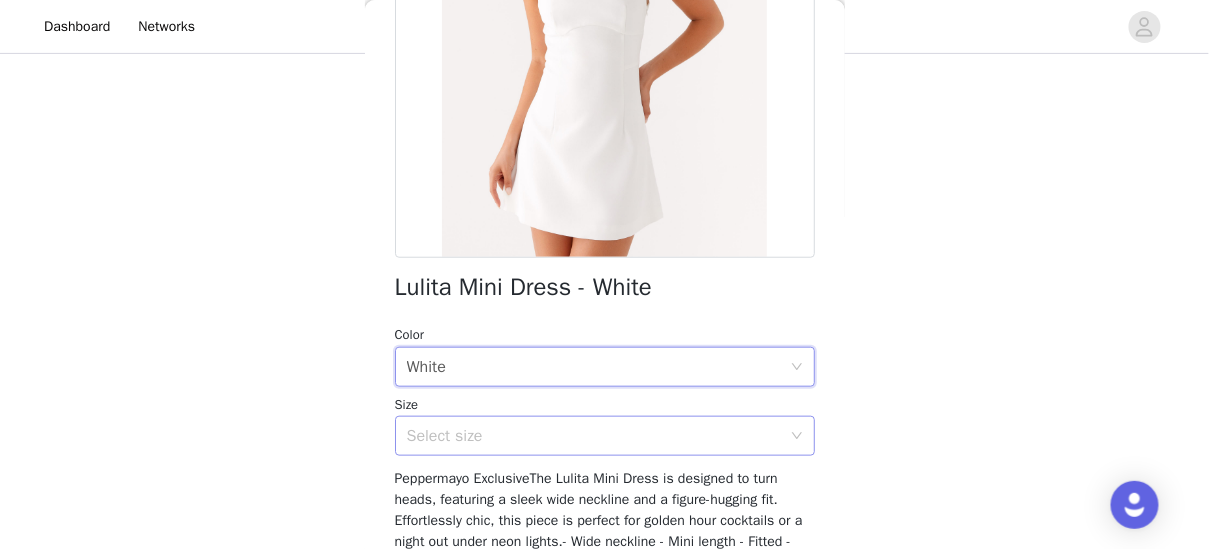 click on "Select size" at bounding box center (598, 436) 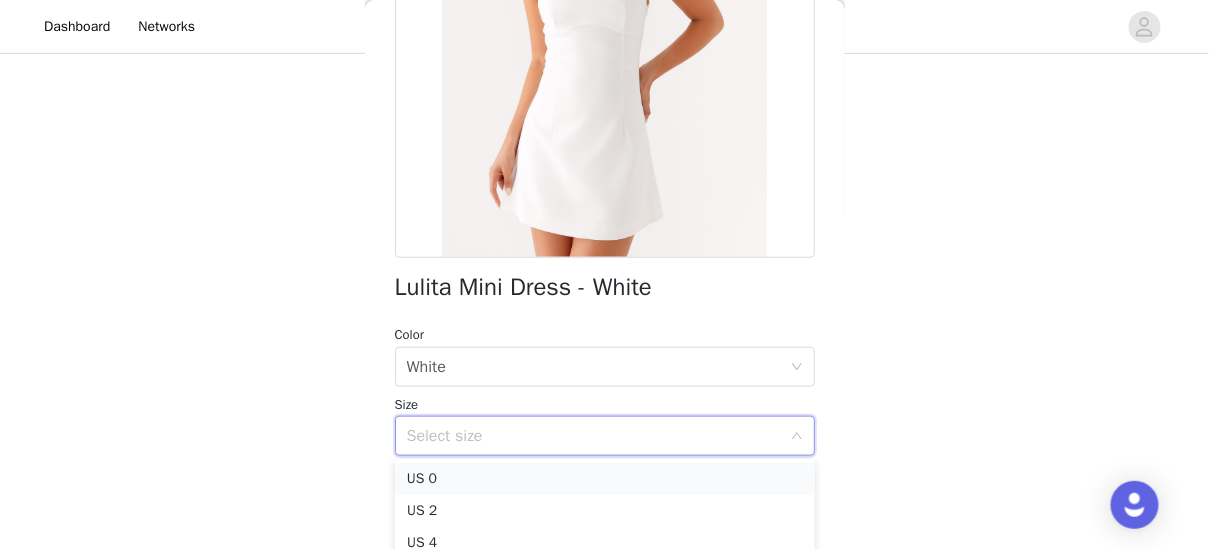 click on "US 0" at bounding box center (605, 479) 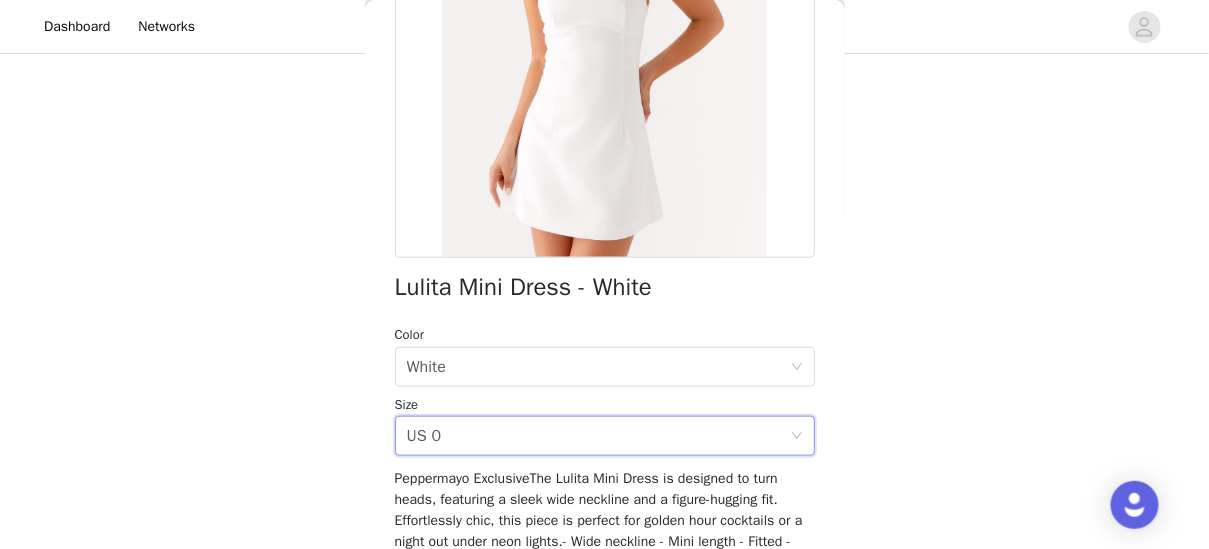 scroll, scrollTop: 484, scrollLeft: 0, axis: vertical 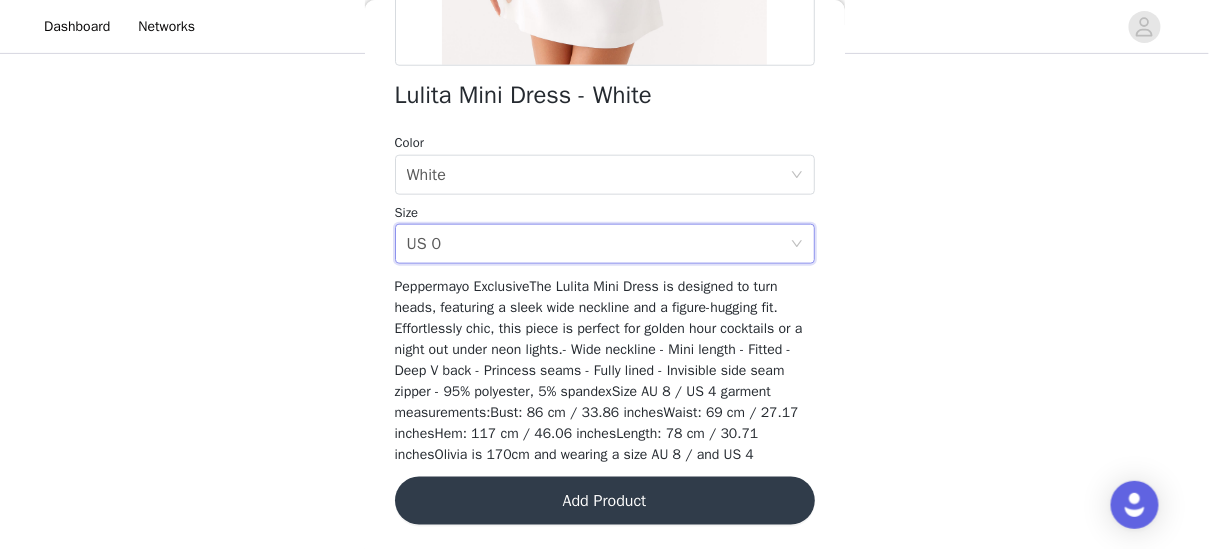 click on "Add Product" at bounding box center [605, 501] 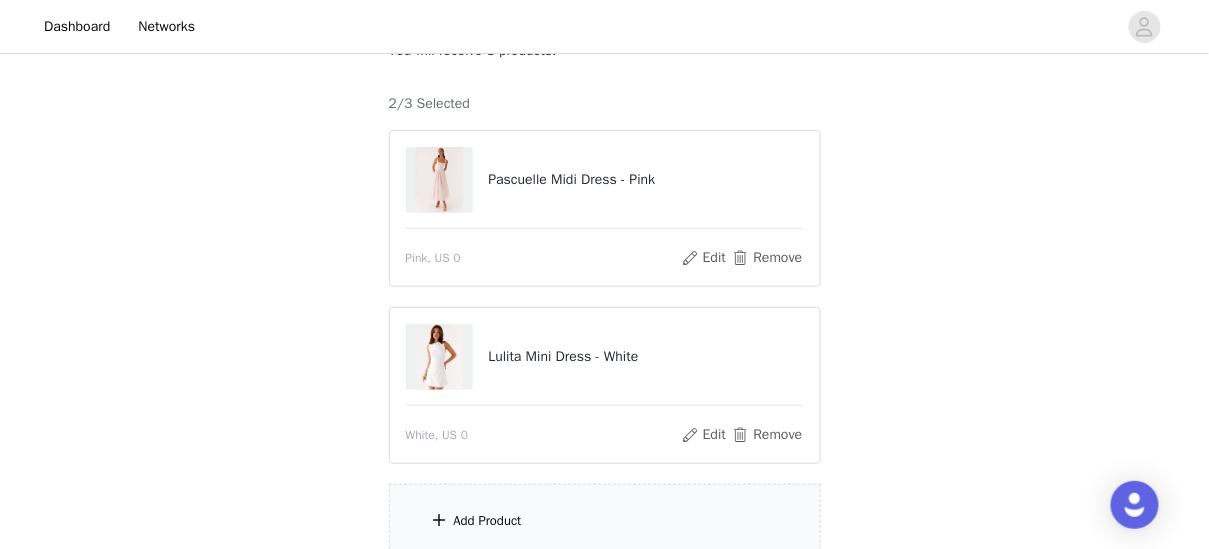 click on "Add Product" at bounding box center (488, 521) 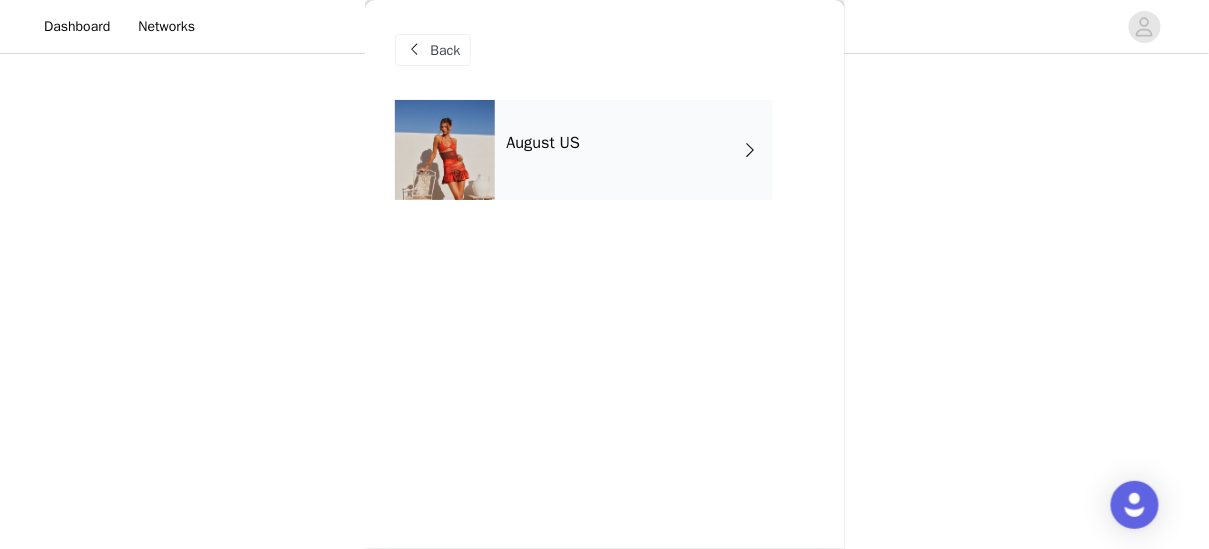 click on "August US" at bounding box center (605, 165) 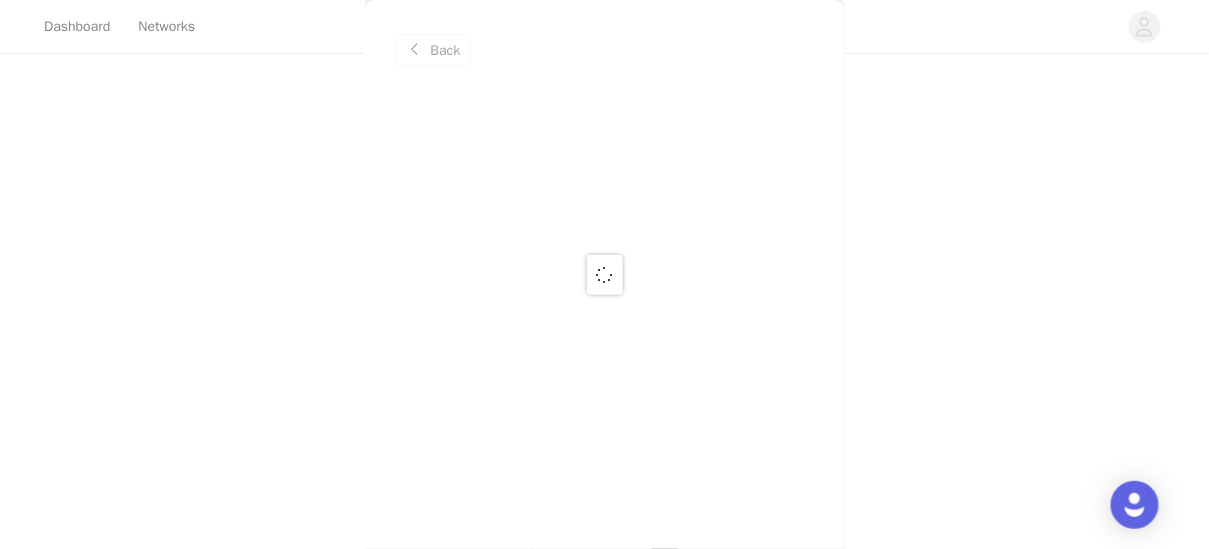 scroll, scrollTop: 322, scrollLeft: 0, axis: vertical 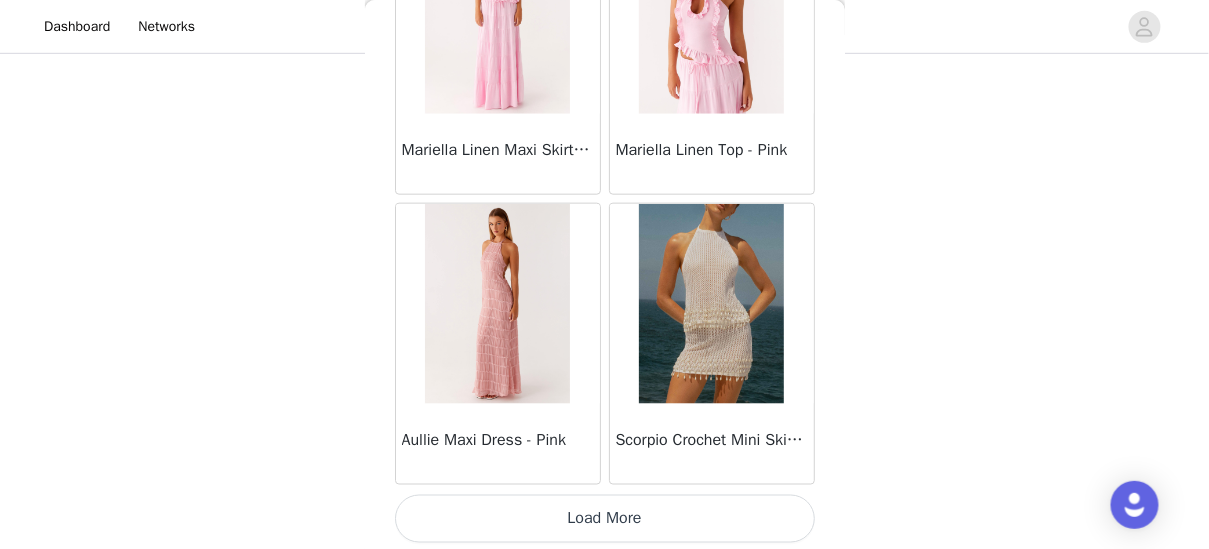 click on "Load More" at bounding box center [605, 519] 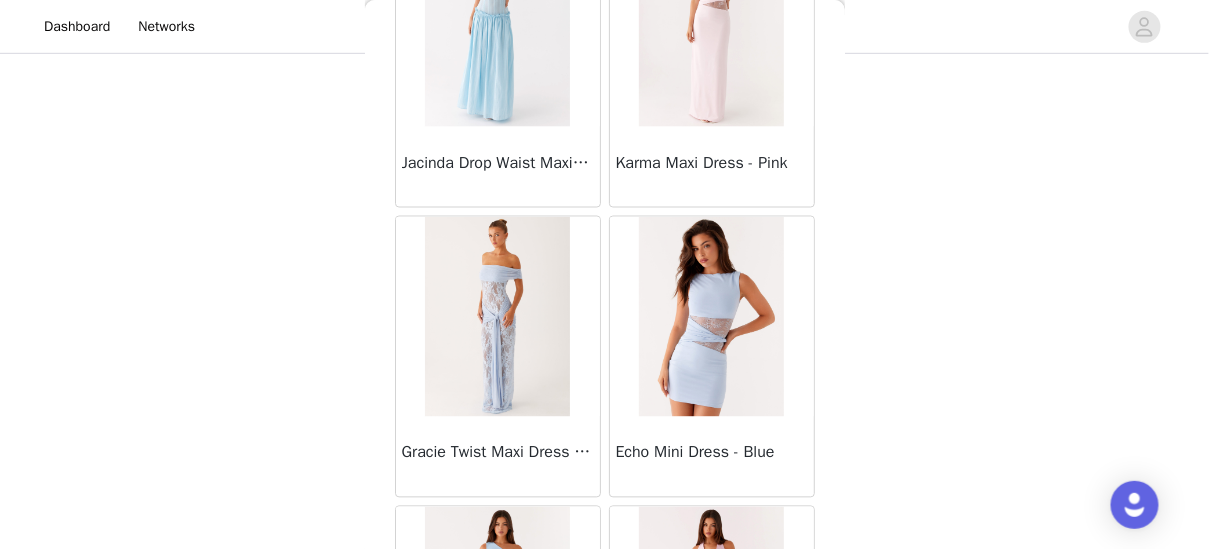 scroll, scrollTop: 5403, scrollLeft: 0, axis: vertical 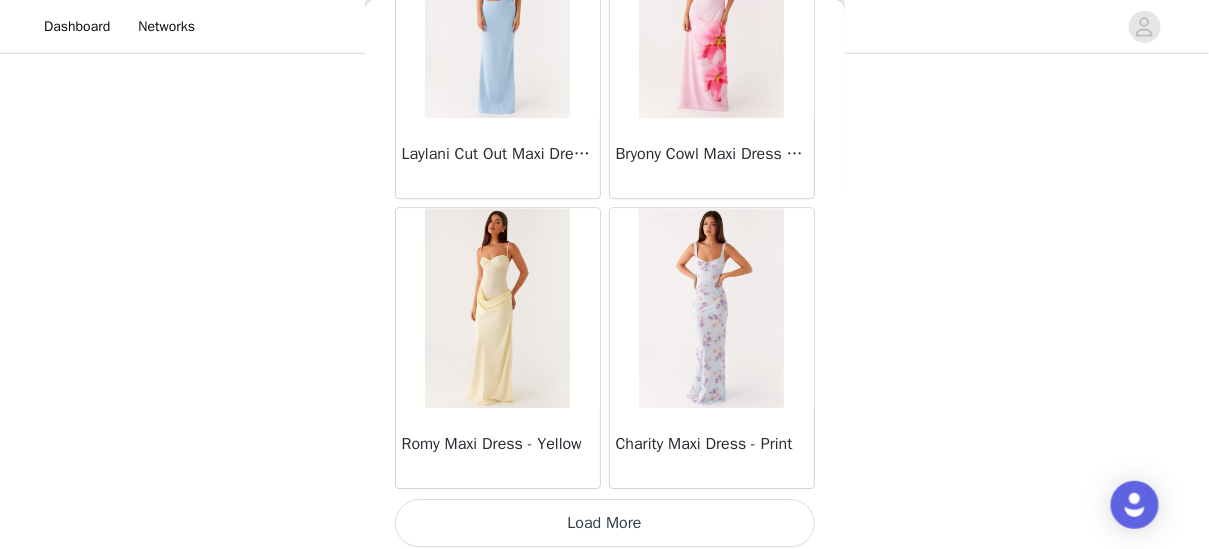click on "Load More" at bounding box center [605, 523] 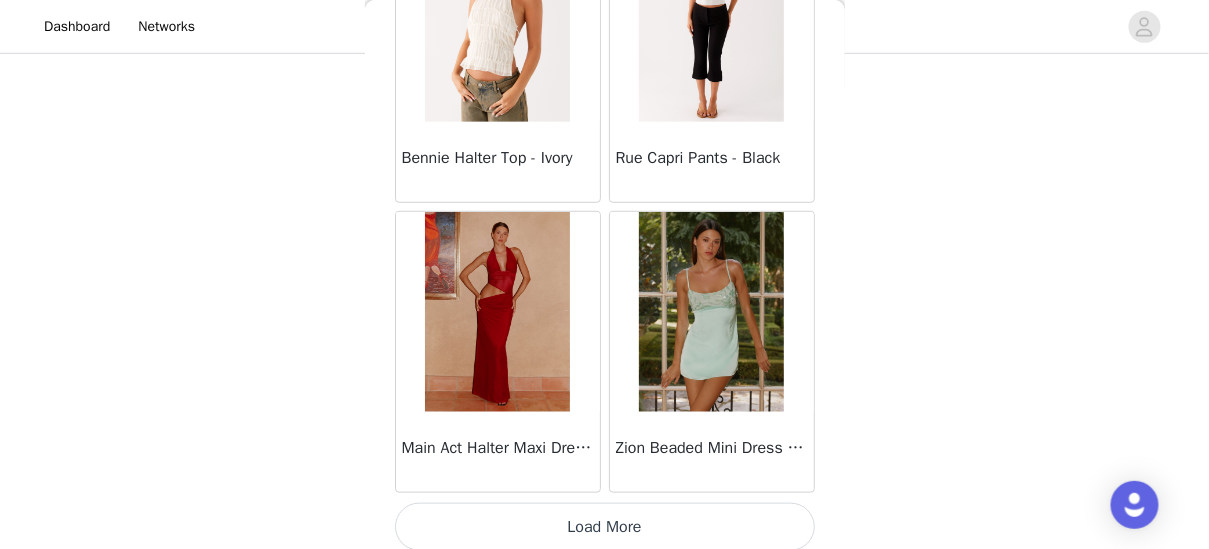 click on "Load More" at bounding box center [605, 527] 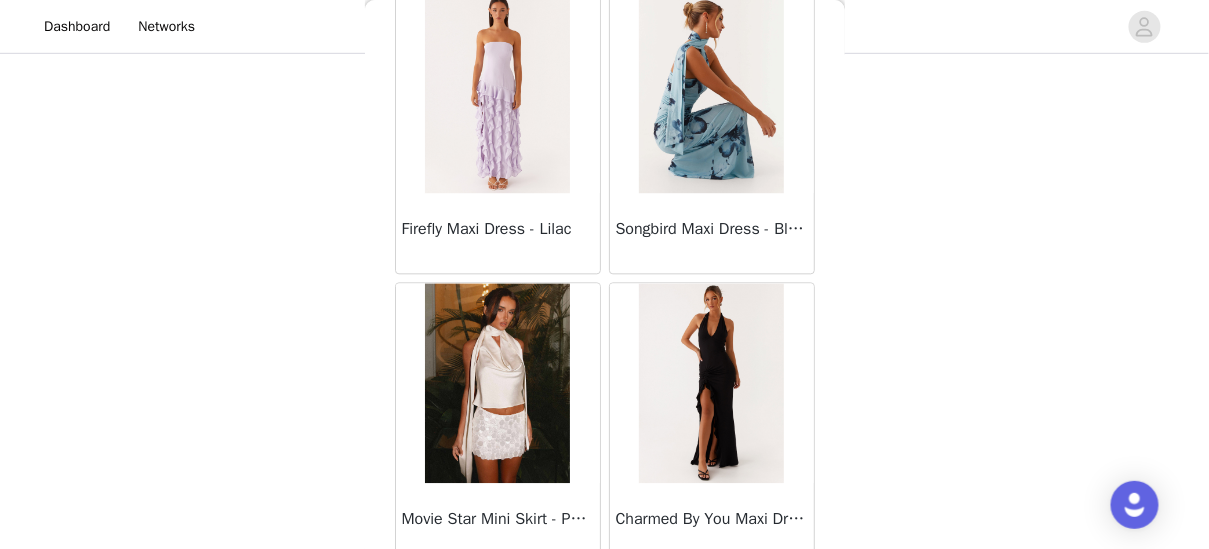 scroll, scrollTop: 11195, scrollLeft: 0, axis: vertical 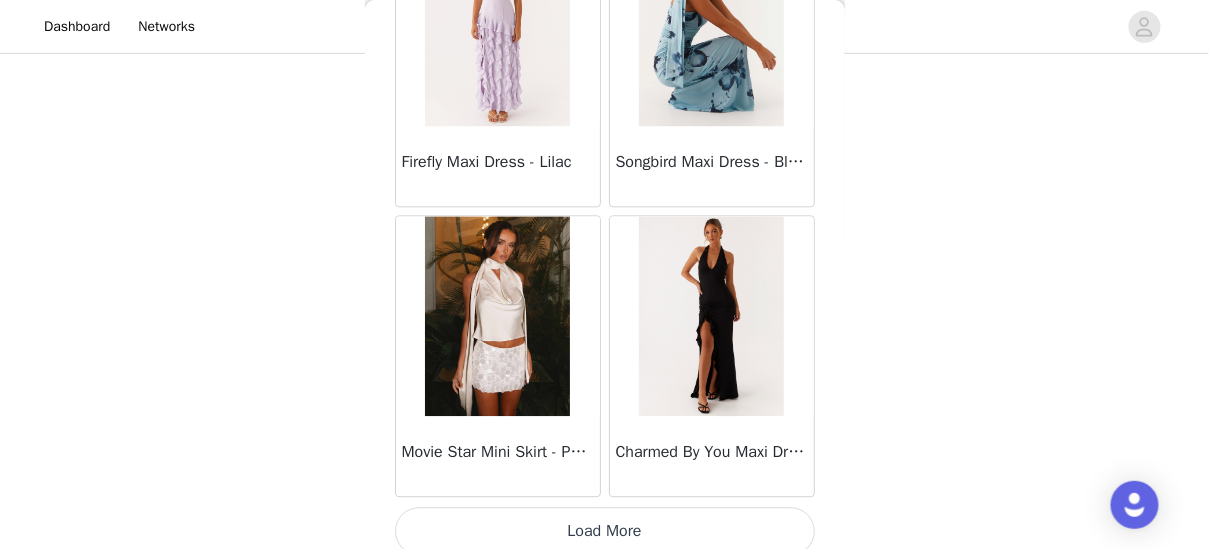 click on "Load More" at bounding box center (605, 531) 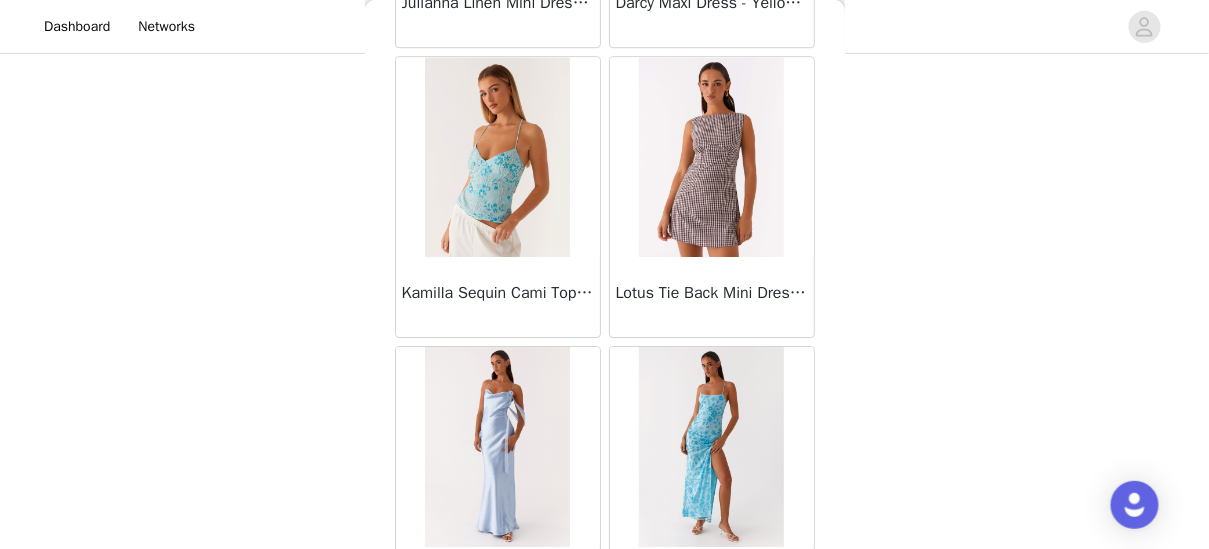 click at bounding box center [711, 157] 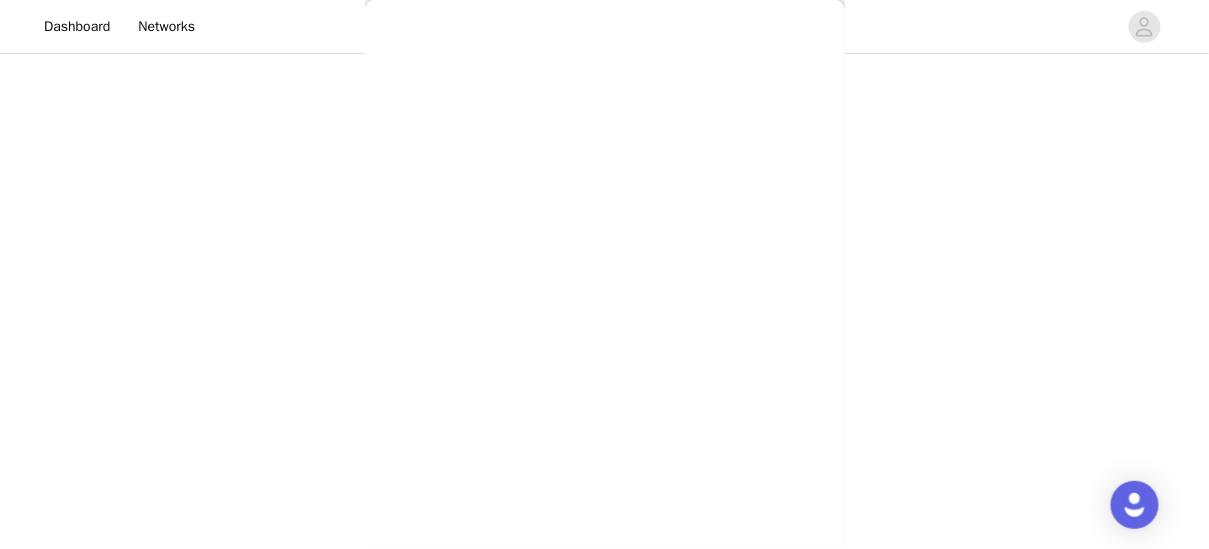 scroll, scrollTop: 574, scrollLeft: 0, axis: vertical 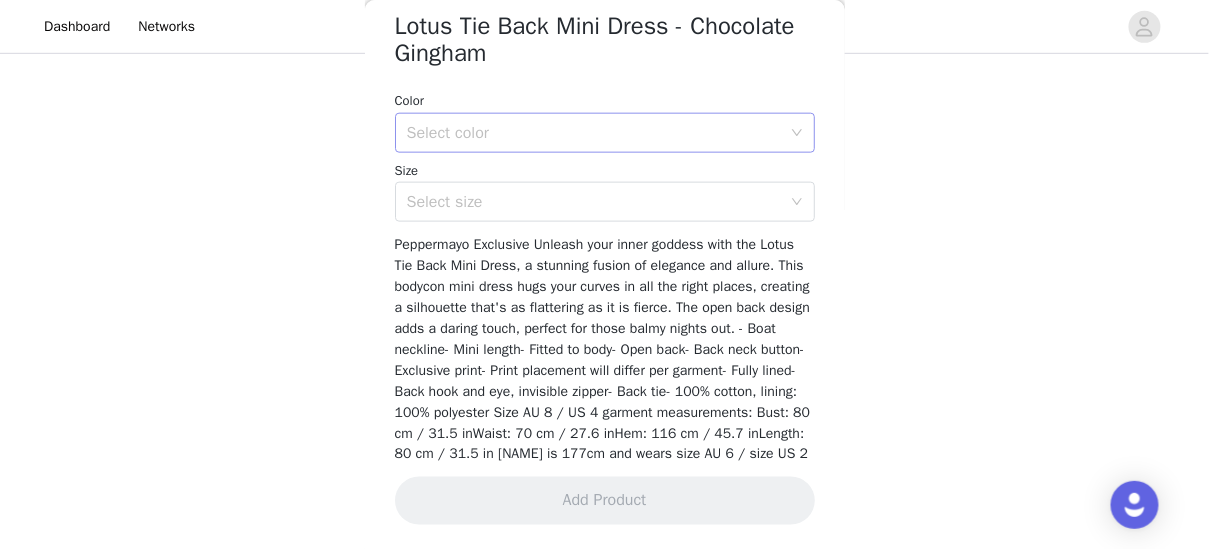click on "Select color" at bounding box center [594, 133] 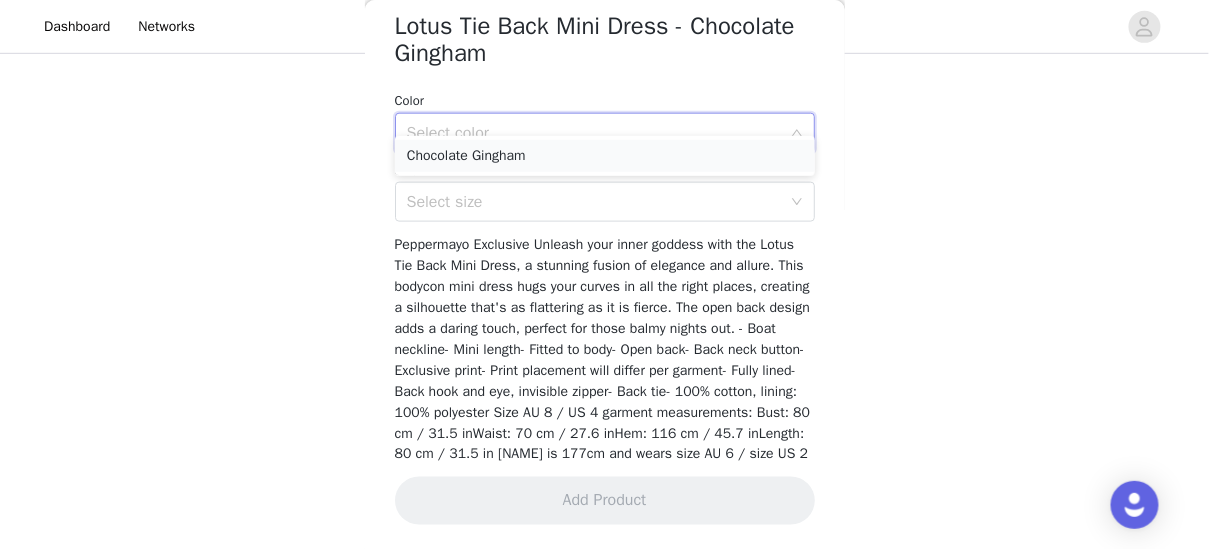 click on "Chocolate Gingham" at bounding box center (605, 156) 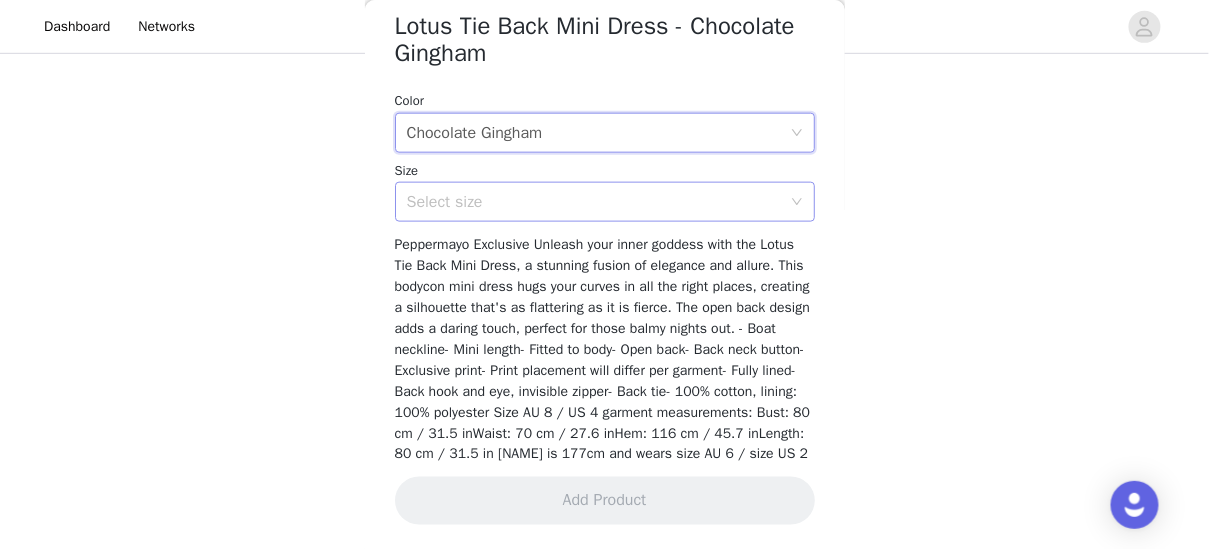 click on "Select size" at bounding box center (594, 202) 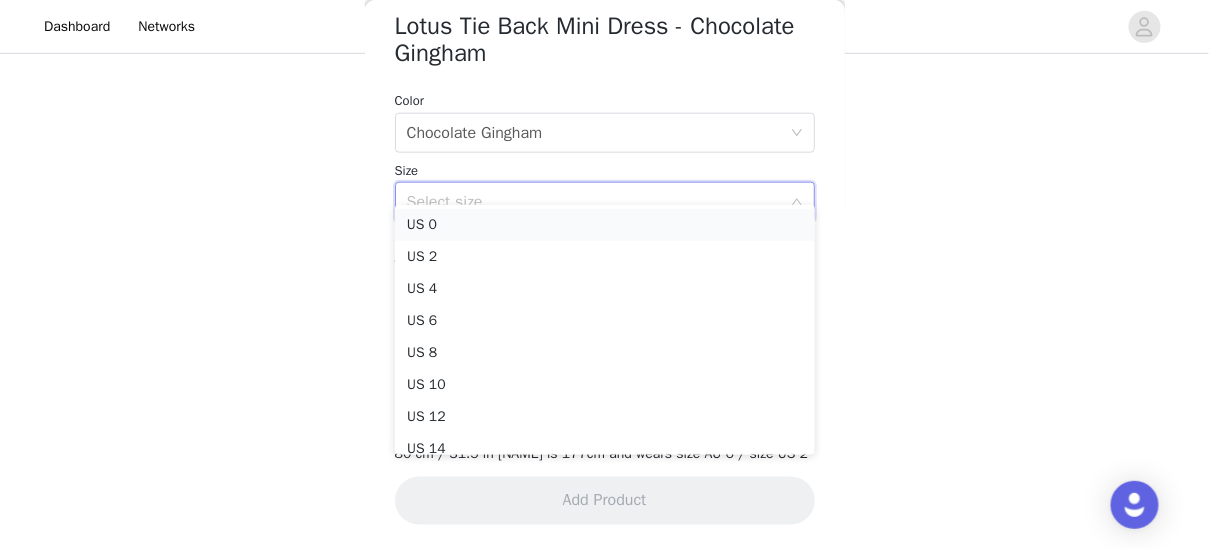click on "US 0" at bounding box center (605, 225) 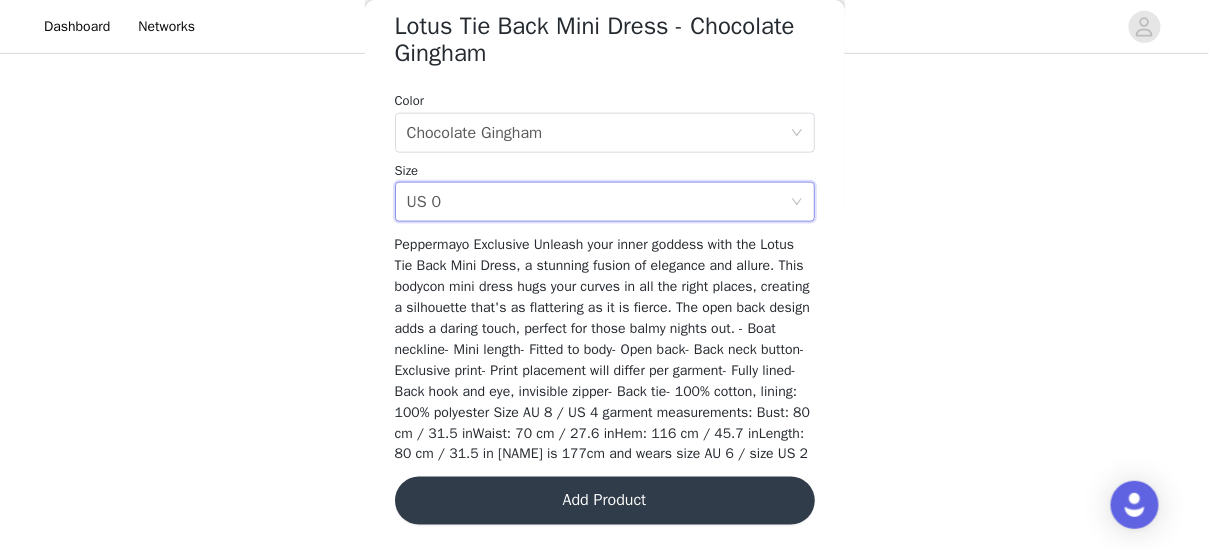click on "Add Product" at bounding box center [605, 501] 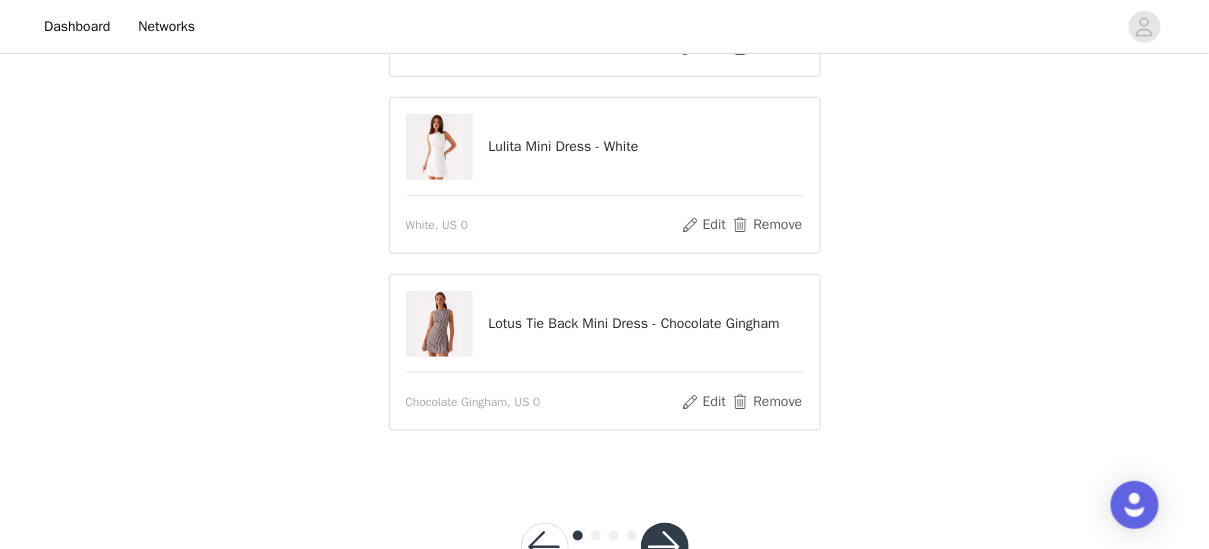 scroll, scrollTop: 370, scrollLeft: 0, axis: vertical 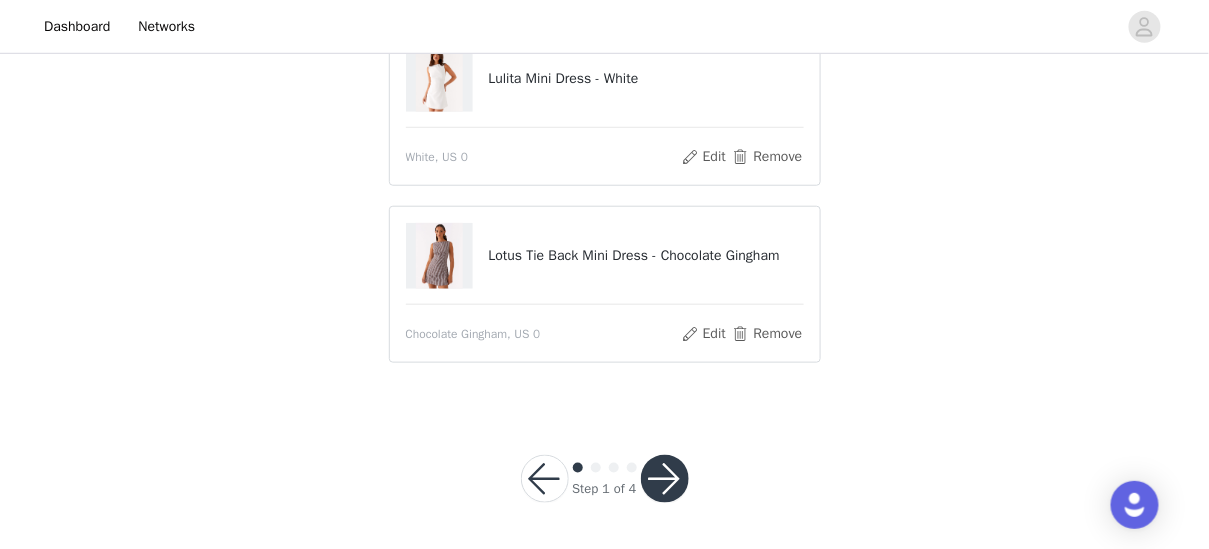 click at bounding box center (665, 479) 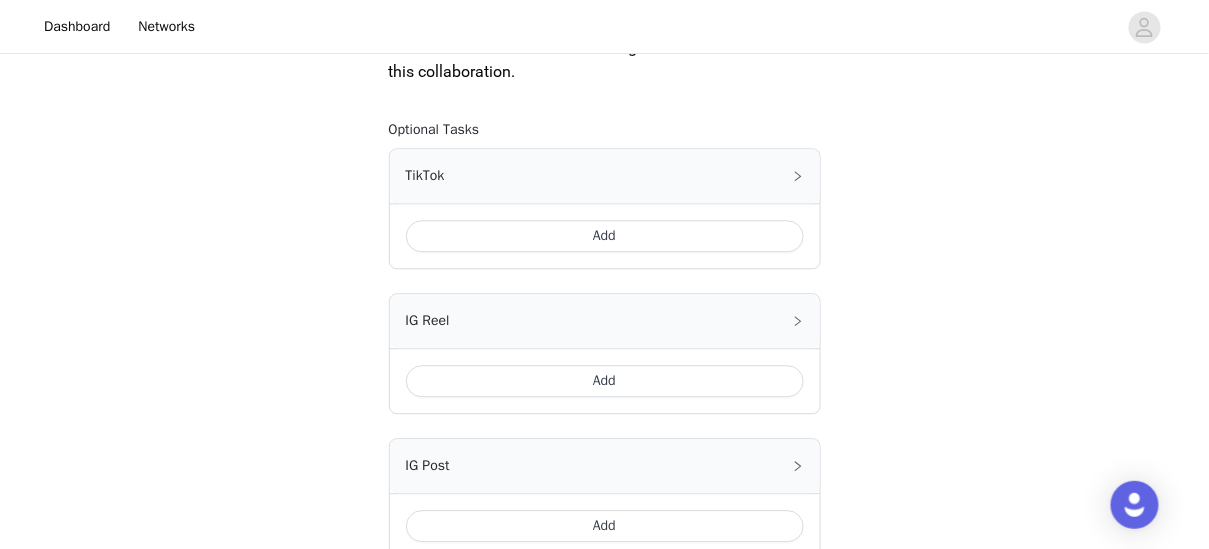 scroll, scrollTop: 1396, scrollLeft: 0, axis: vertical 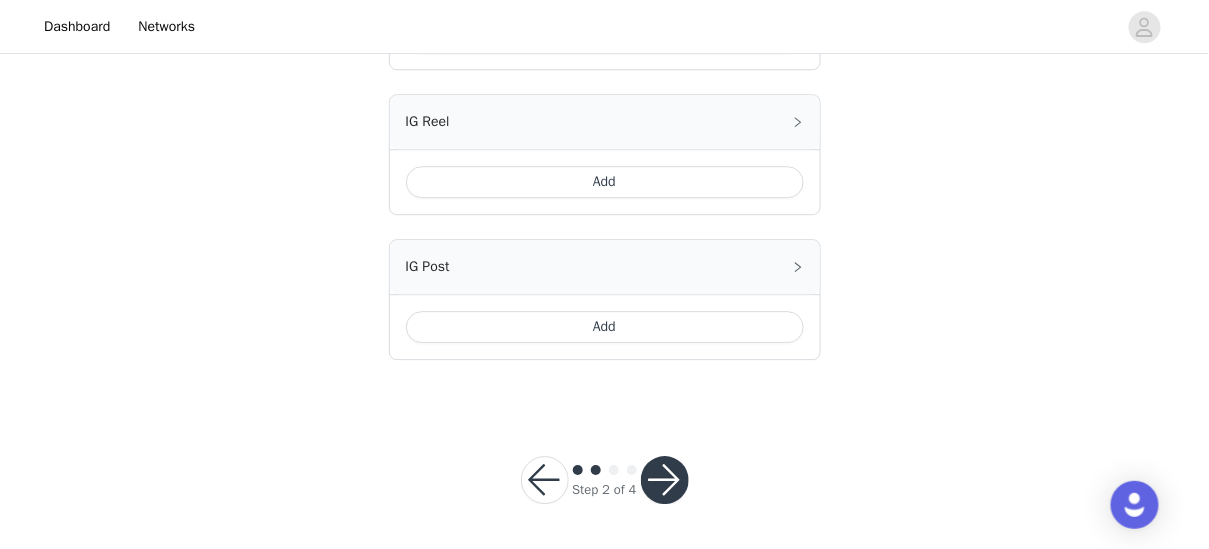 click at bounding box center [665, 480] 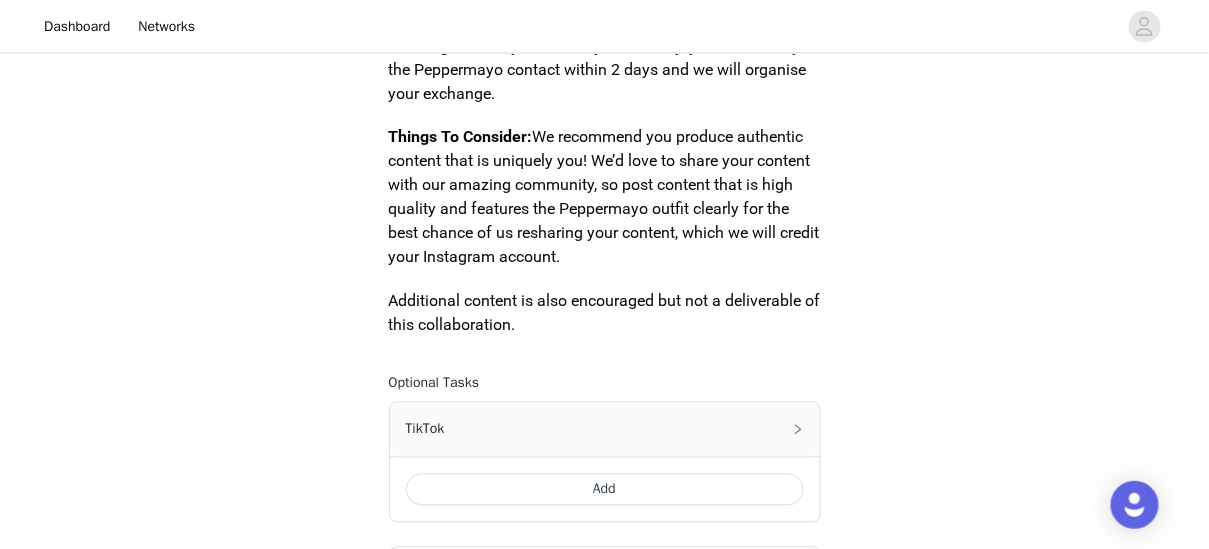 scroll, scrollTop: 932, scrollLeft: 0, axis: vertical 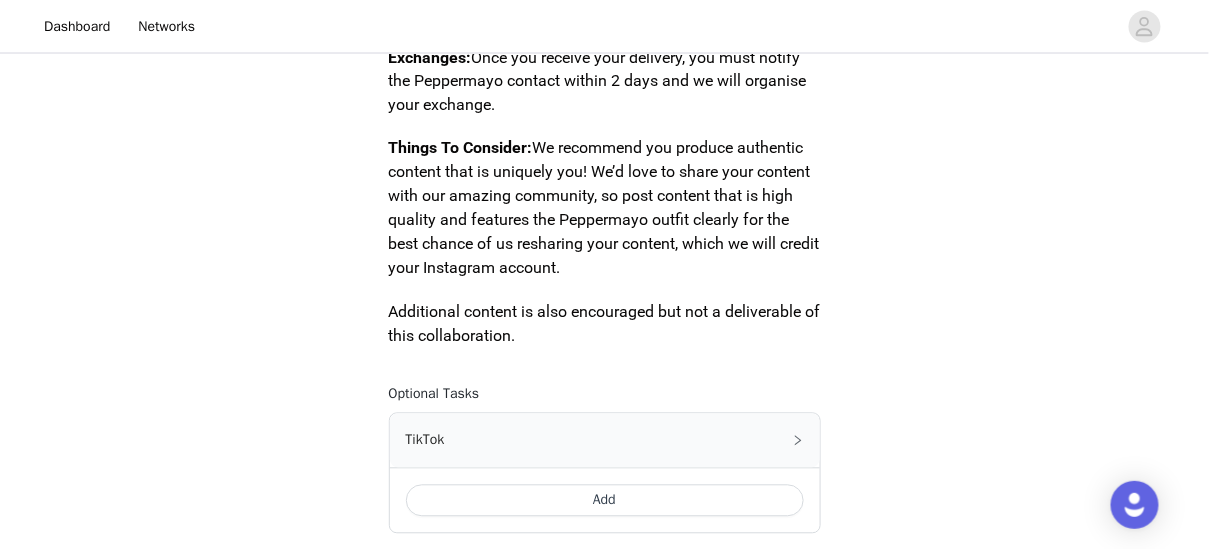 click on "Add" at bounding box center [605, 501] 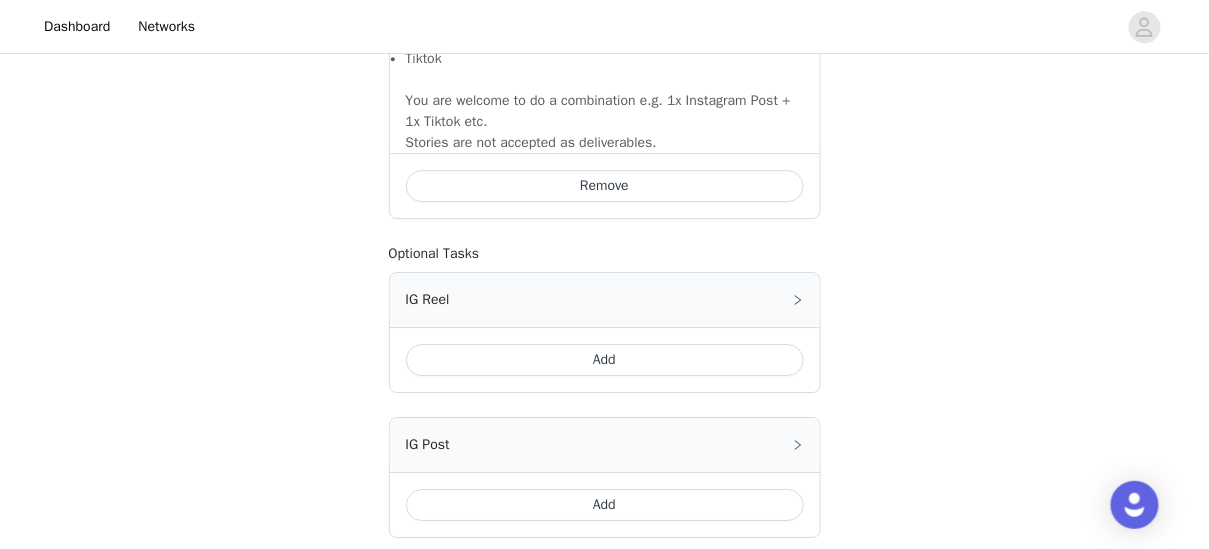 scroll, scrollTop: 1752, scrollLeft: 0, axis: vertical 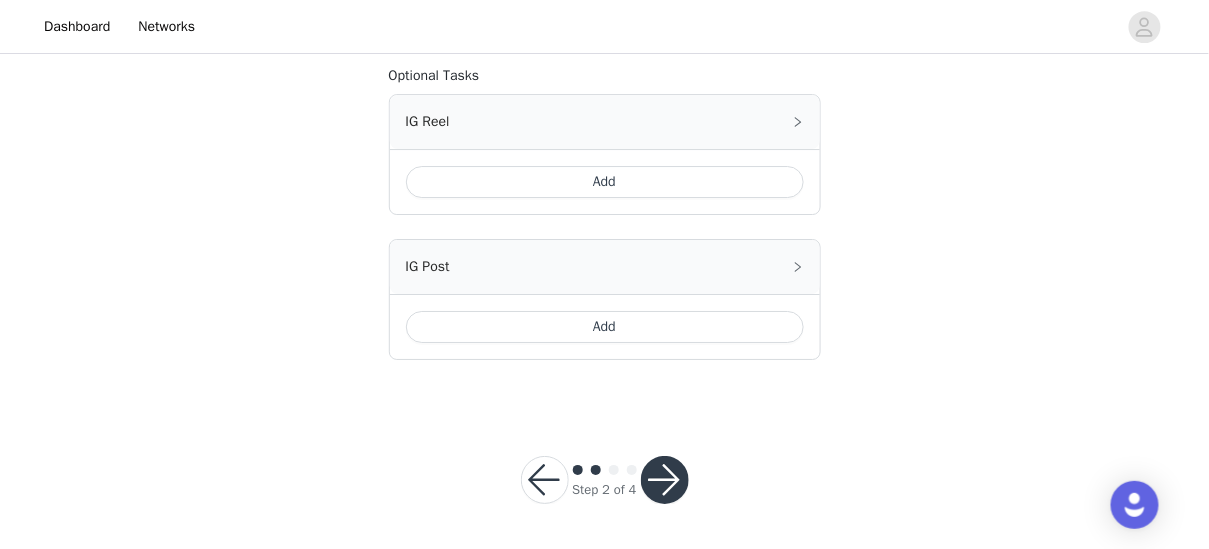 click at bounding box center (665, 480) 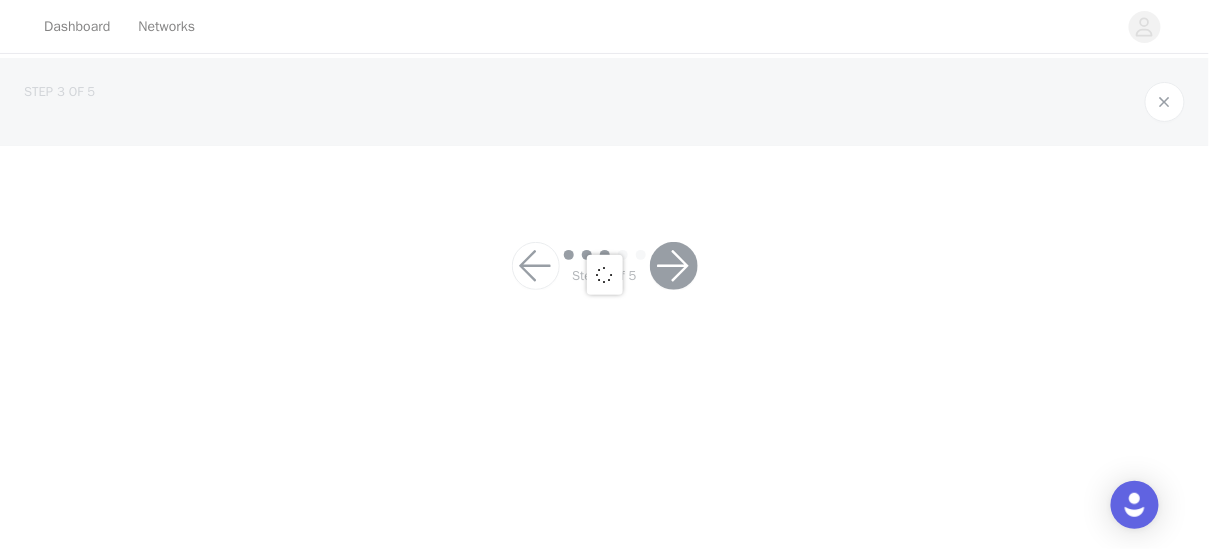 scroll, scrollTop: 0, scrollLeft: 0, axis: both 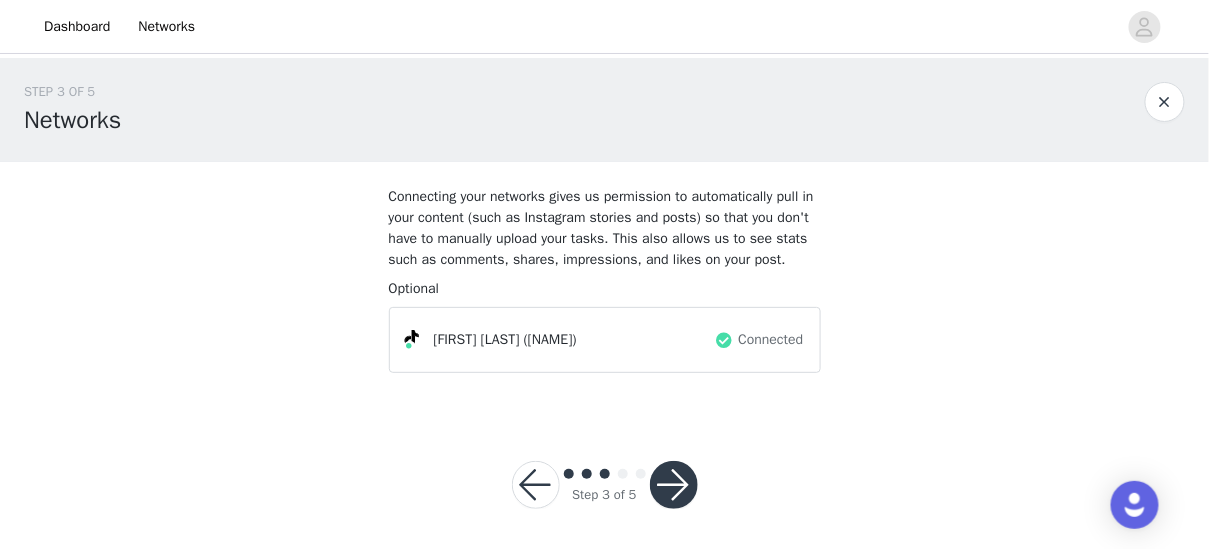 click at bounding box center [674, 485] 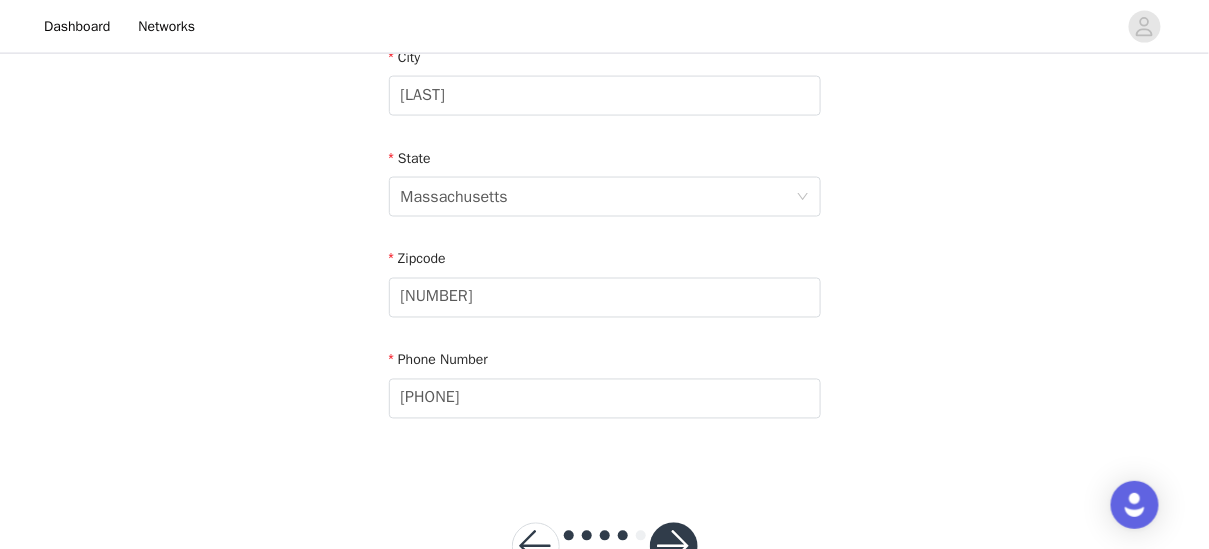 scroll, scrollTop: 814, scrollLeft: 0, axis: vertical 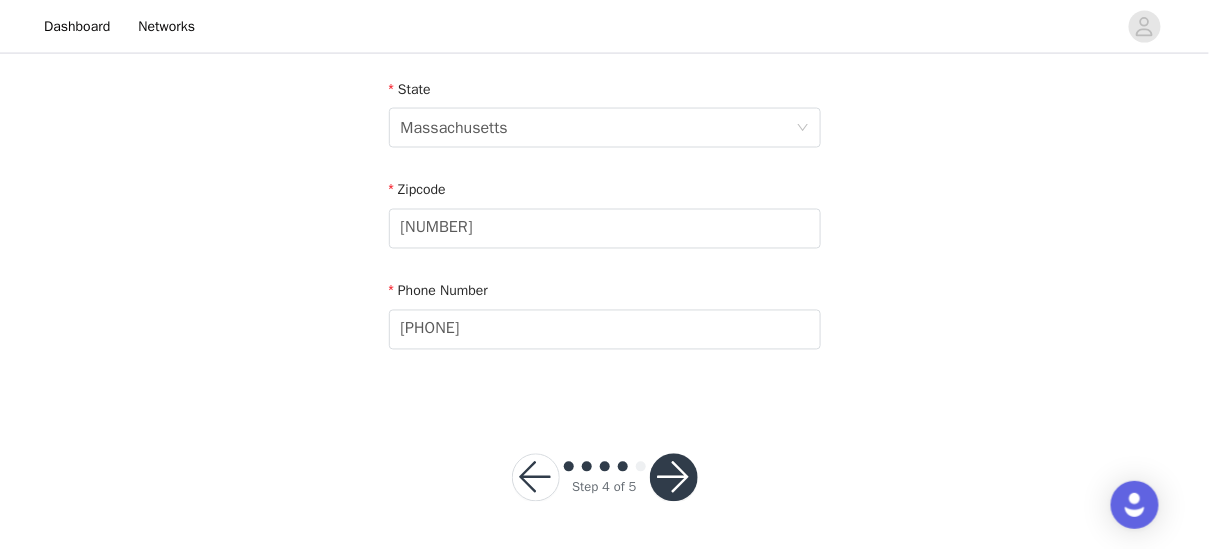 click at bounding box center (674, 478) 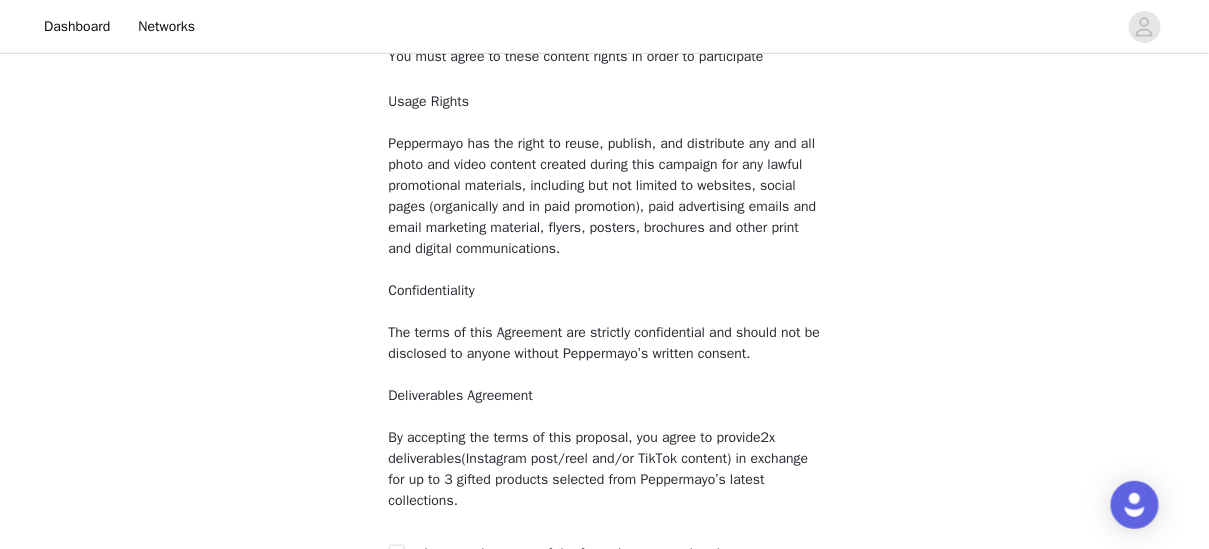 scroll, scrollTop: 375, scrollLeft: 0, axis: vertical 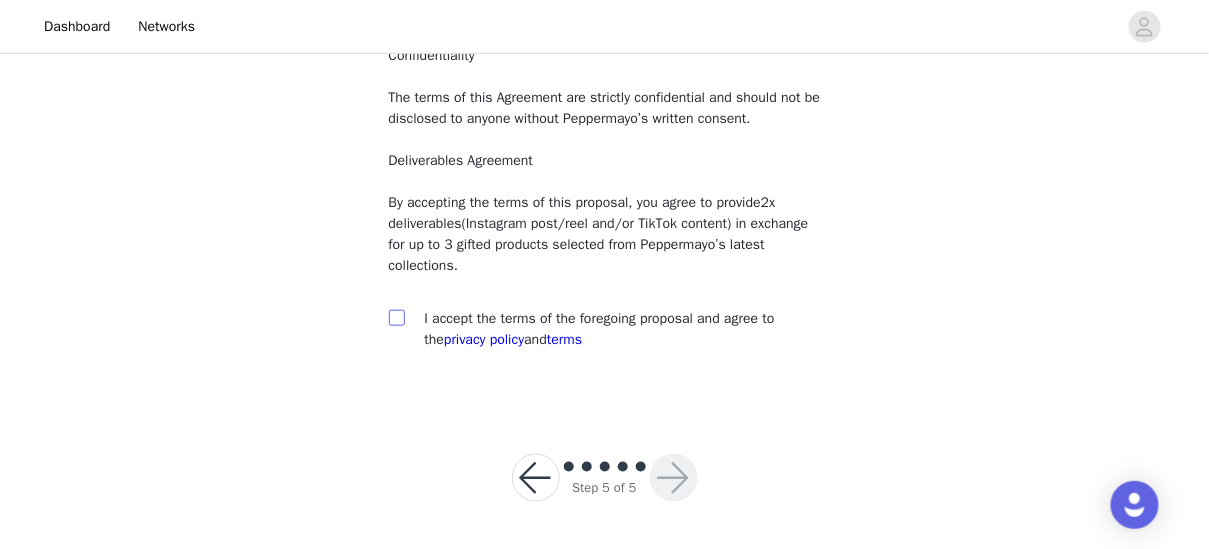 click at bounding box center (397, 318) 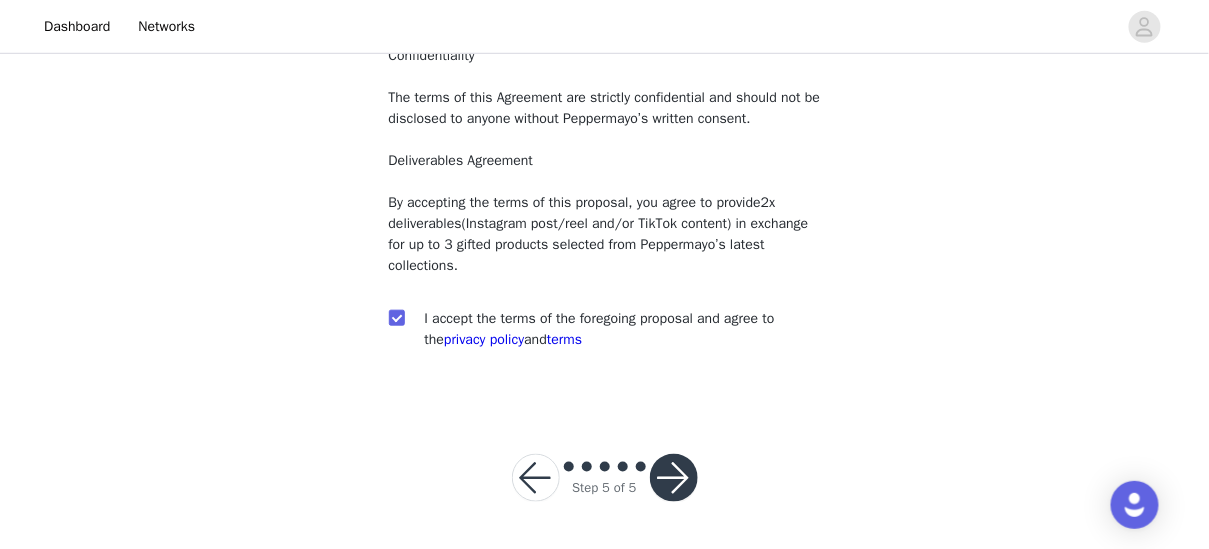 click at bounding box center (674, 478) 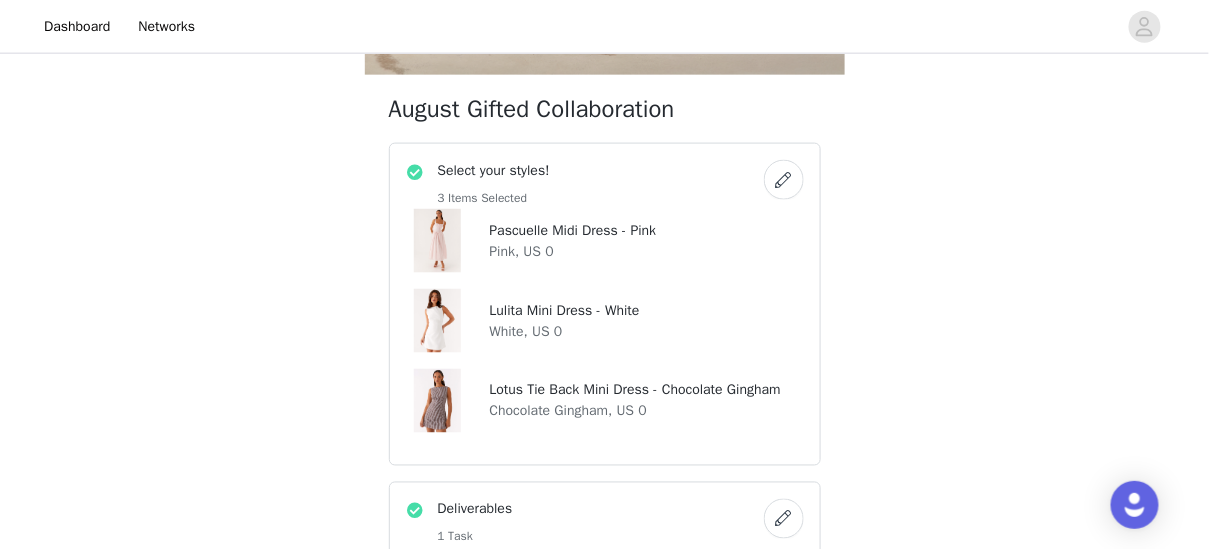 scroll, scrollTop: 657, scrollLeft: 0, axis: vertical 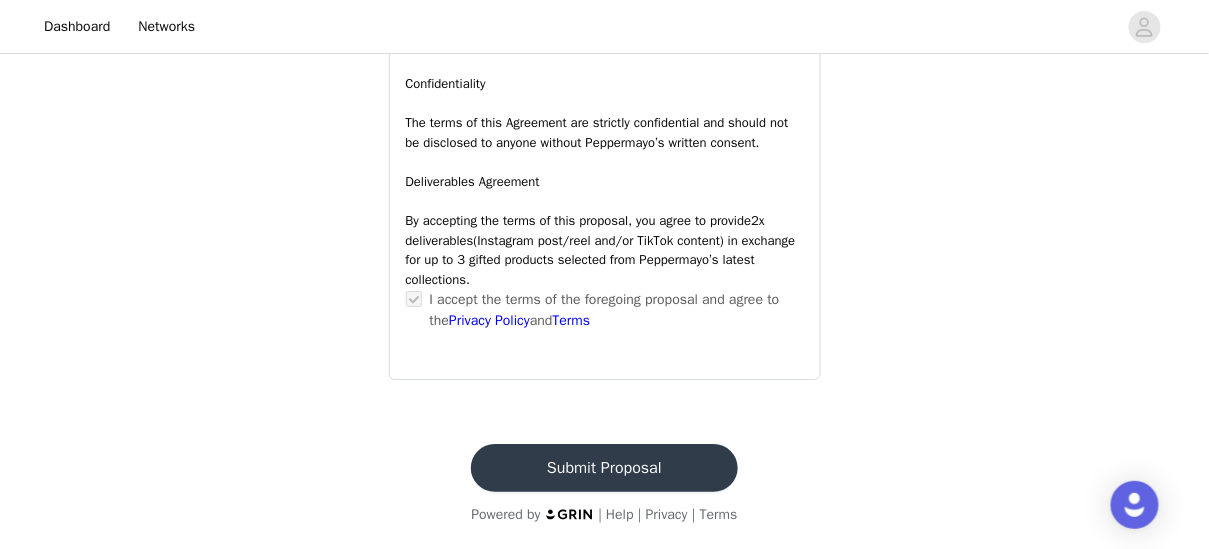 click on "Submit Proposal" at bounding box center [604, 468] 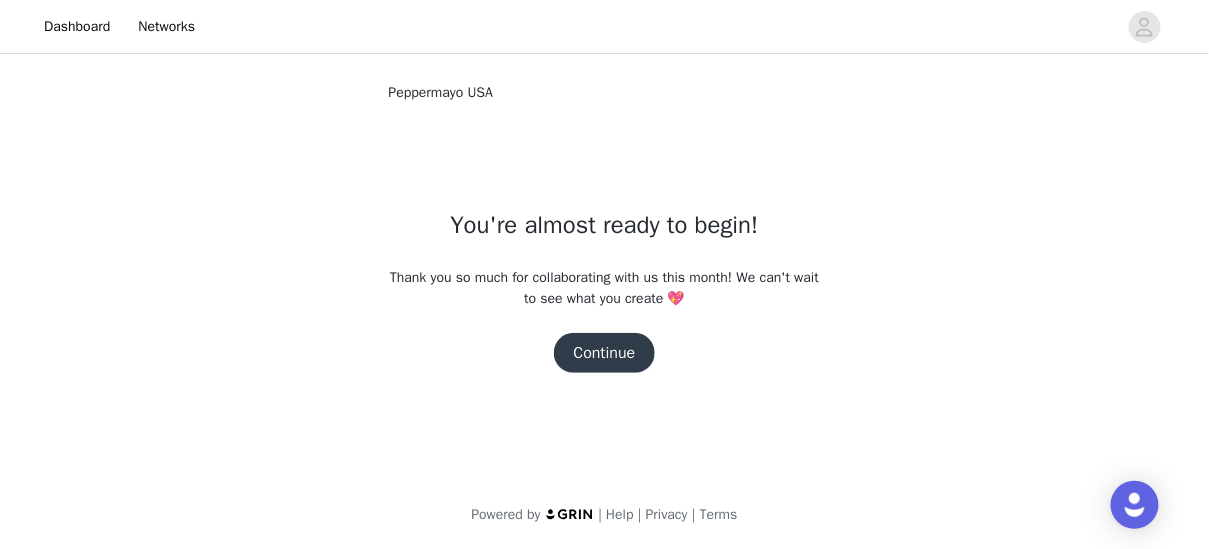 scroll, scrollTop: 0, scrollLeft: 0, axis: both 